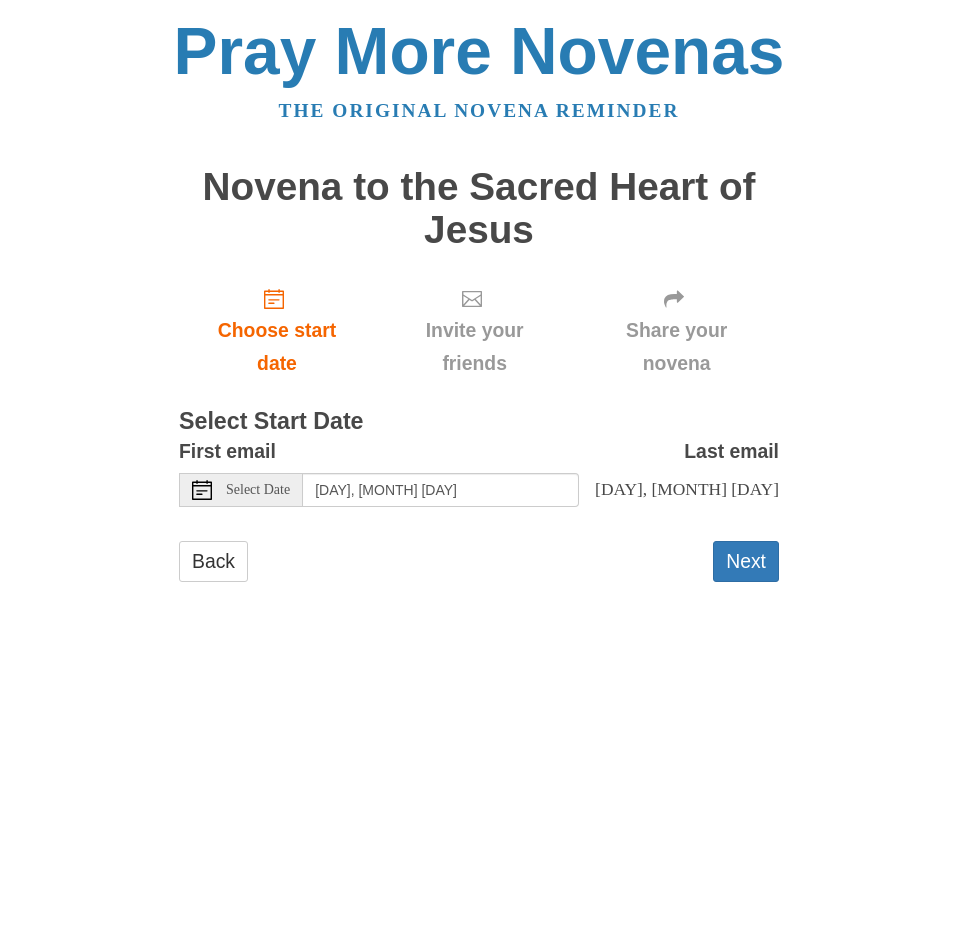 scroll, scrollTop: 0, scrollLeft: 0, axis: both 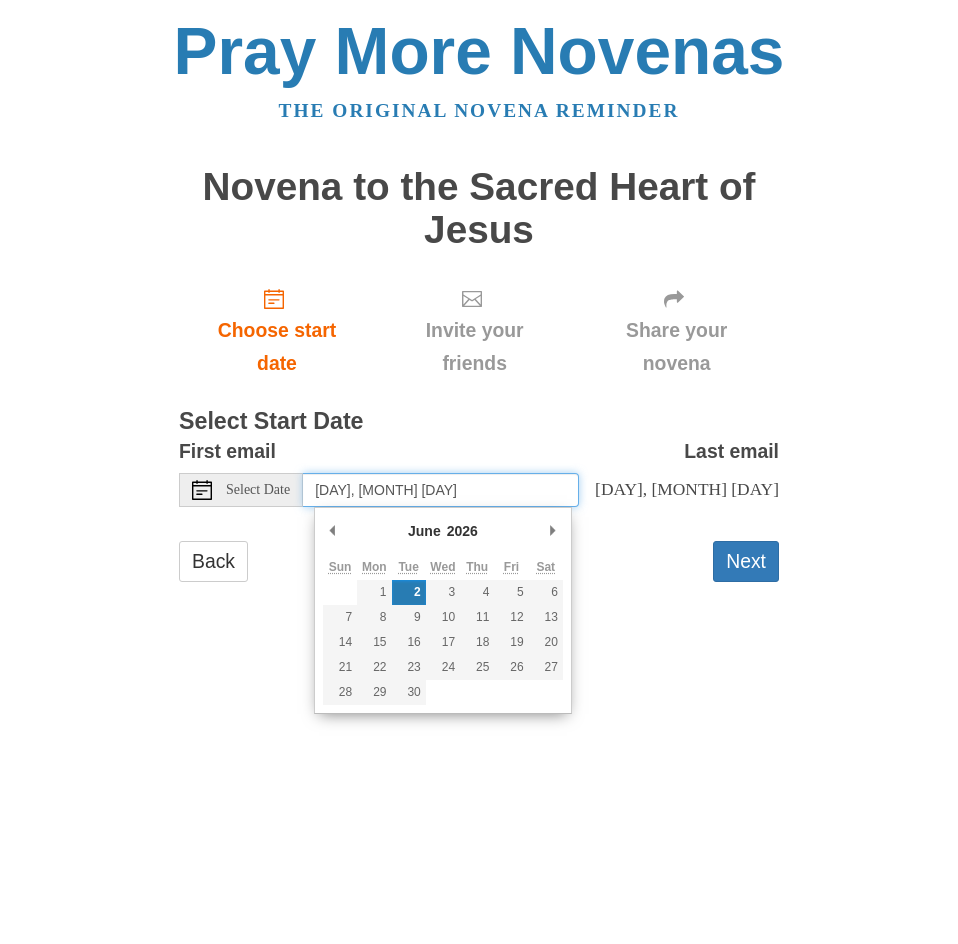 click on "Tuesday, June 2nd" at bounding box center (441, 490) 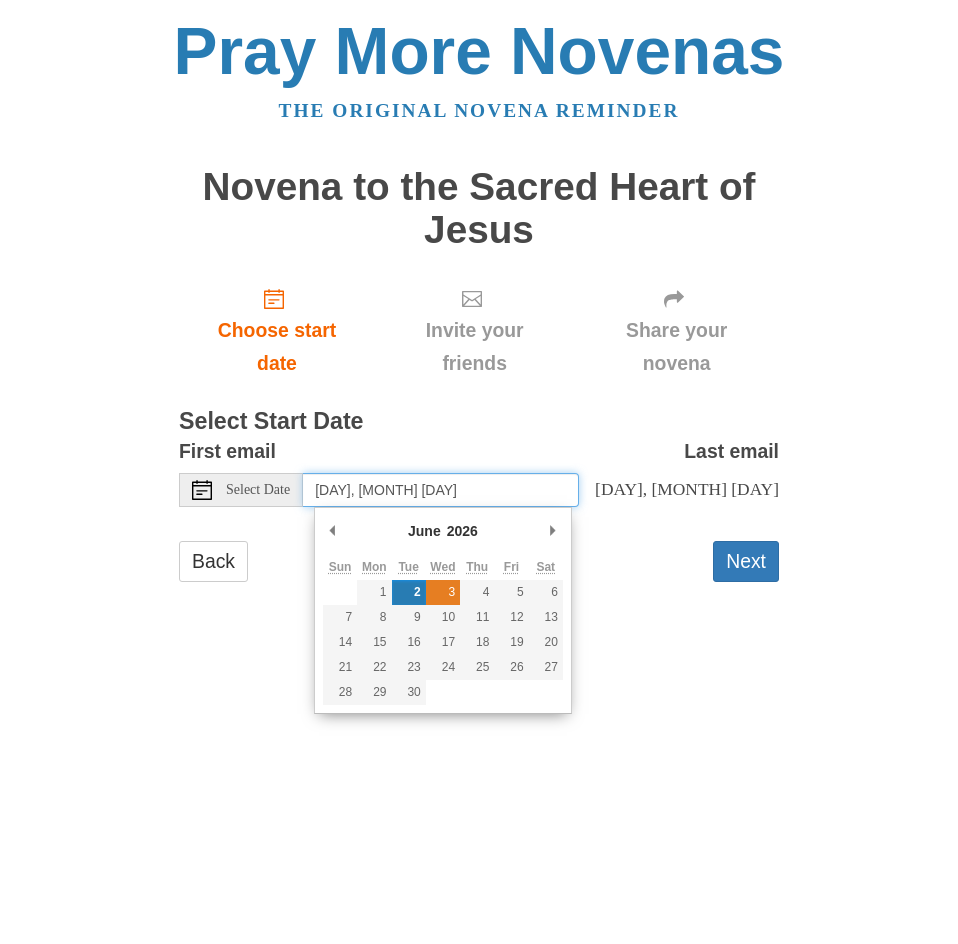 type on "Wednesday, June 3rd" 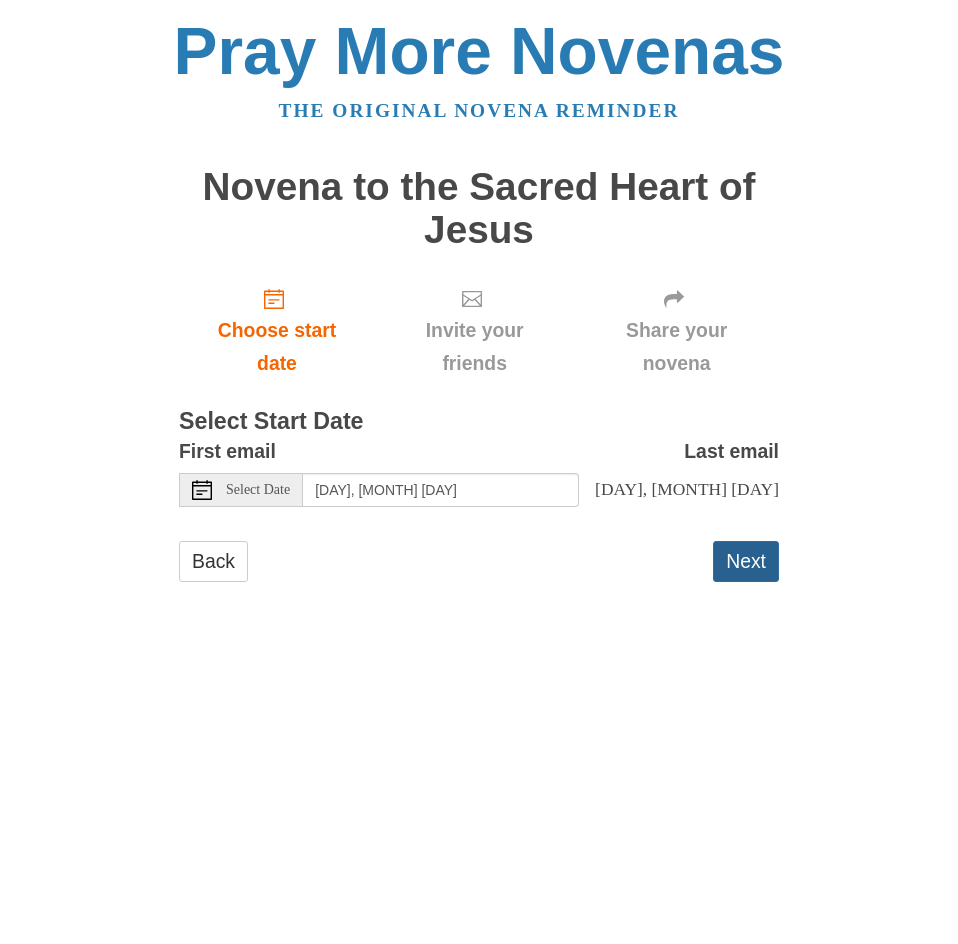 click on "Next" at bounding box center (746, 561) 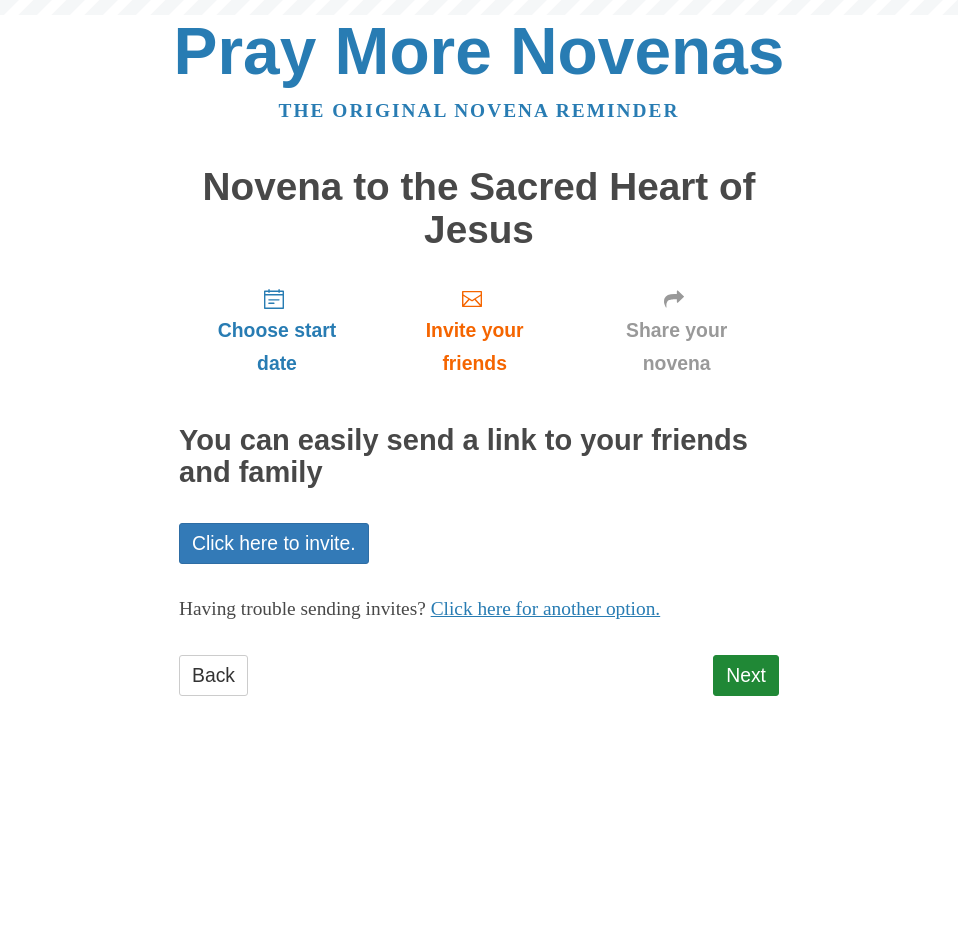 scroll, scrollTop: 0, scrollLeft: 0, axis: both 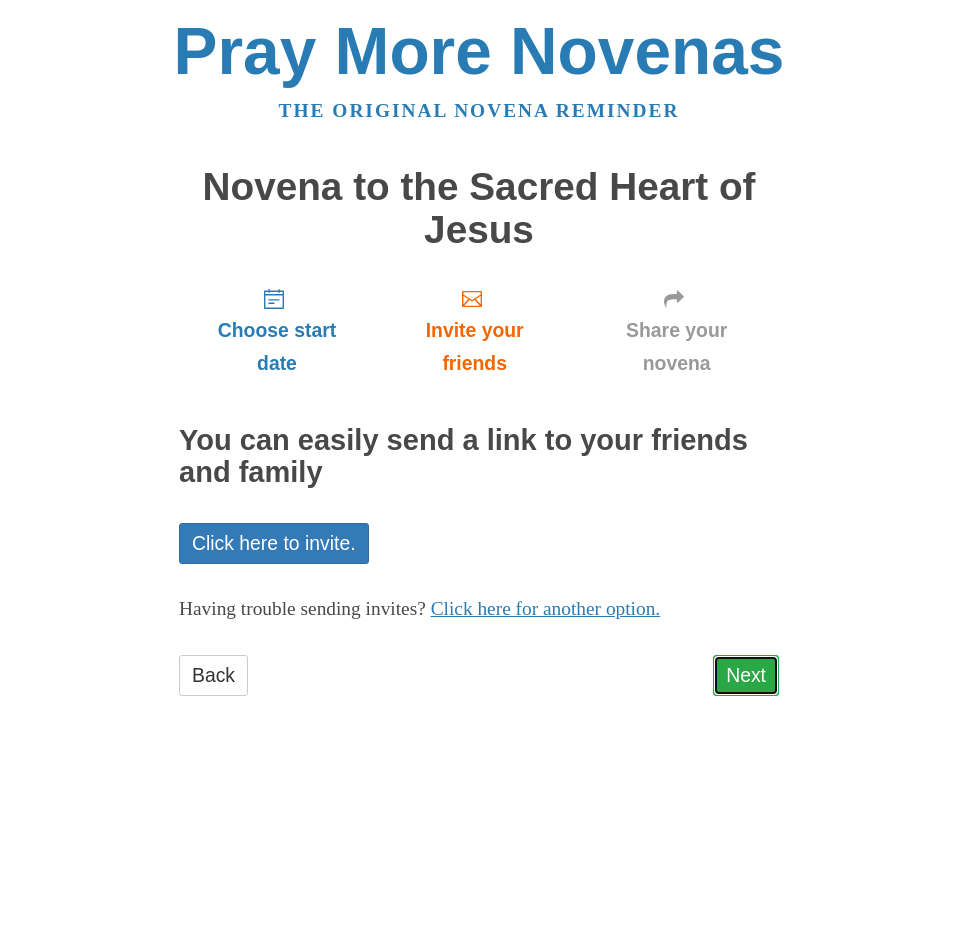 click on "Next" at bounding box center [746, 675] 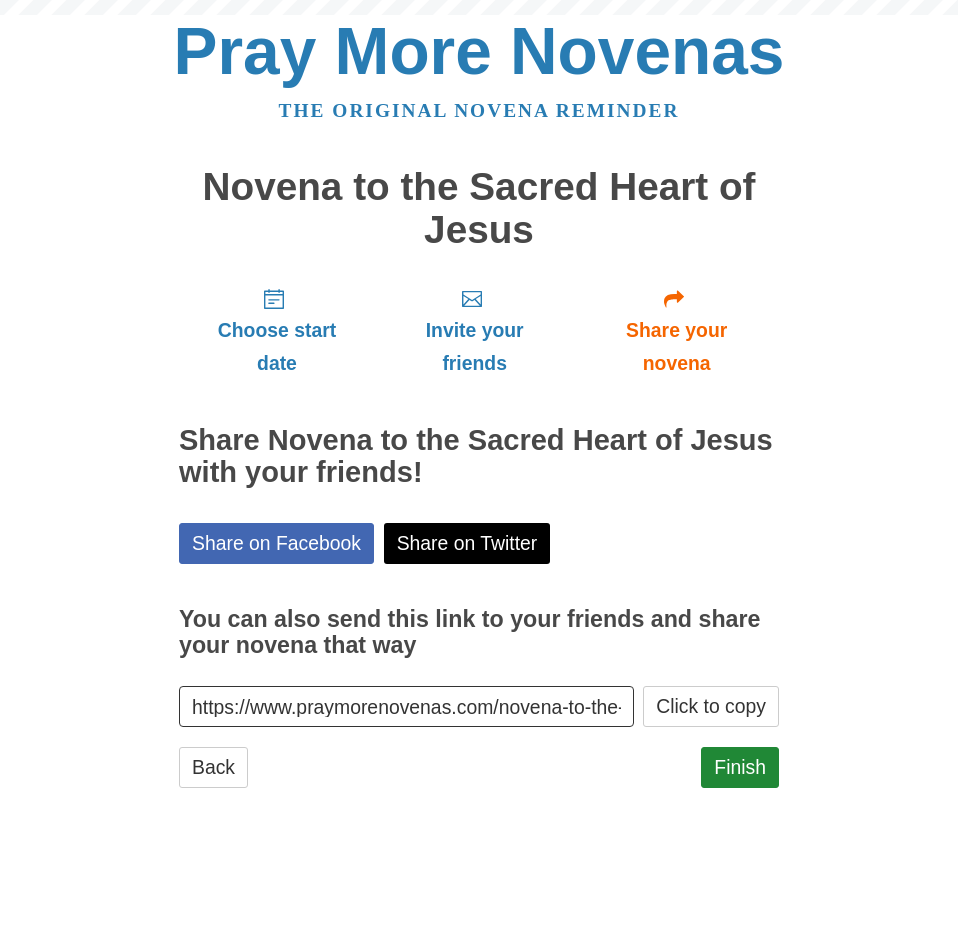 scroll, scrollTop: 0, scrollLeft: 0, axis: both 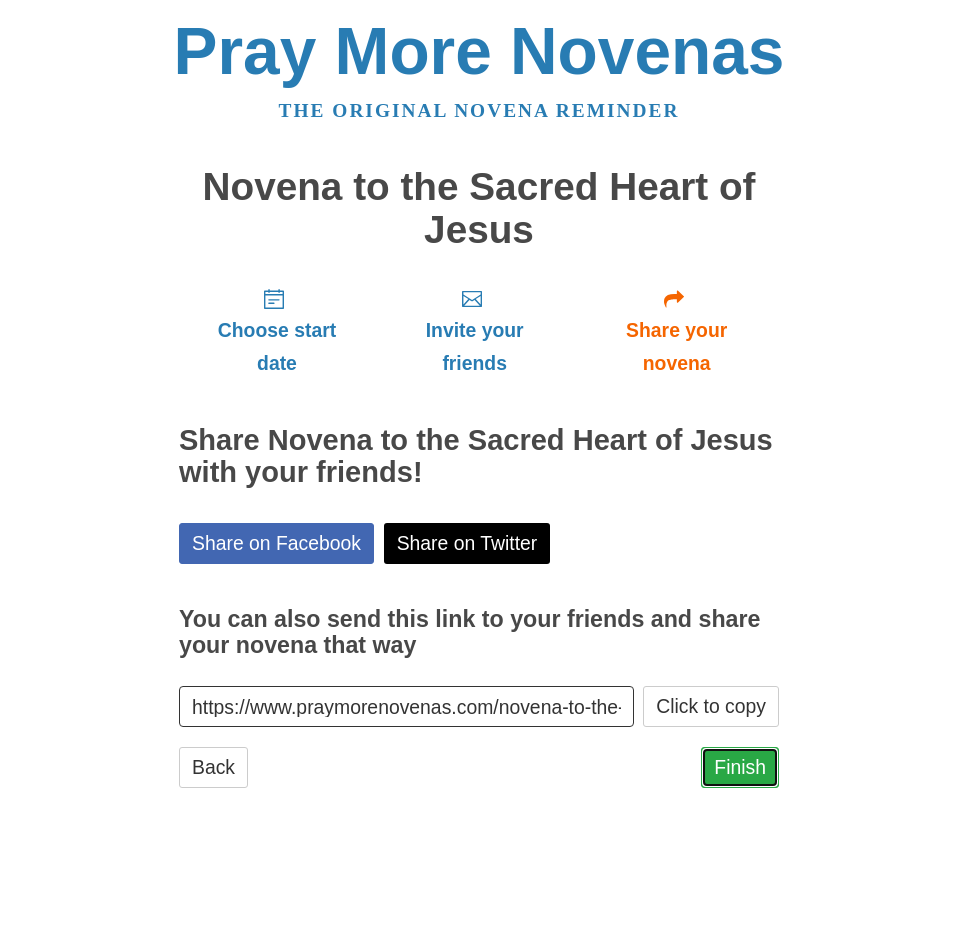click on "Finish" at bounding box center [740, 767] 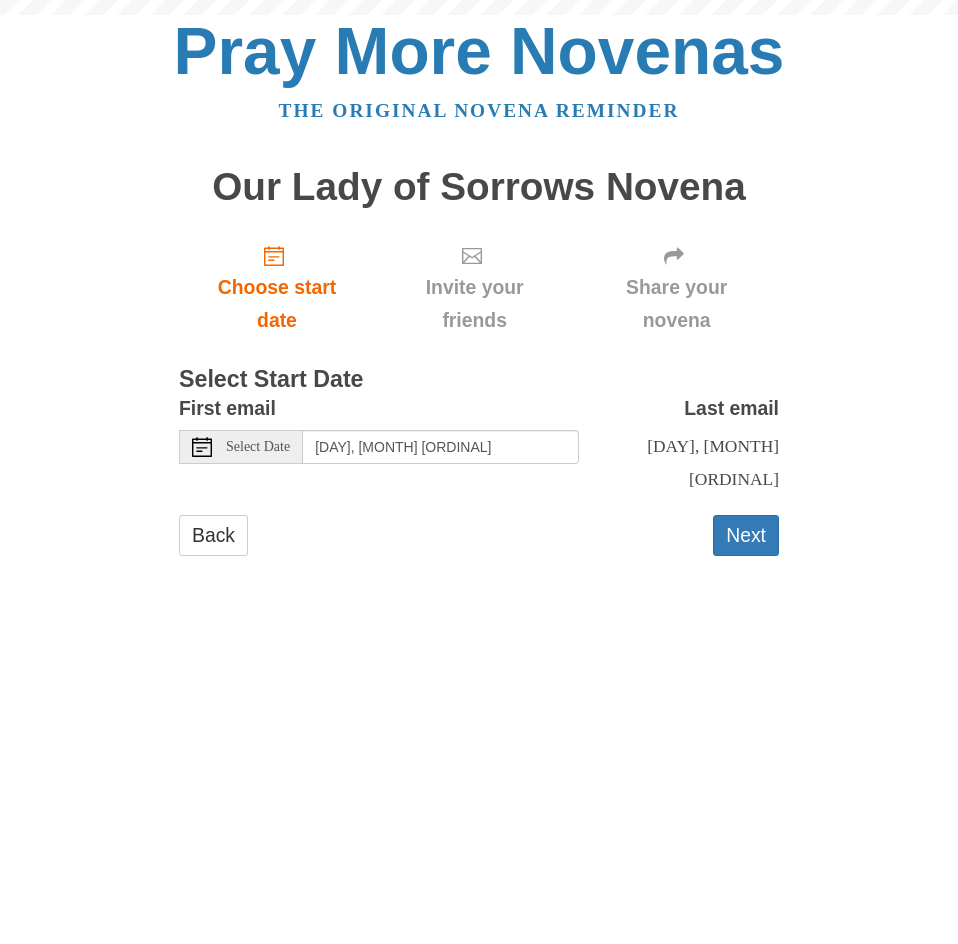 scroll, scrollTop: 0, scrollLeft: 0, axis: both 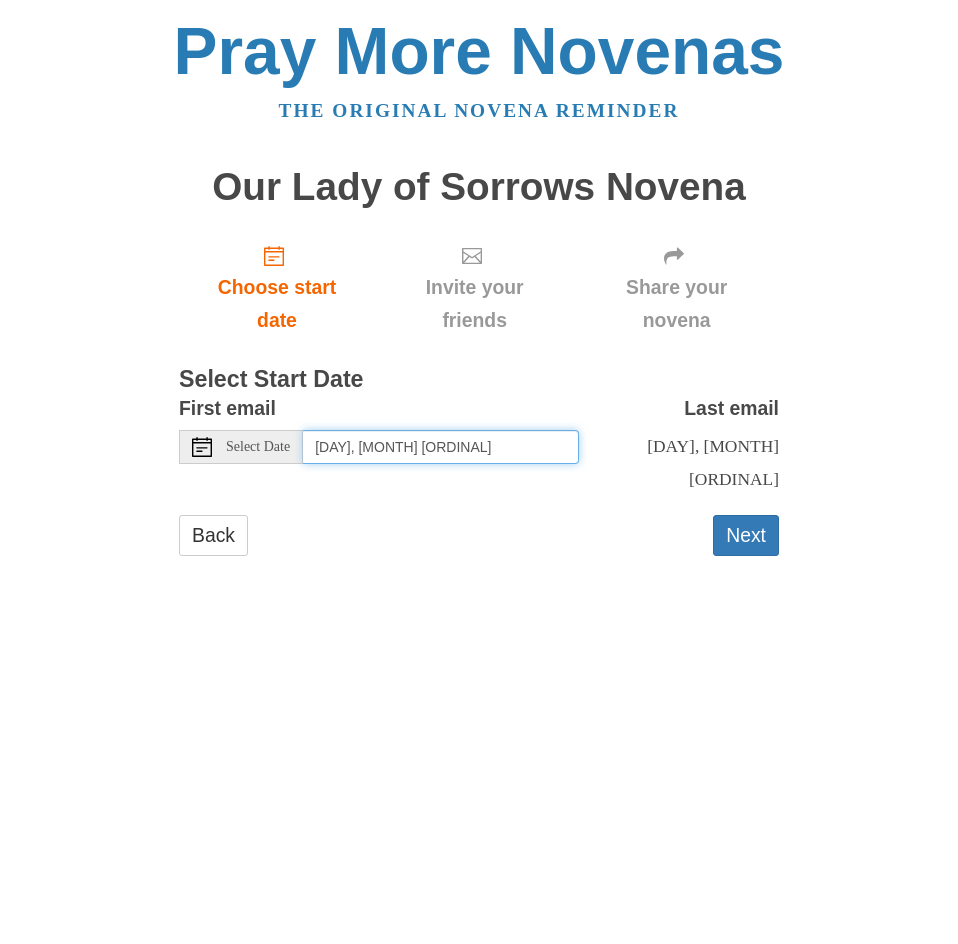 click on "[DAY], [MONTH] [ORDINAL]" at bounding box center (441, 447) 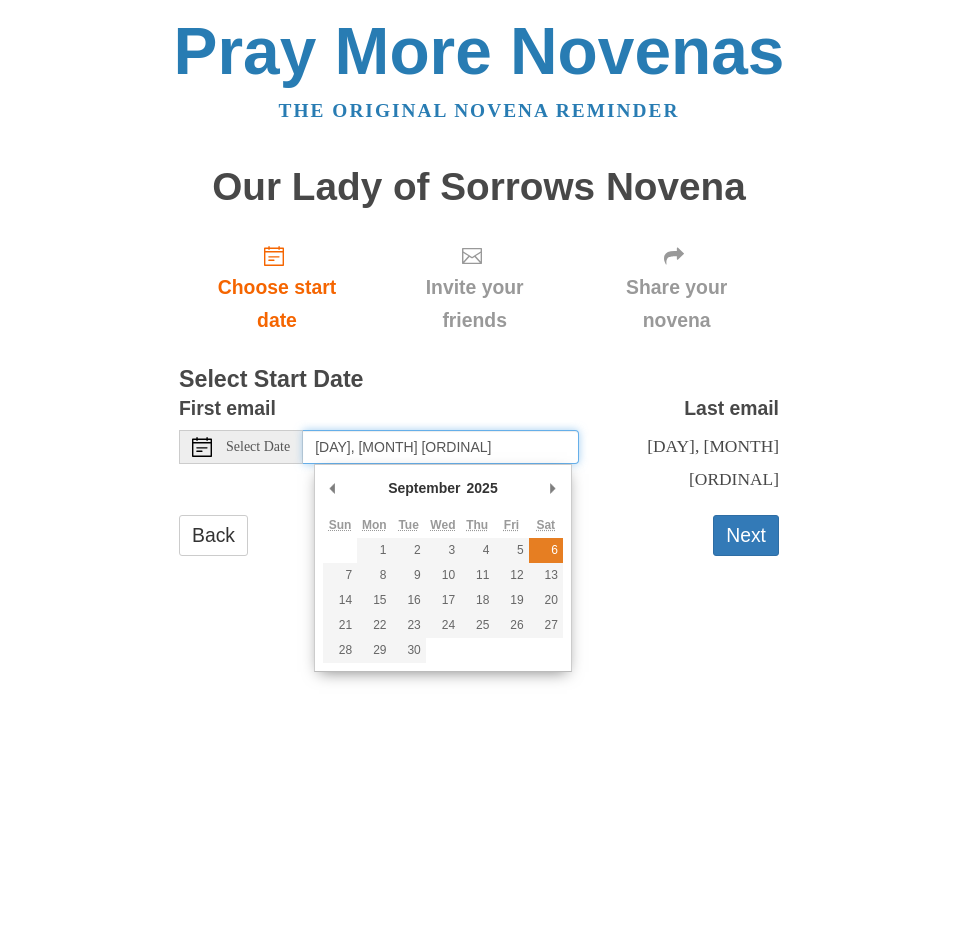 type on "[DAY], [MONTH] [ORDINAL]" 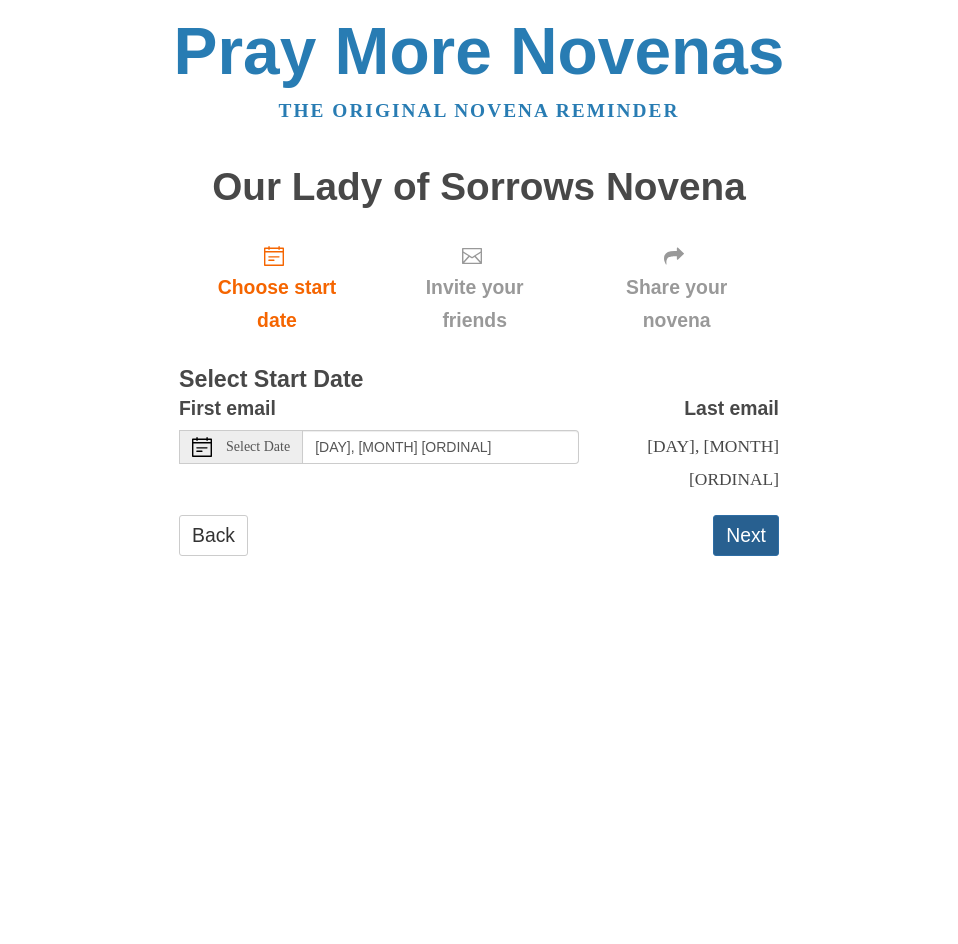 click on "Next" at bounding box center (746, 535) 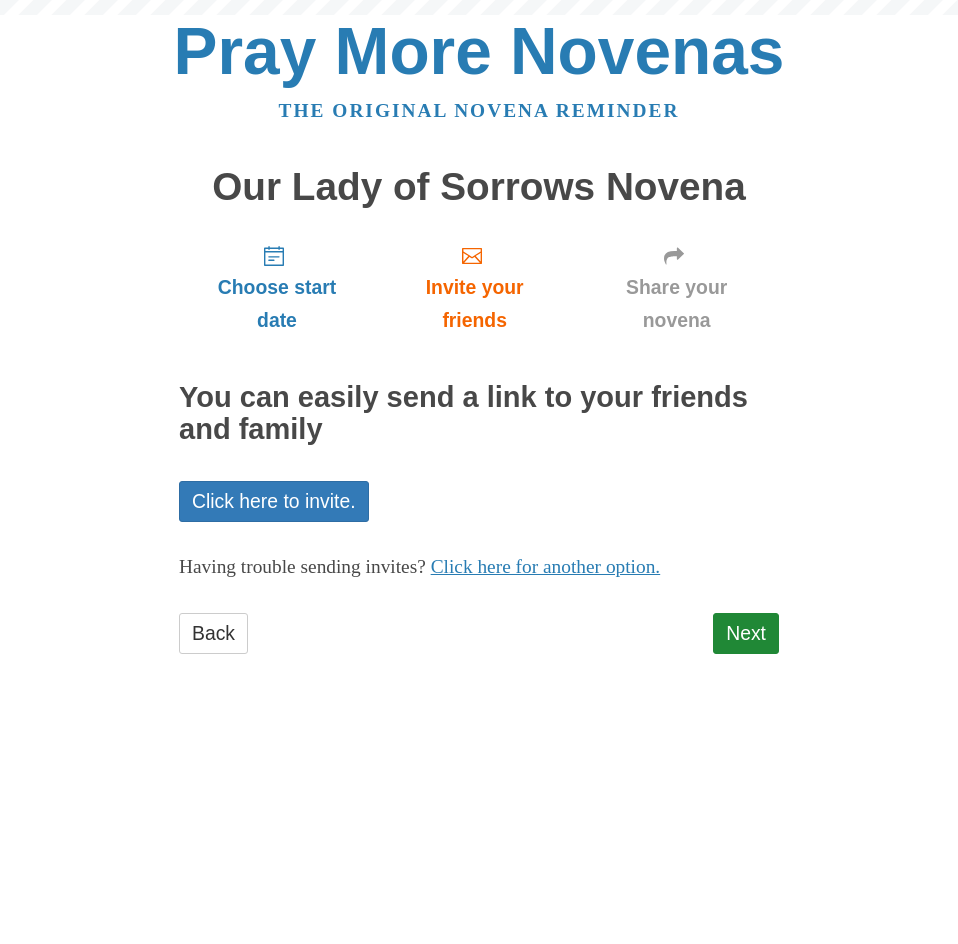 scroll, scrollTop: 0, scrollLeft: 0, axis: both 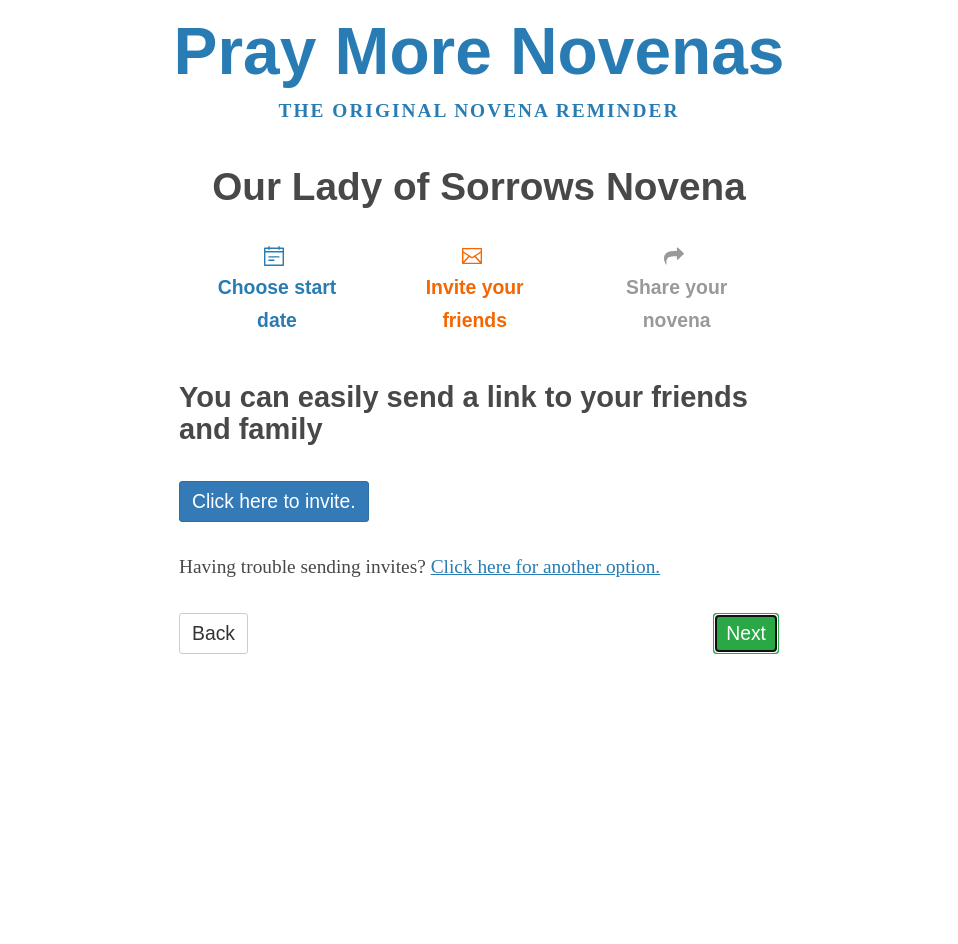 click on "Next" at bounding box center [746, 633] 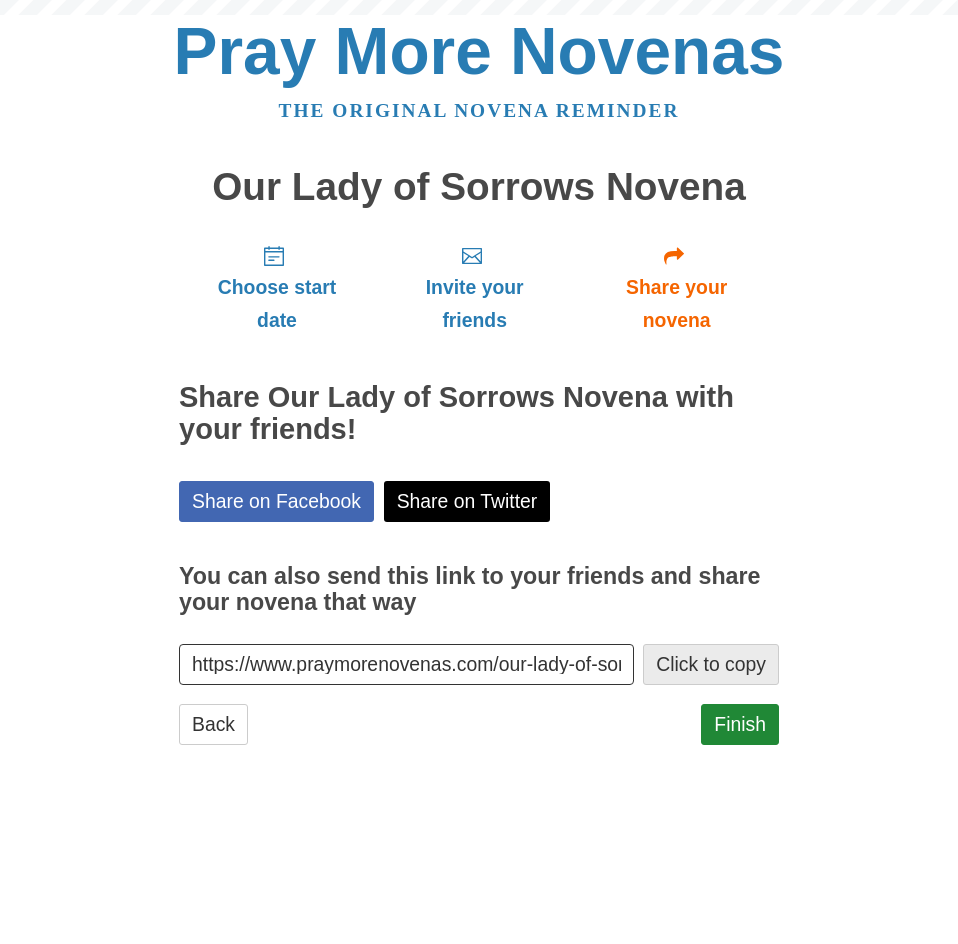 scroll, scrollTop: 0, scrollLeft: 0, axis: both 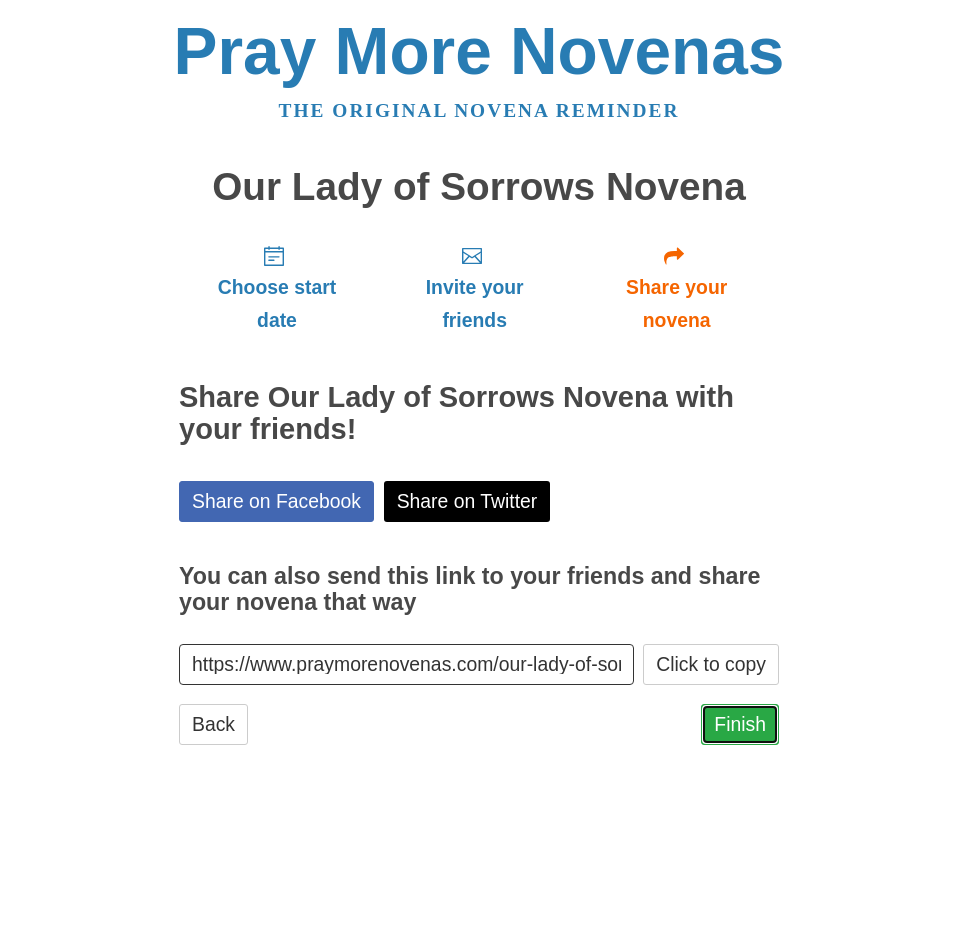 click on "Finish" at bounding box center (740, 724) 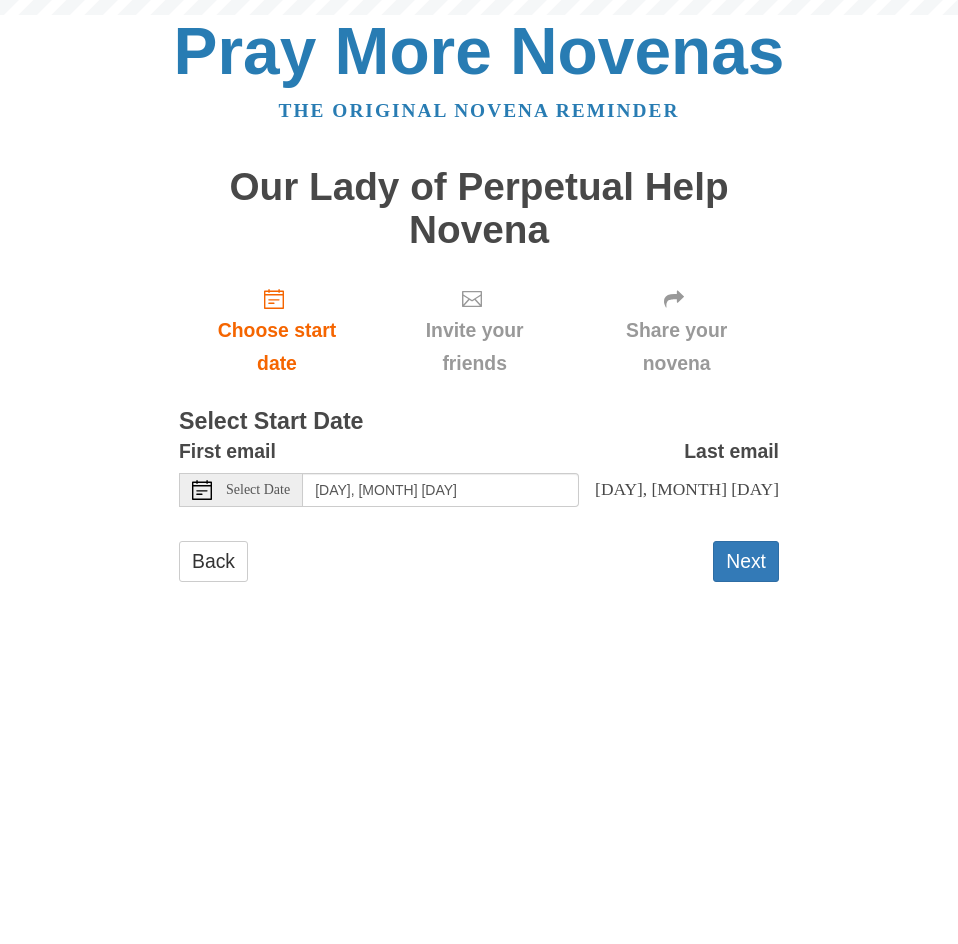 scroll, scrollTop: 0, scrollLeft: 0, axis: both 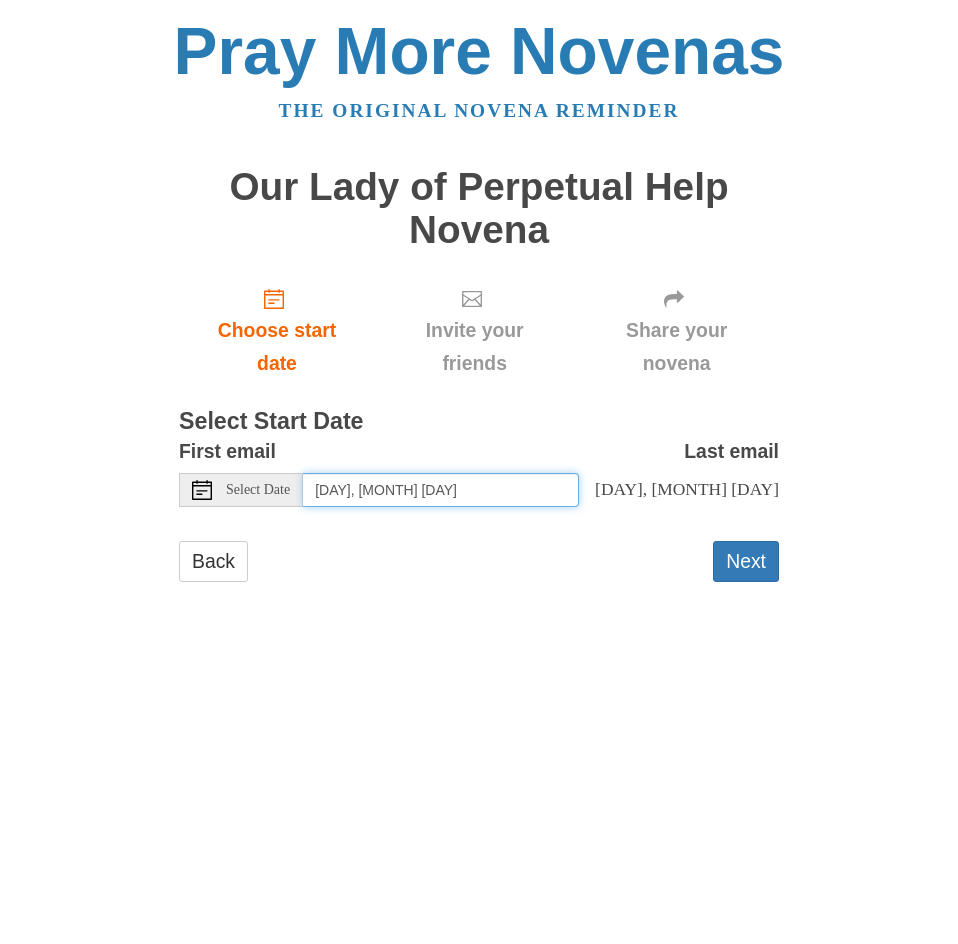 click on "[DAY], [MONTH] [DAY]" at bounding box center (441, 490) 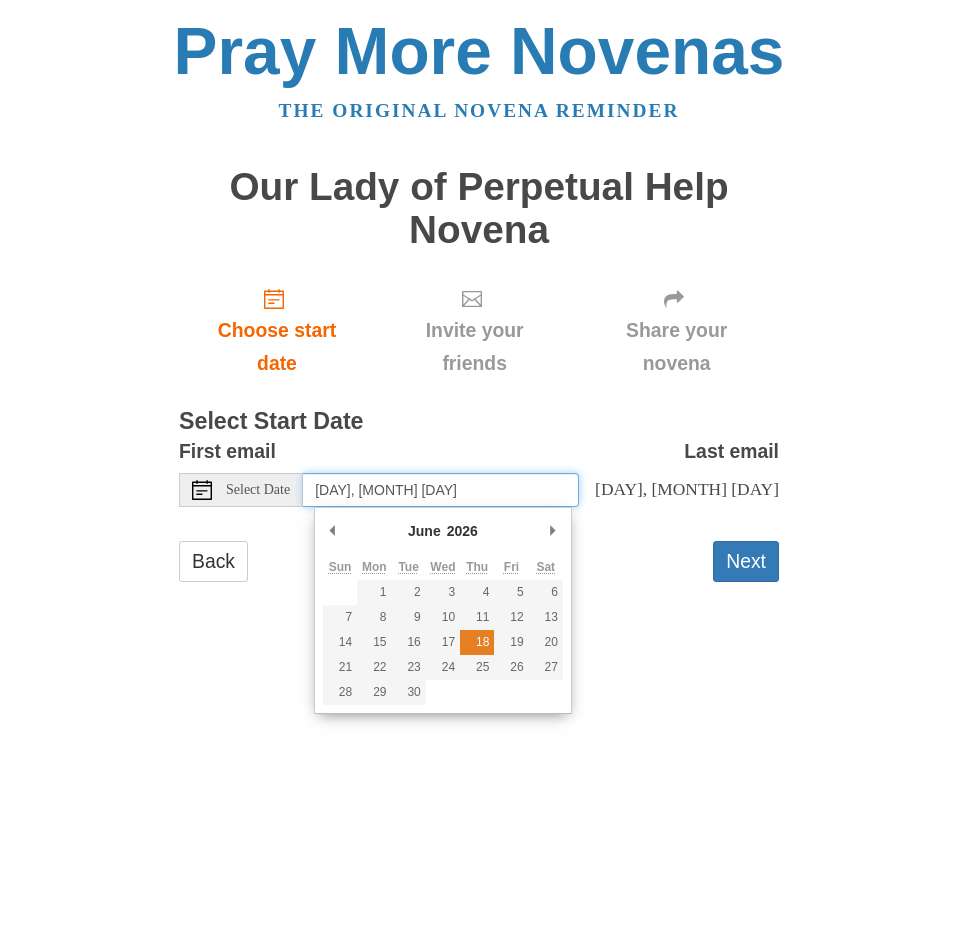 type on "Thursday, June 18th" 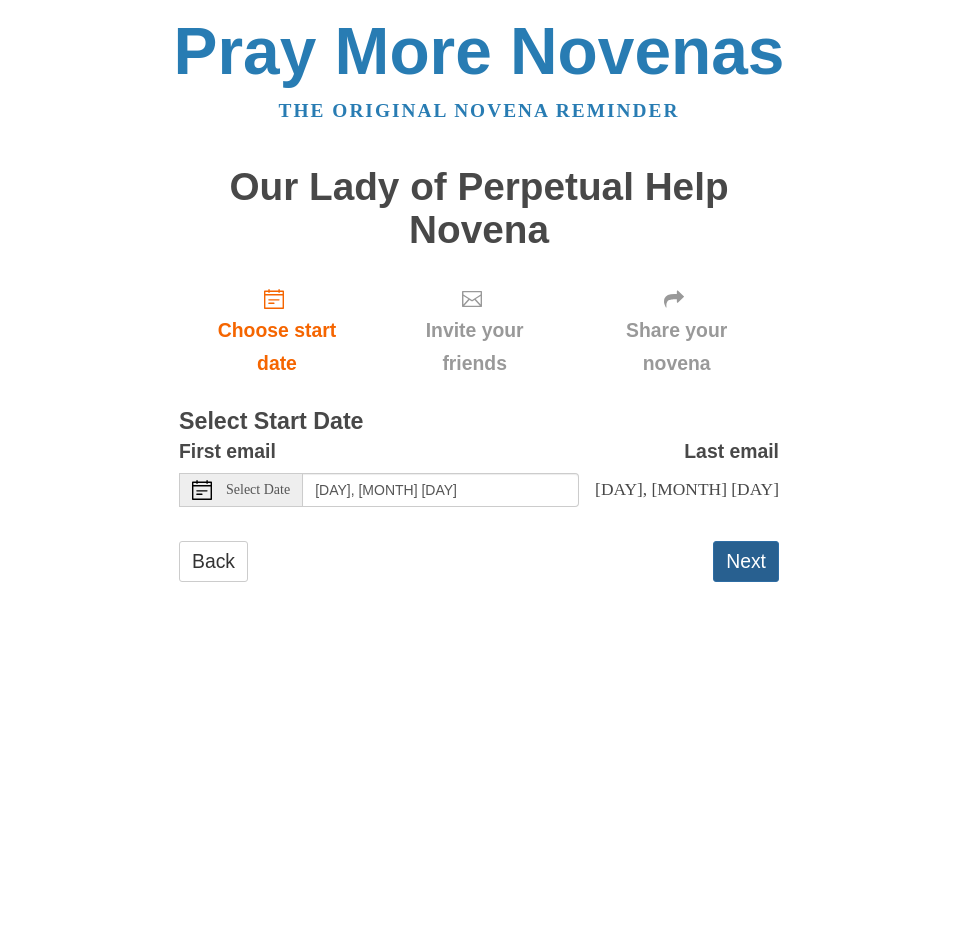 click on "Next" at bounding box center (746, 561) 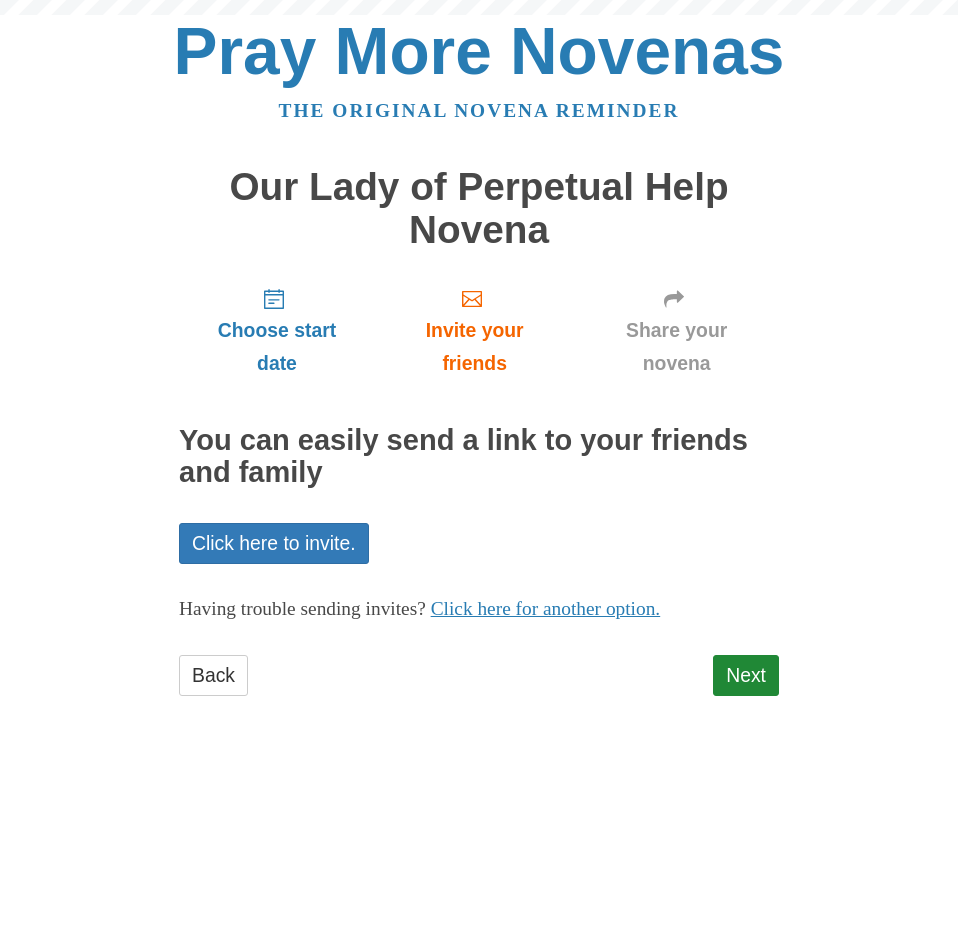 scroll, scrollTop: 0, scrollLeft: 0, axis: both 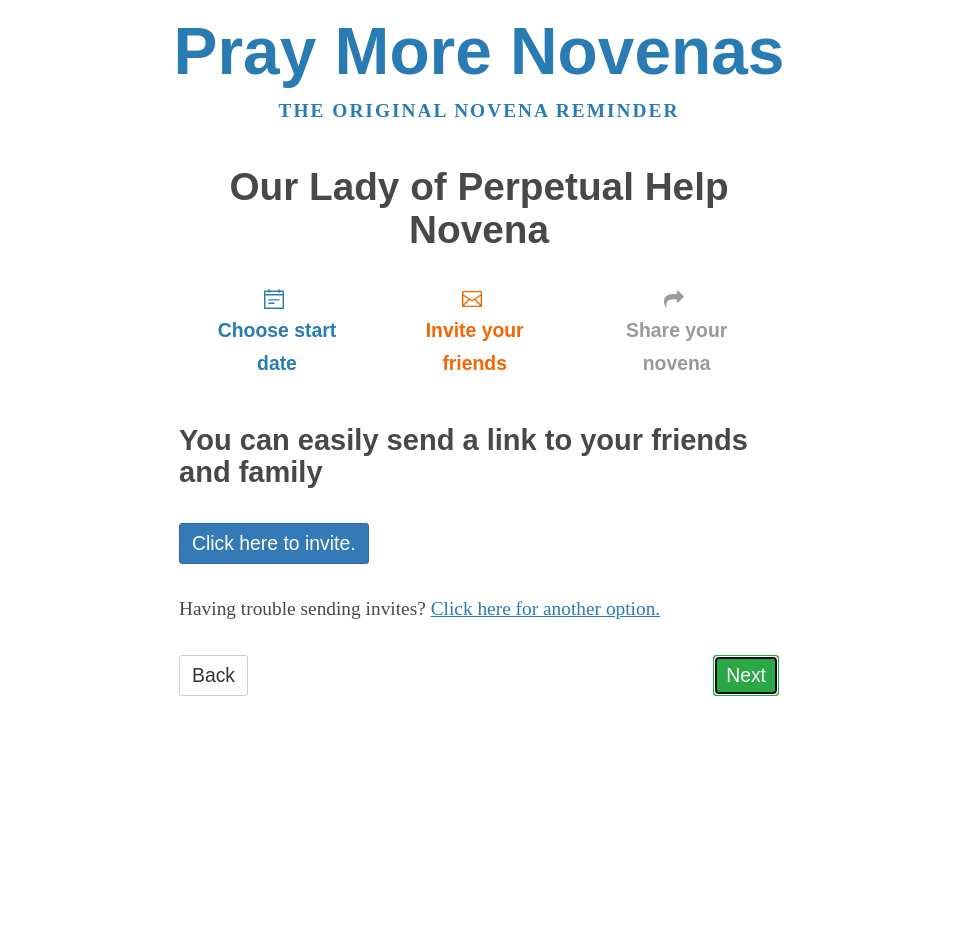 click on "Next" at bounding box center (746, 675) 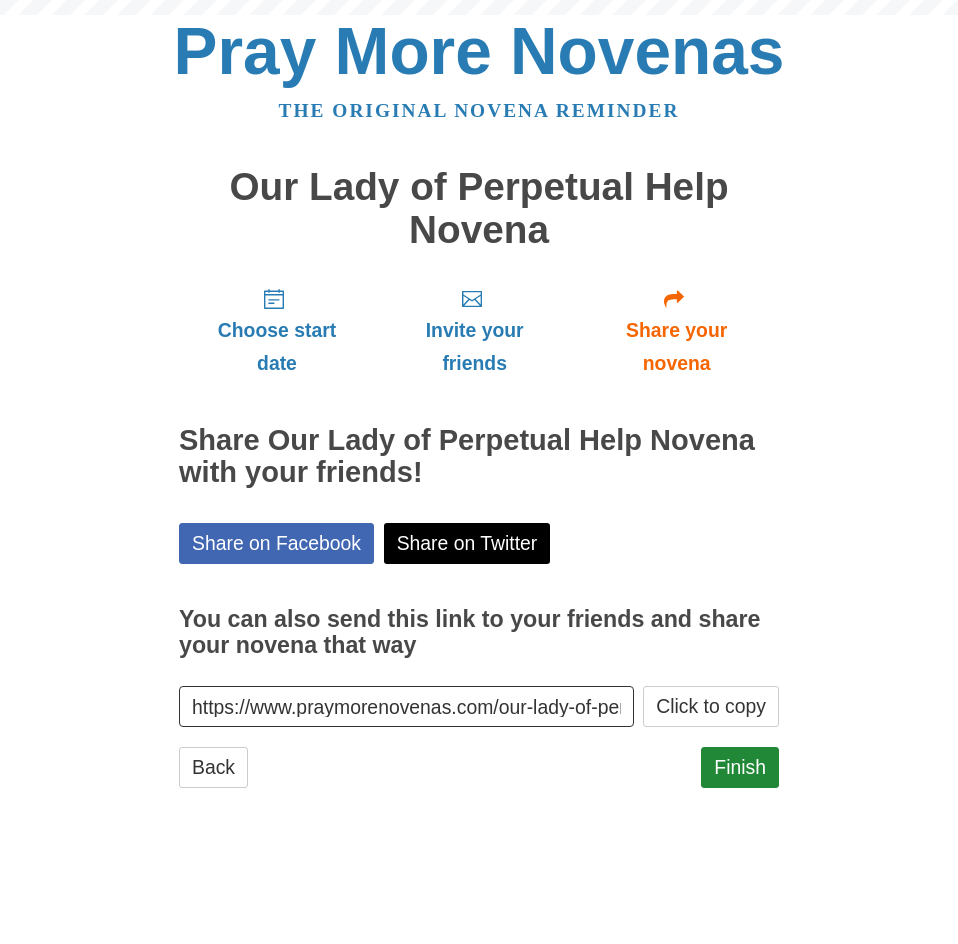 scroll, scrollTop: 0, scrollLeft: 0, axis: both 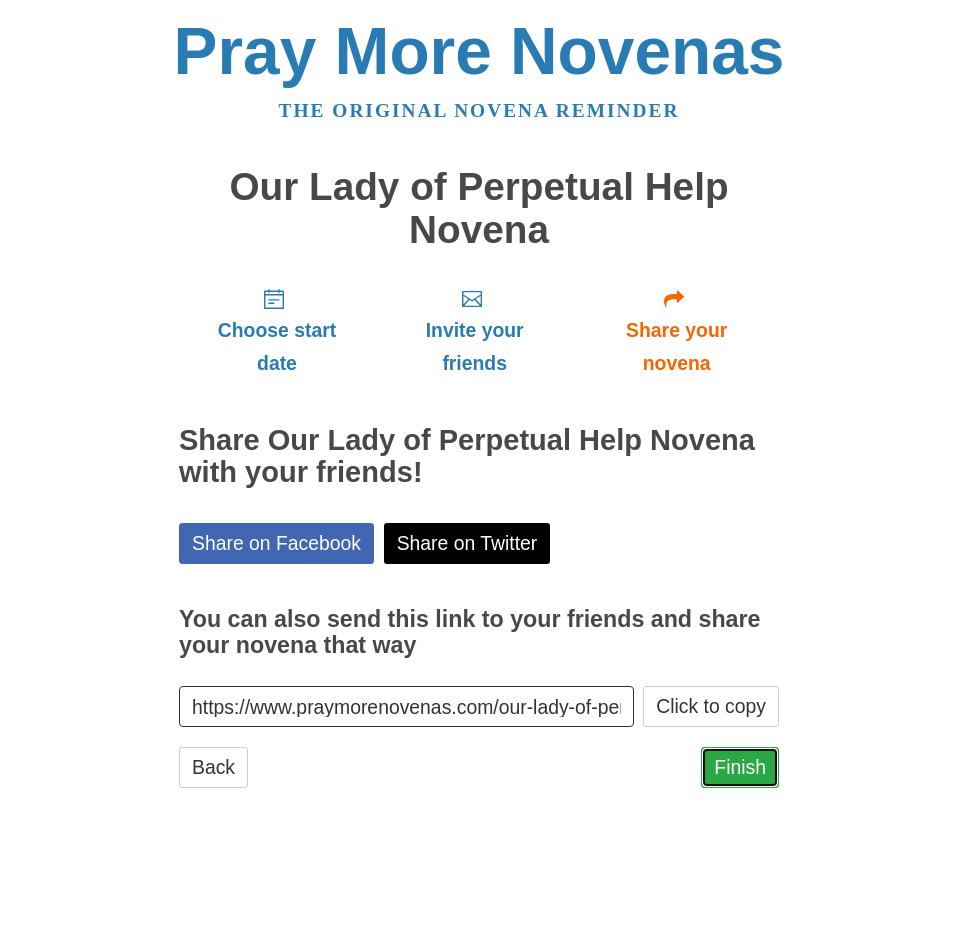 click on "Finish" at bounding box center (740, 767) 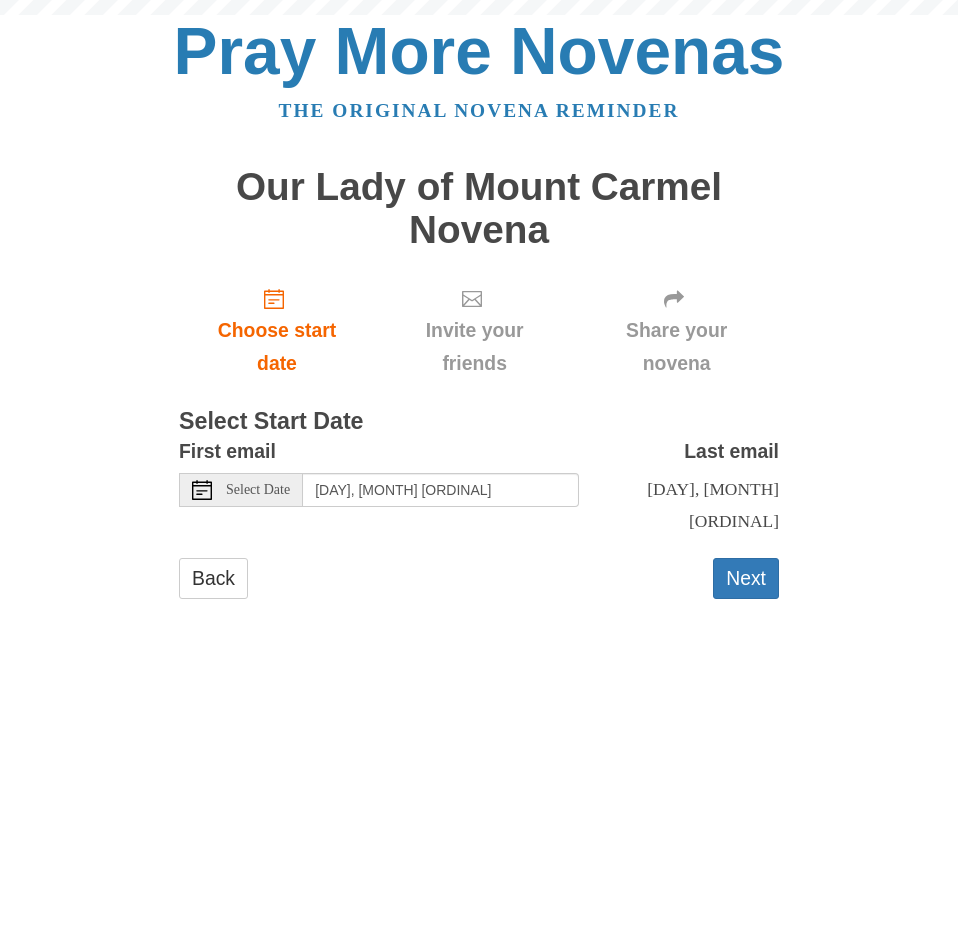 scroll, scrollTop: 0, scrollLeft: 0, axis: both 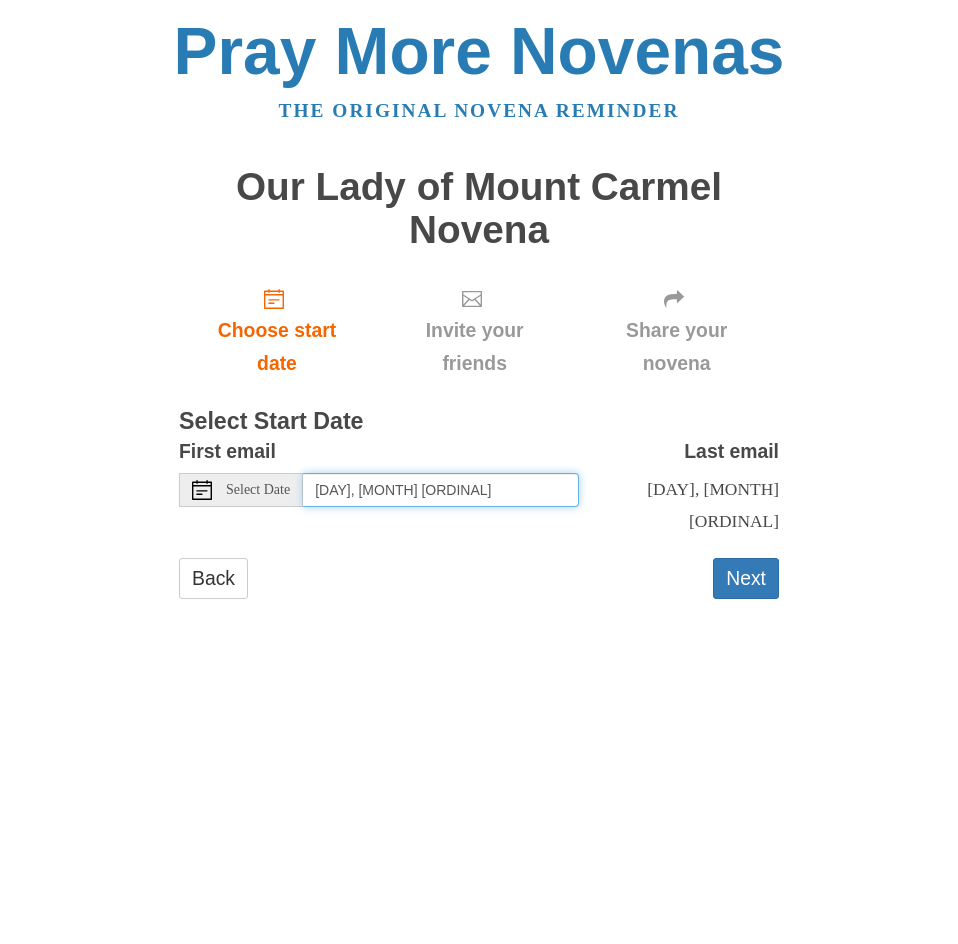 click on "Saturday, August 9th" at bounding box center [441, 490] 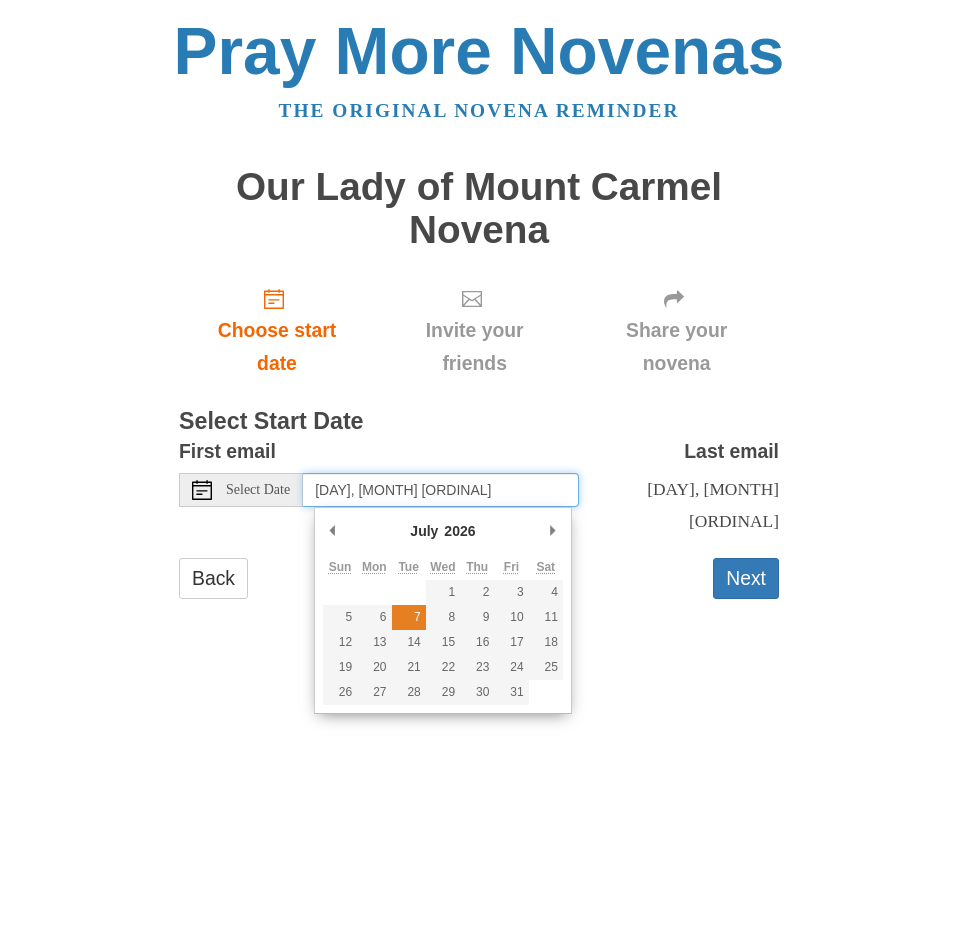 type on "Tuesday, July 7th" 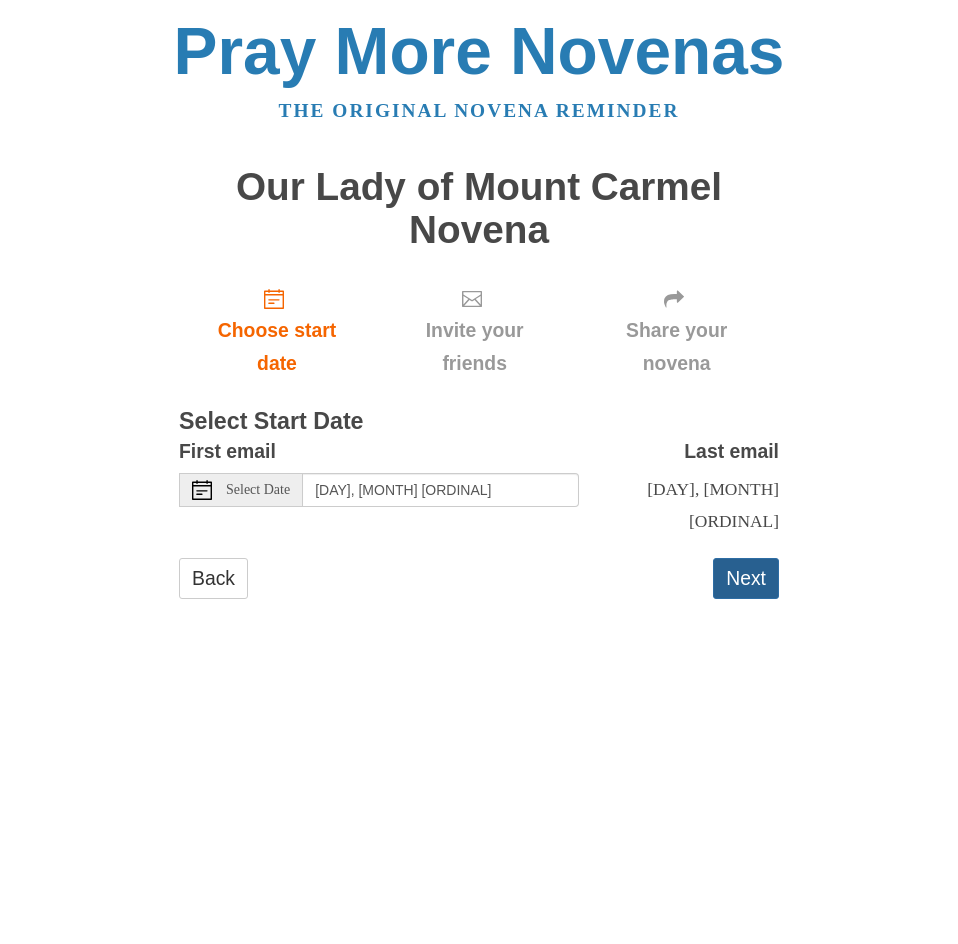 click on "Next" at bounding box center [746, 578] 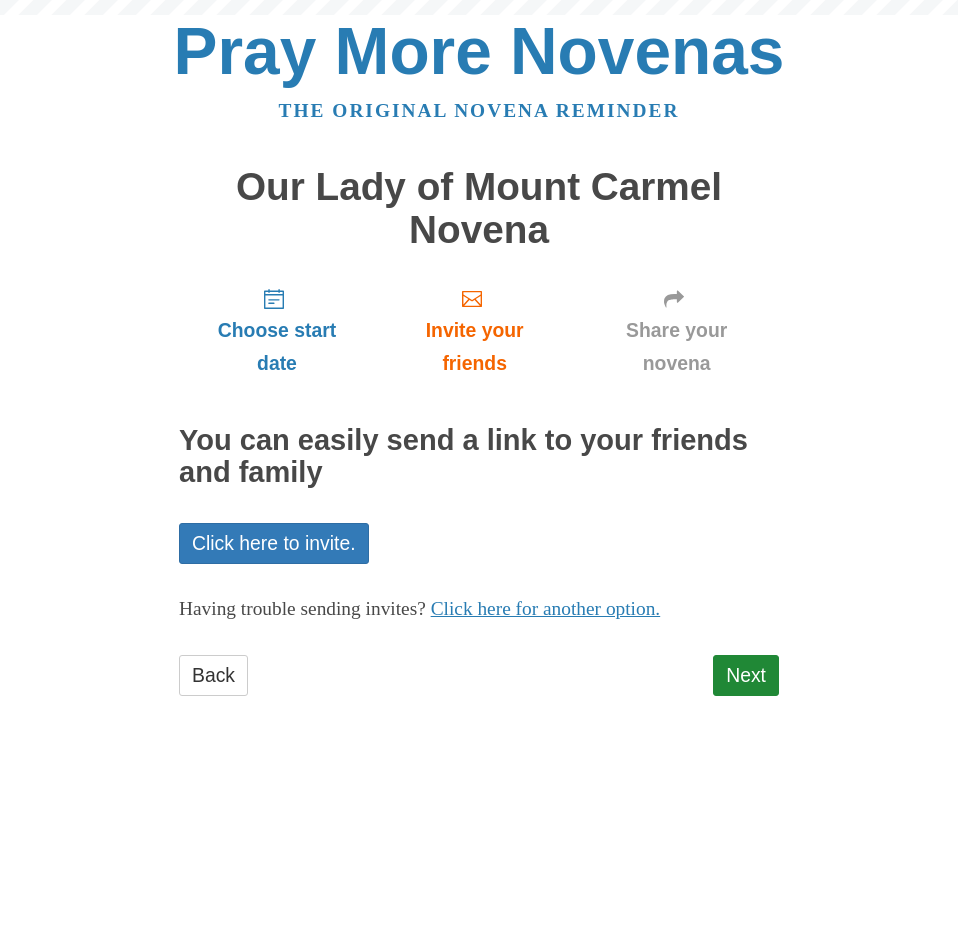 scroll, scrollTop: 0, scrollLeft: 0, axis: both 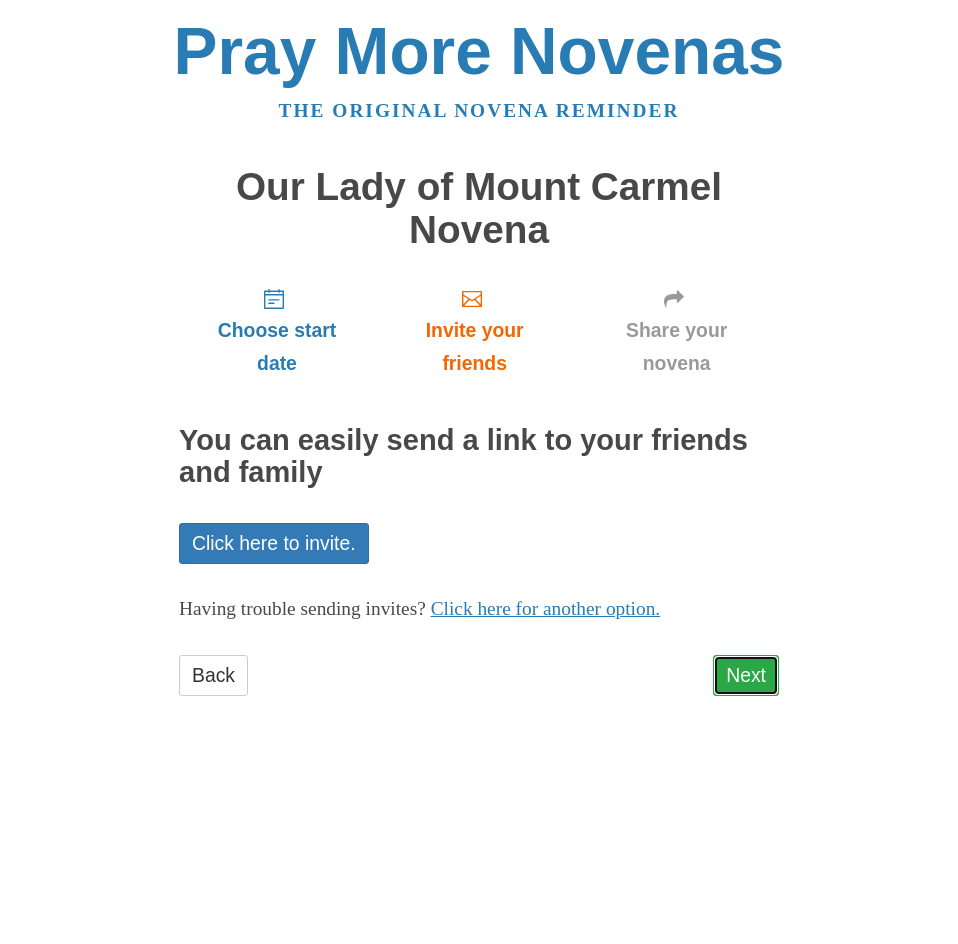 click on "Next" at bounding box center (746, 675) 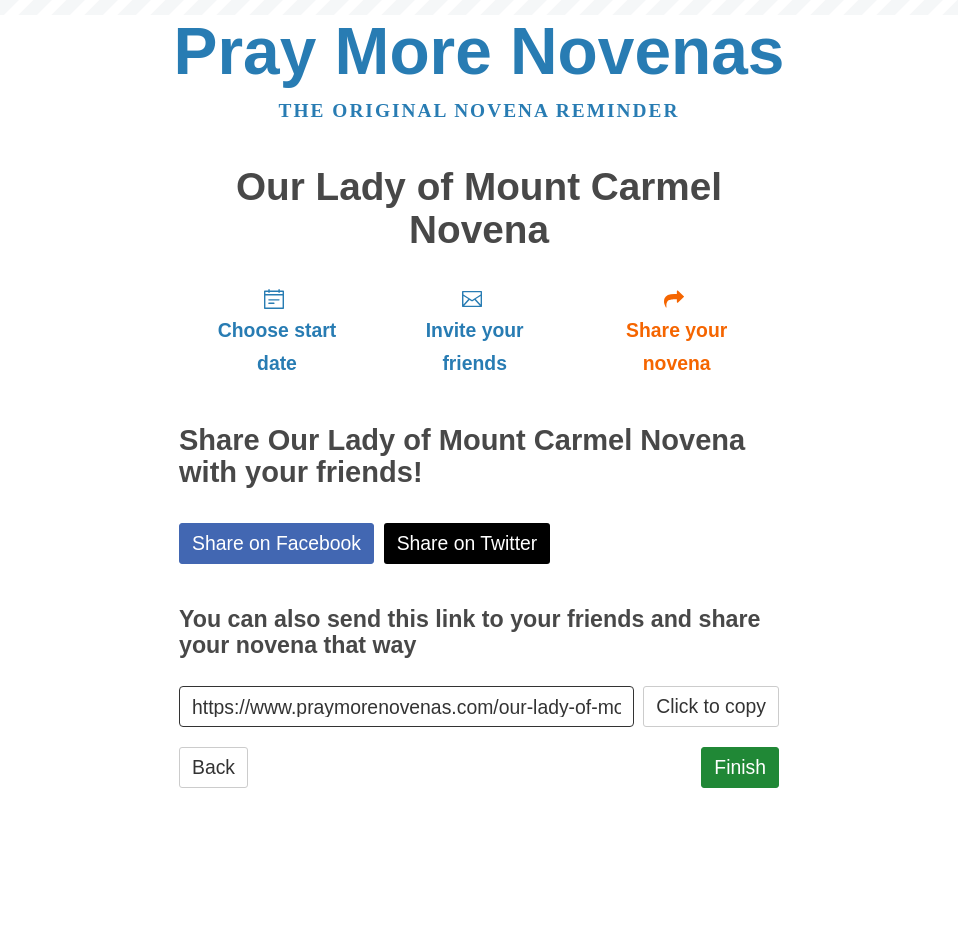 scroll, scrollTop: 0, scrollLeft: 0, axis: both 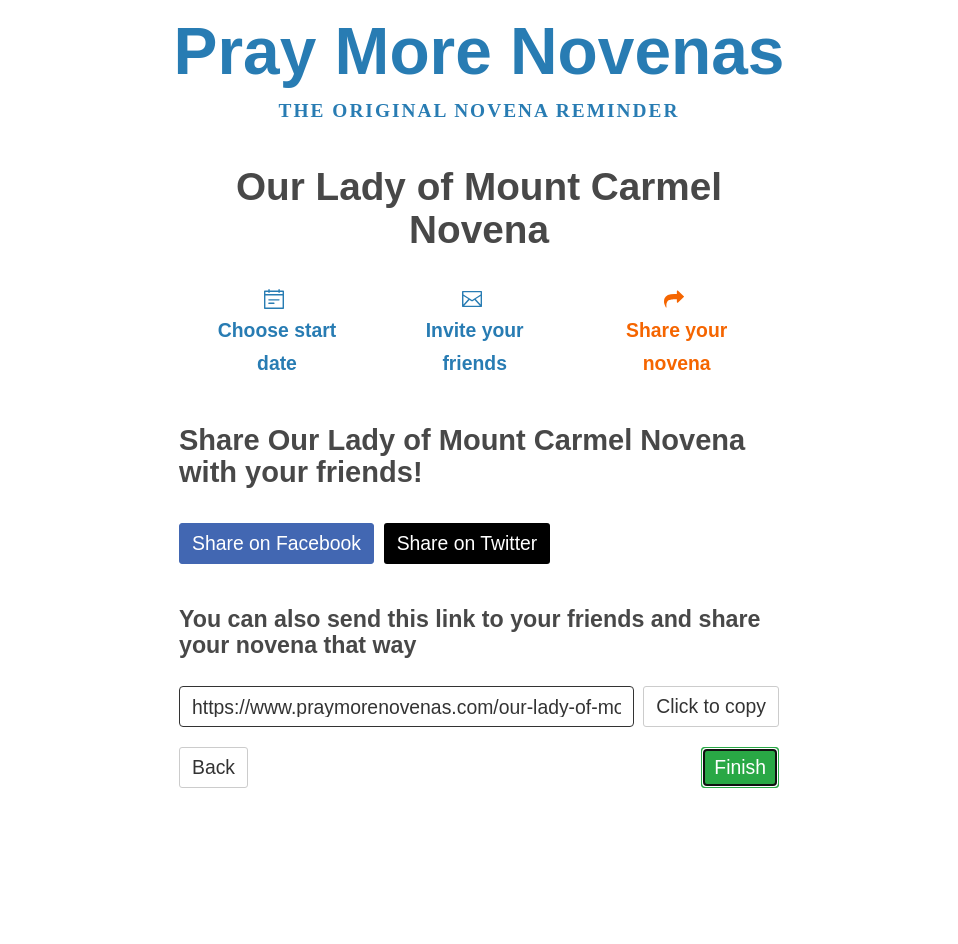 click on "Finish" at bounding box center [740, 767] 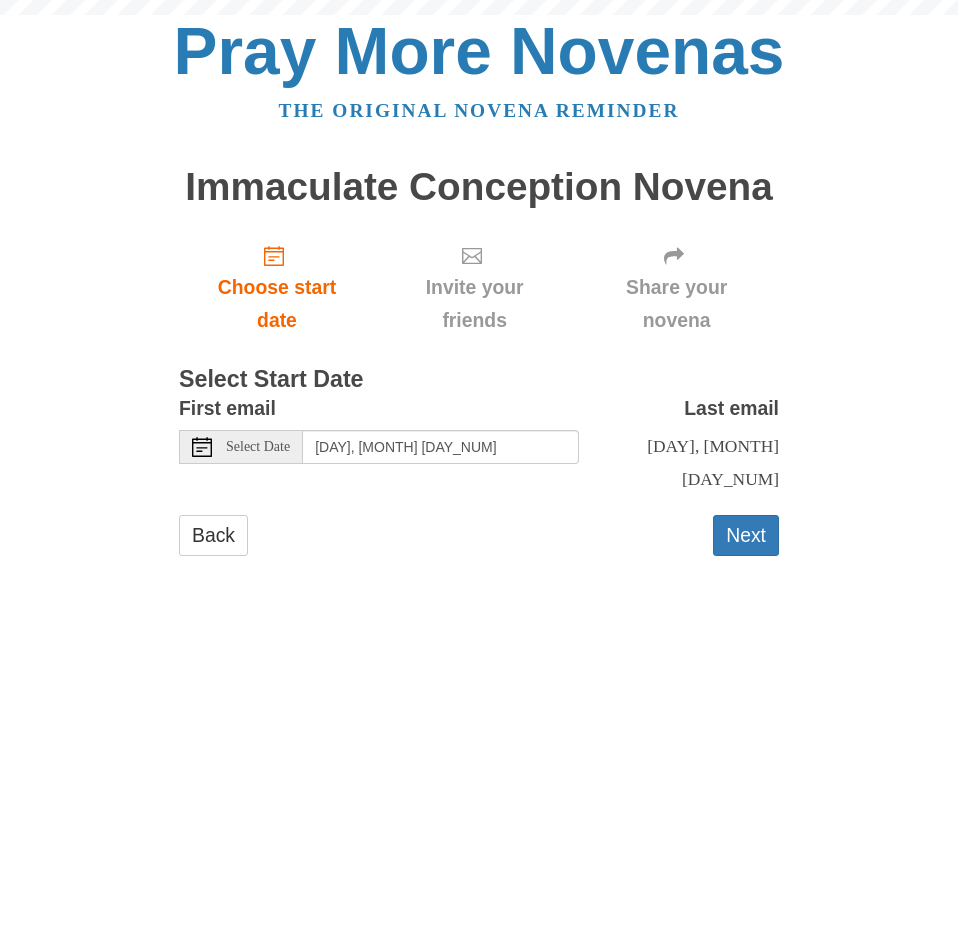 scroll, scrollTop: 0, scrollLeft: 0, axis: both 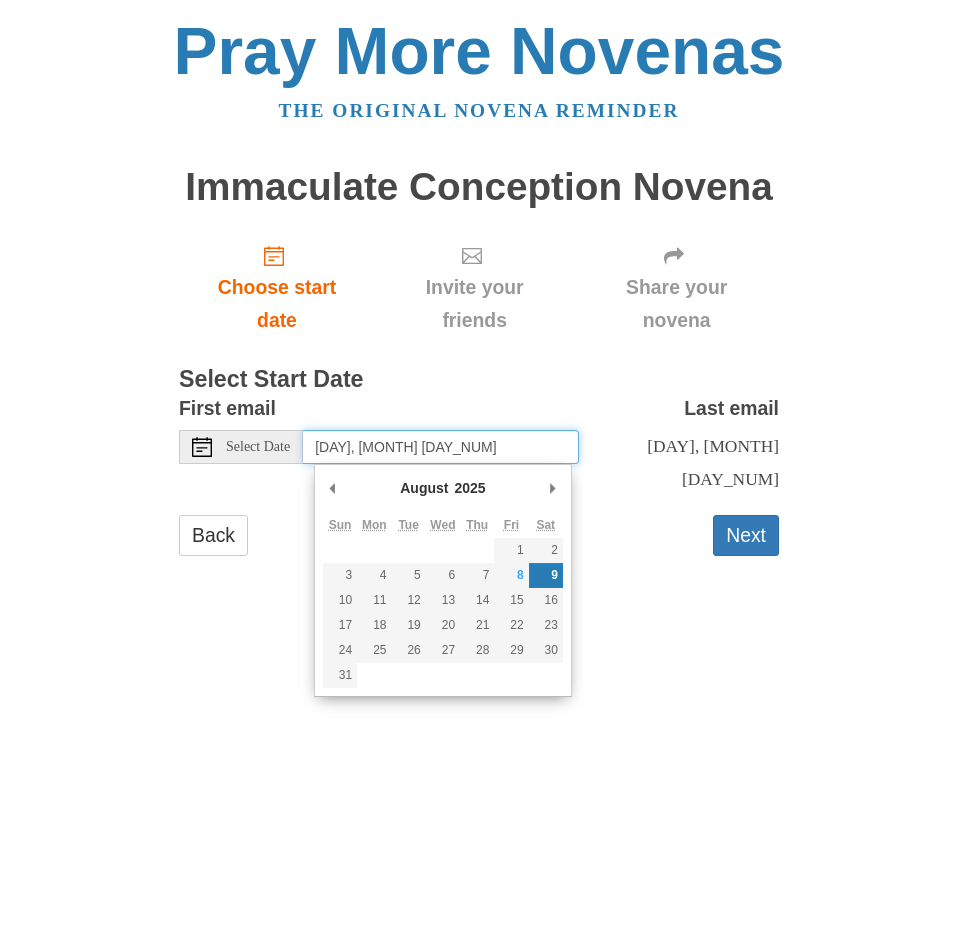 click on "[DAY], [MONTH] [ORDINAL]" at bounding box center [441, 447] 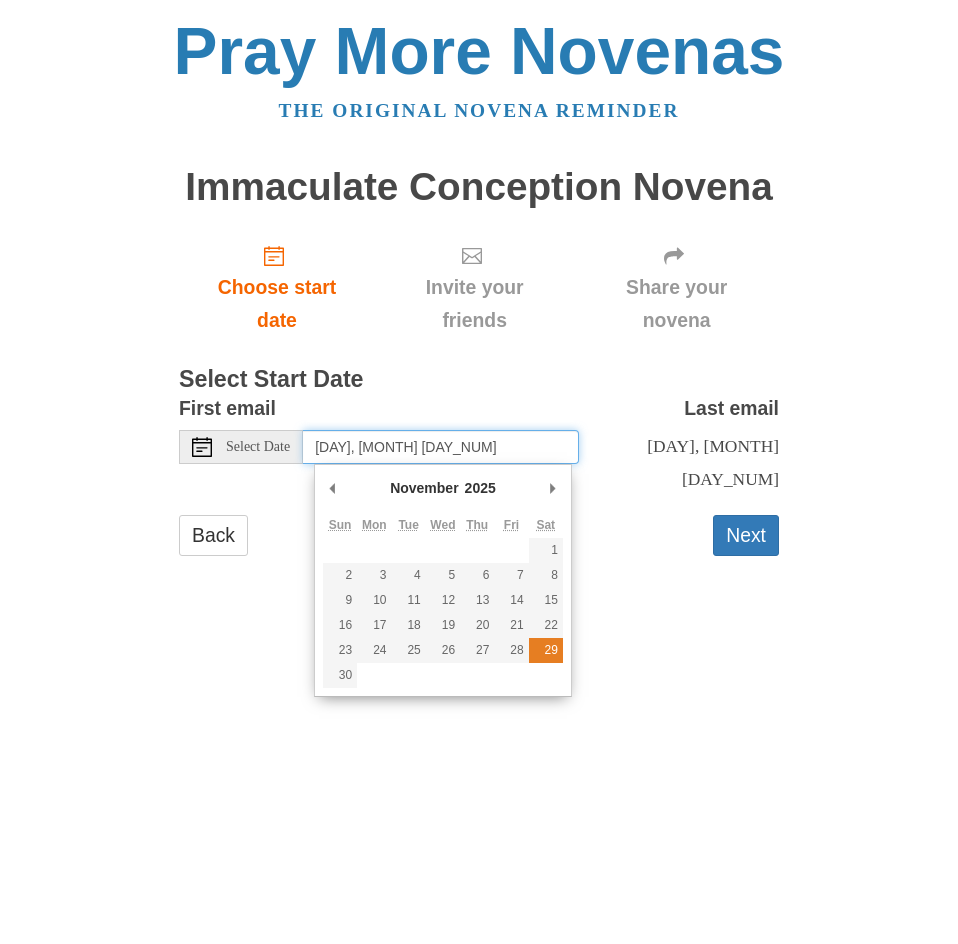 type on "Saturday, November 29th" 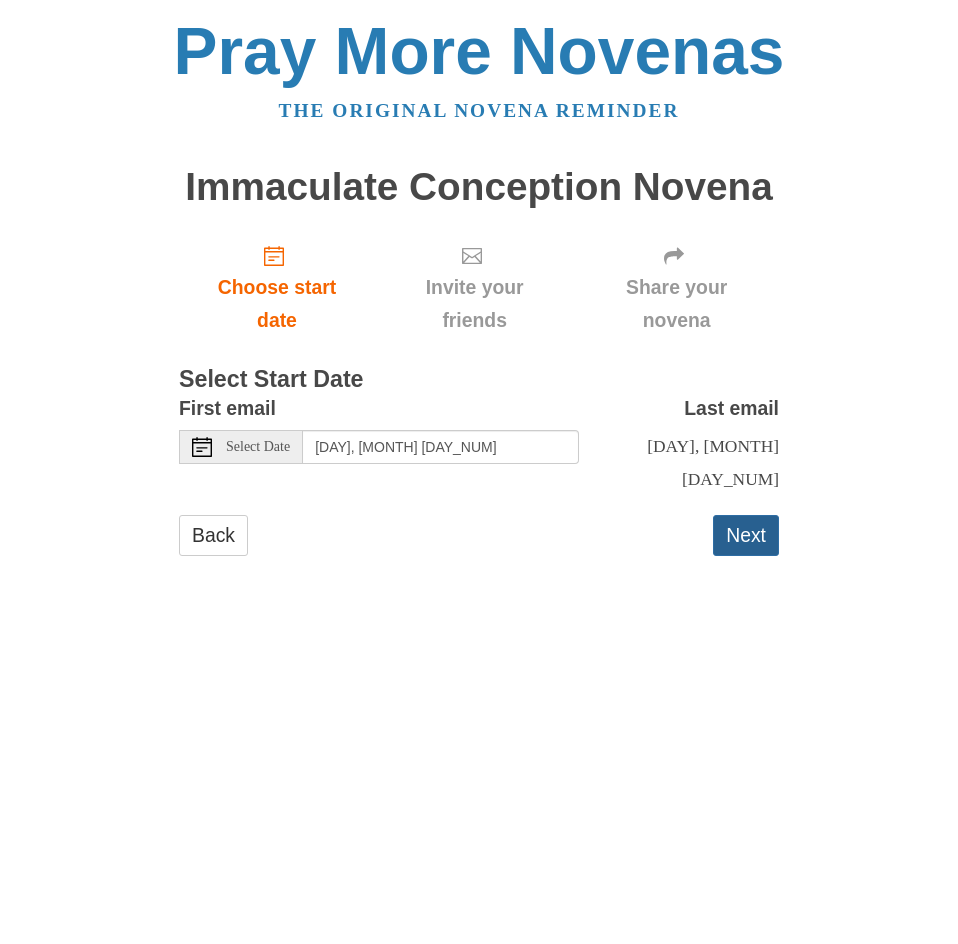 click on "Next" at bounding box center (746, 535) 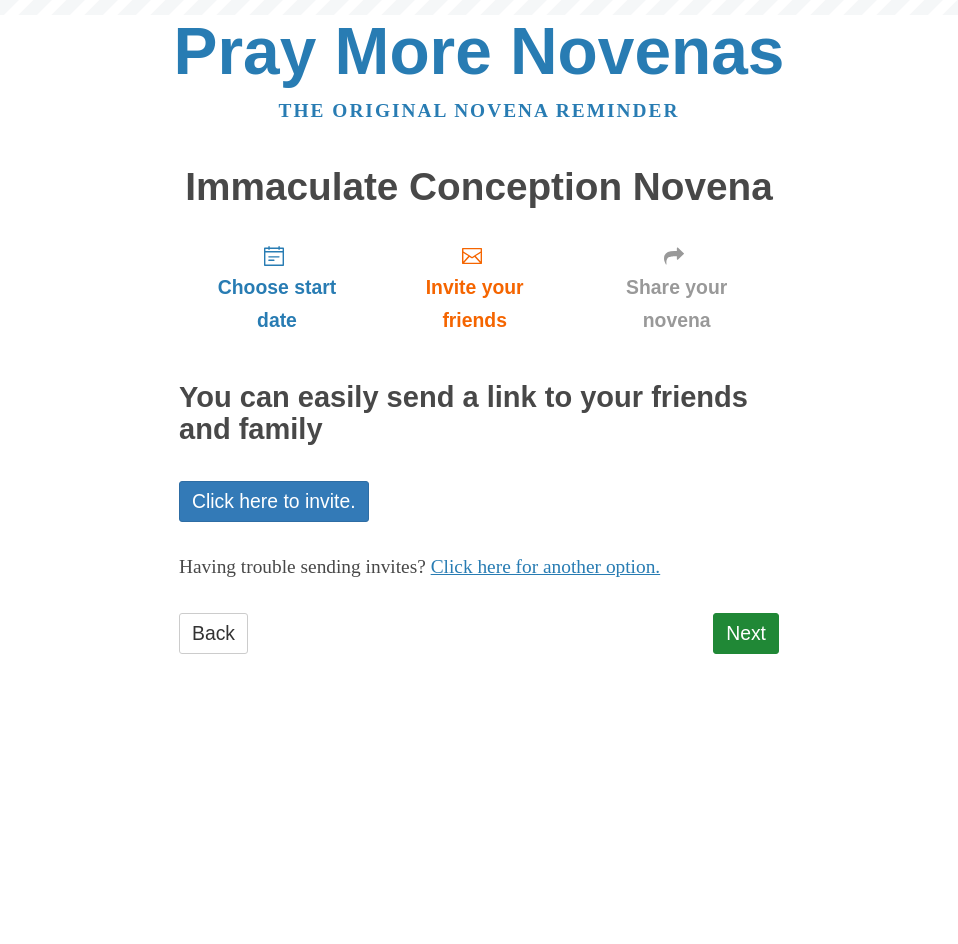 scroll, scrollTop: 0, scrollLeft: 0, axis: both 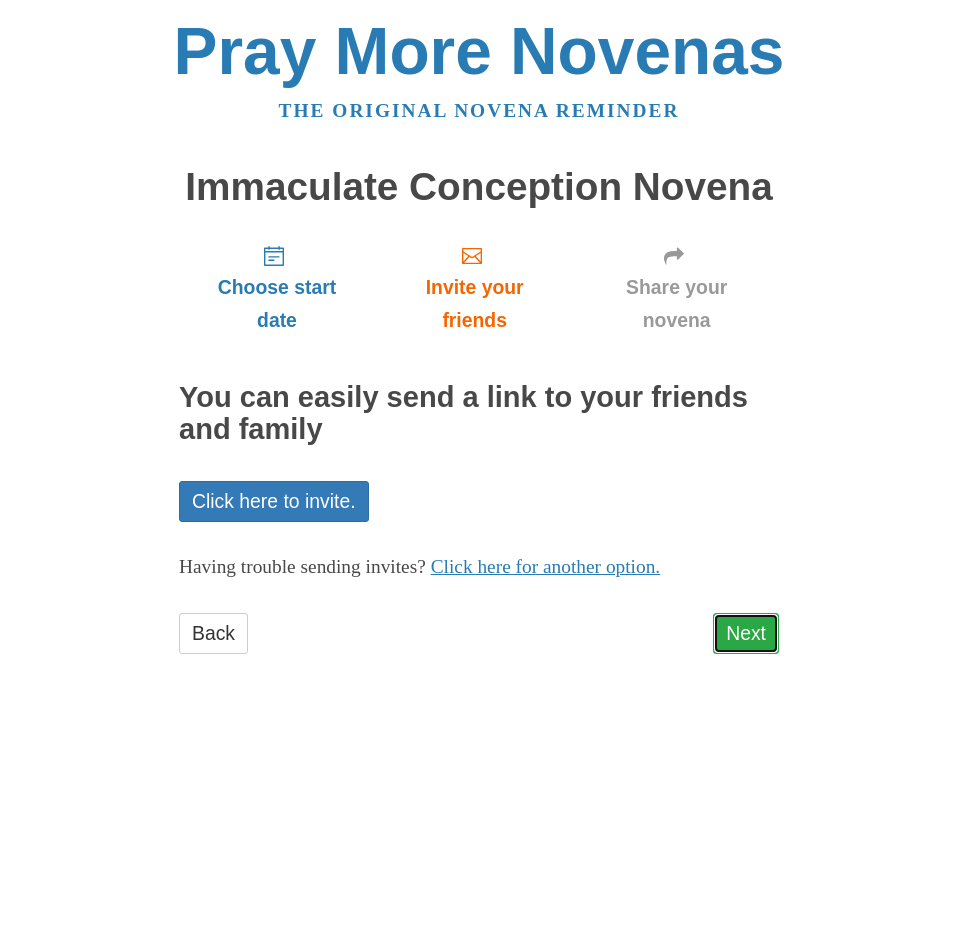 click on "Next" at bounding box center (746, 633) 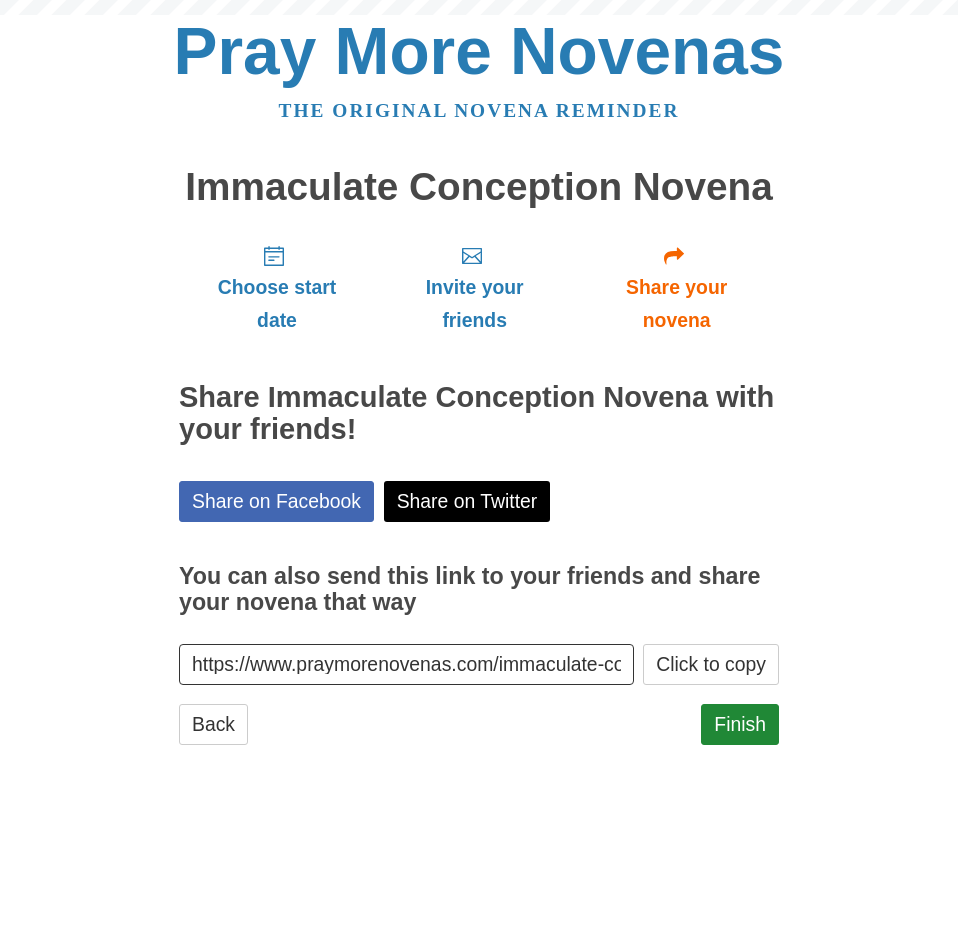 scroll, scrollTop: 0, scrollLeft: 0, axis: both 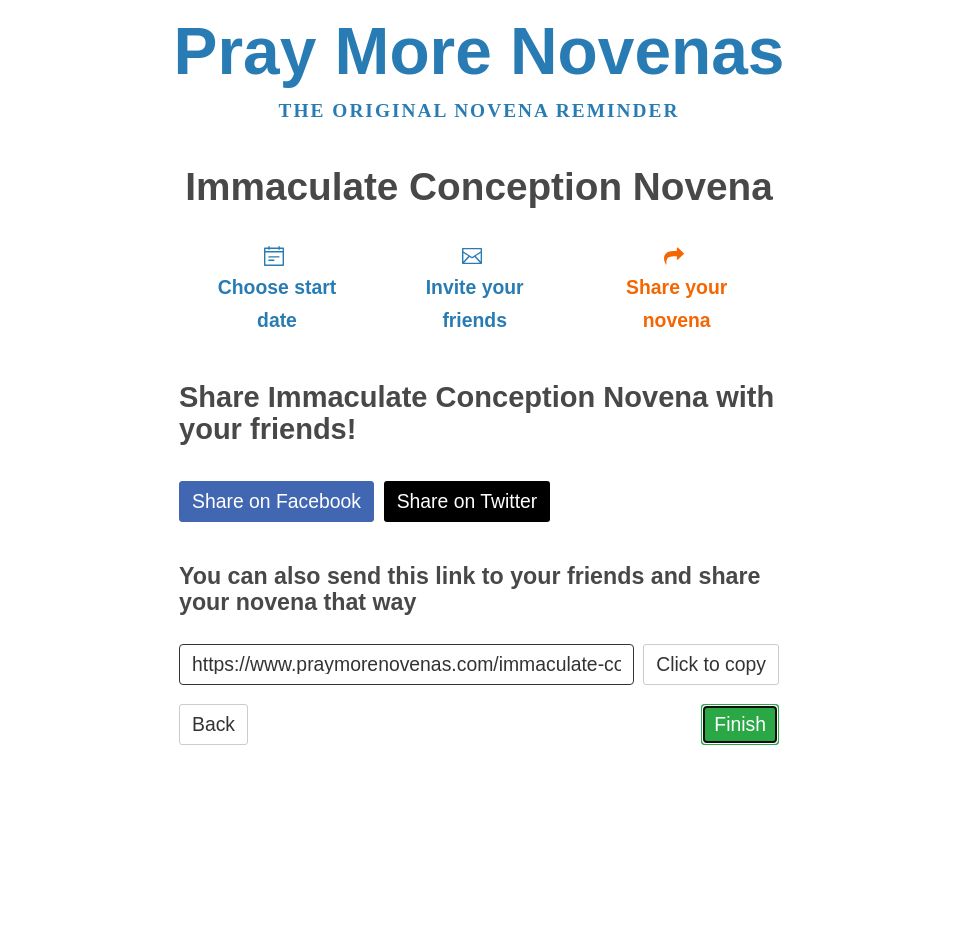 click on "Finish" at bounding box center [740, 724] 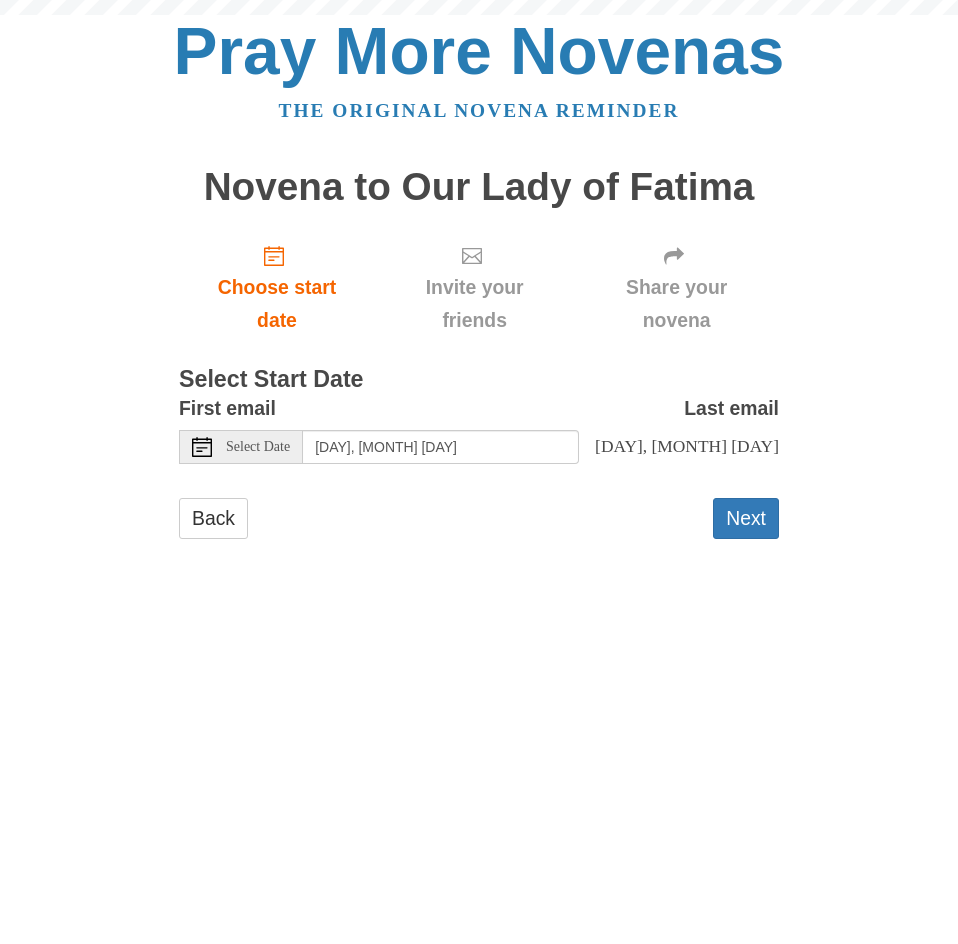 scroll, scrollTop: 0, scrollLeft: 0, axis: both 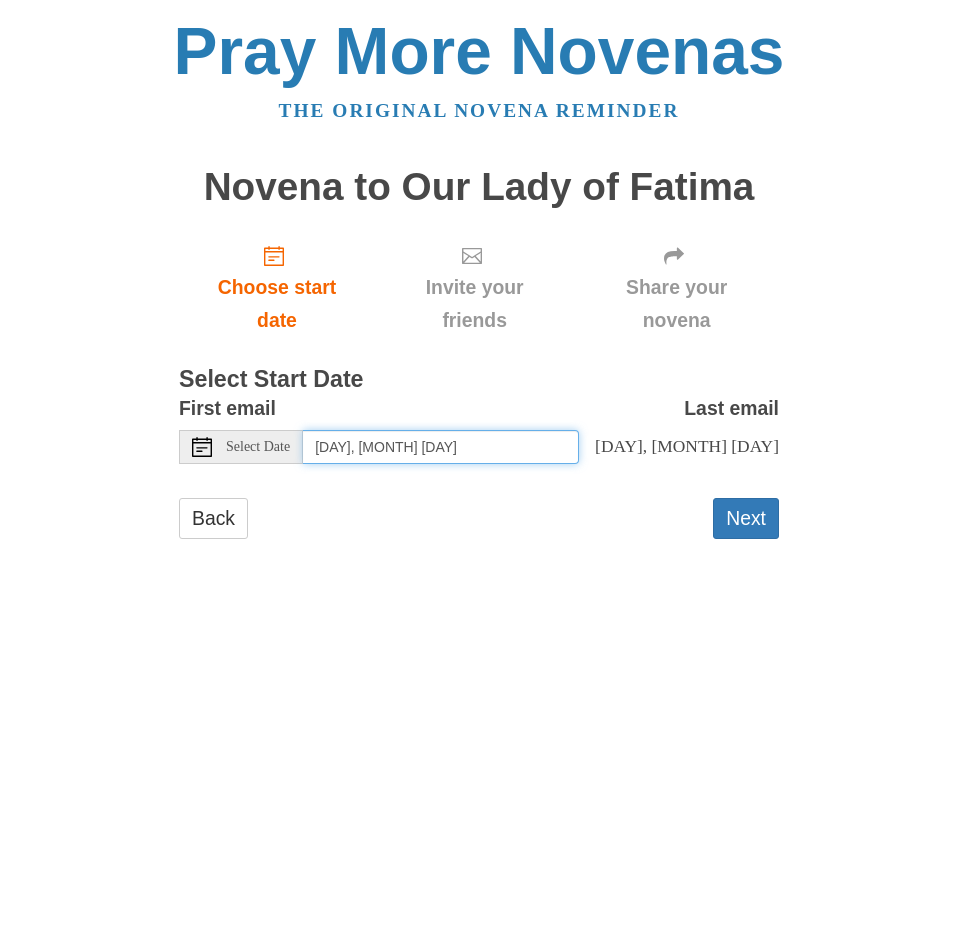 click on "Saturday, August 9th" at bounding box center (441, 447) 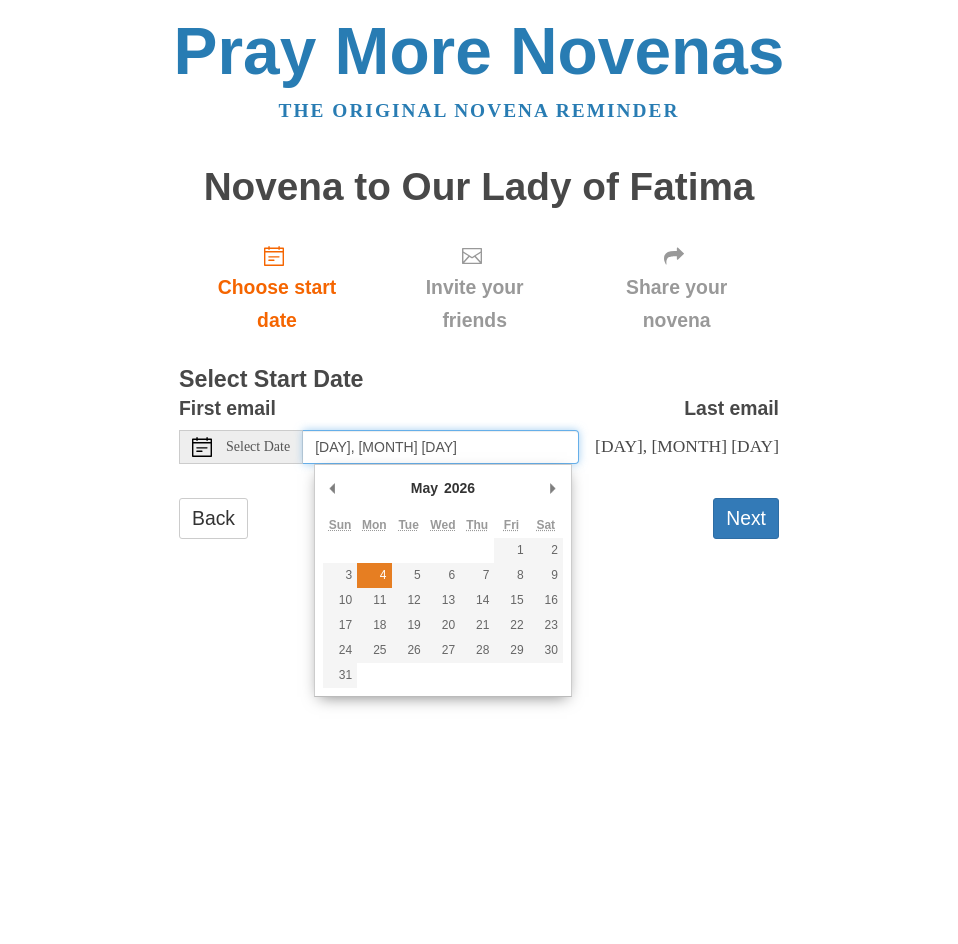 type on "Monday, May 4th" 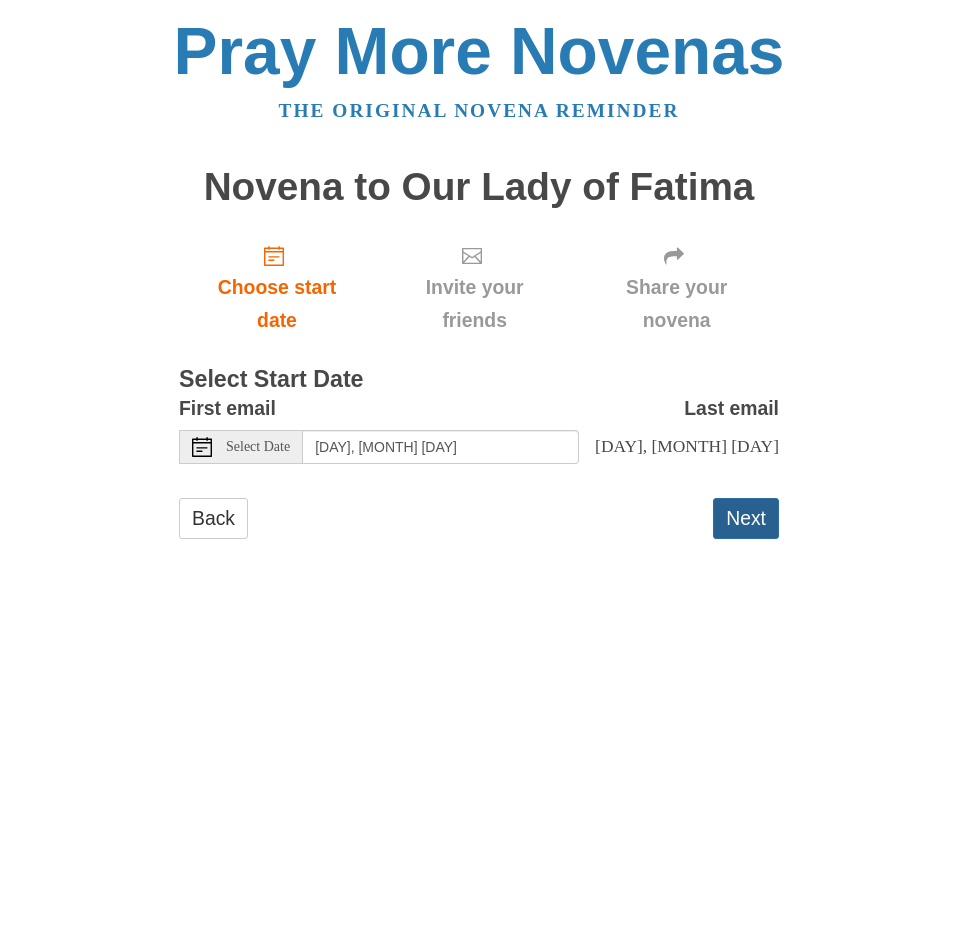 click on "Next" at bounding box center [746, 518] 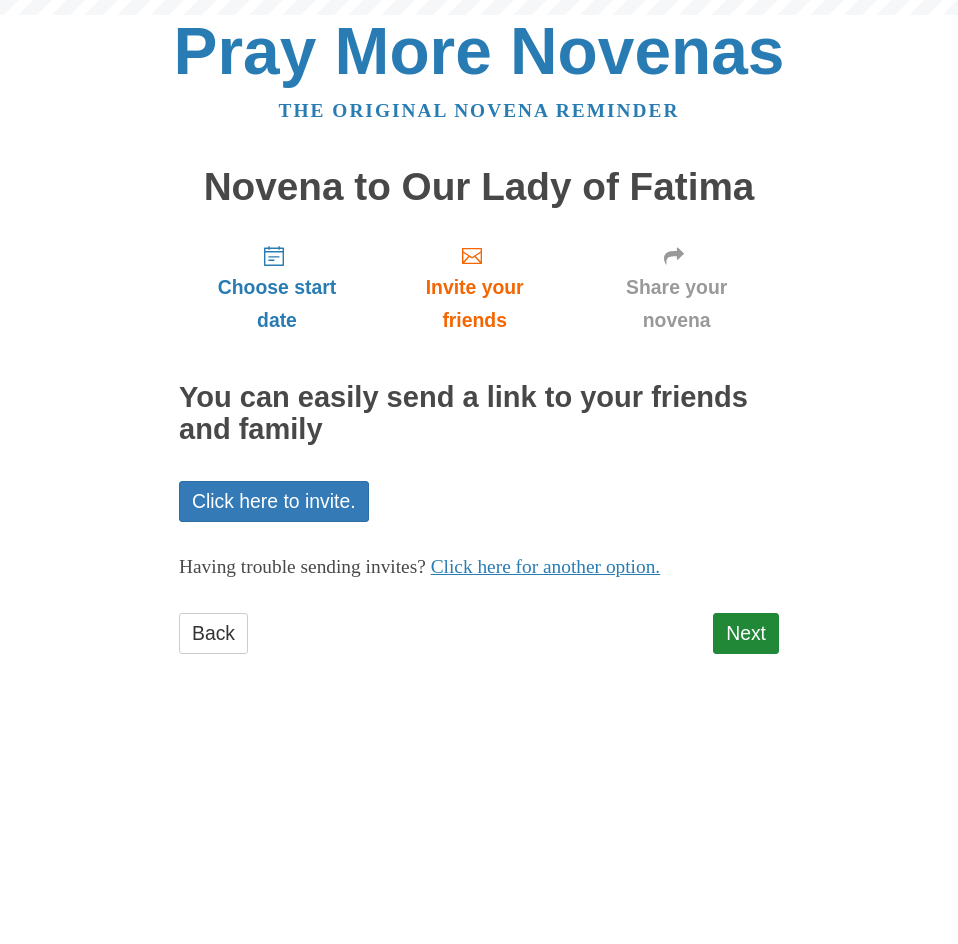 scroll, scrollTop: 0, scrollLeft: 0, axis: both 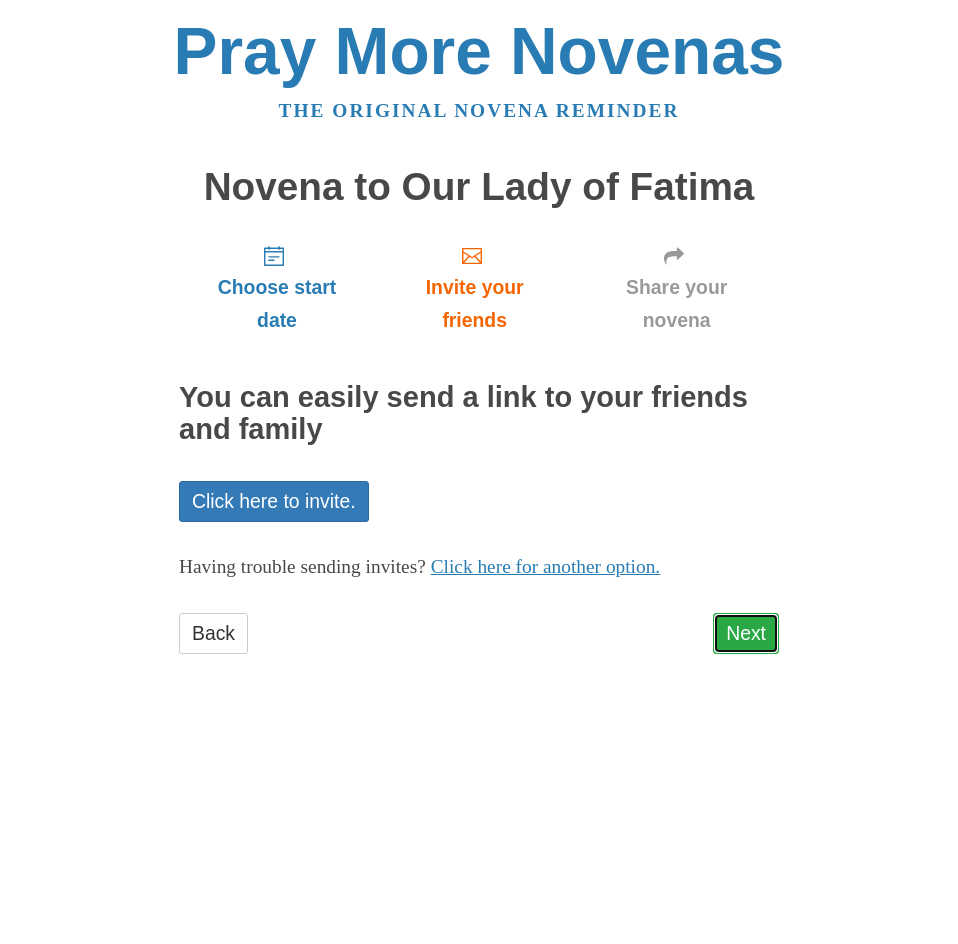 click on "Next" at bounding box center [746, 633] 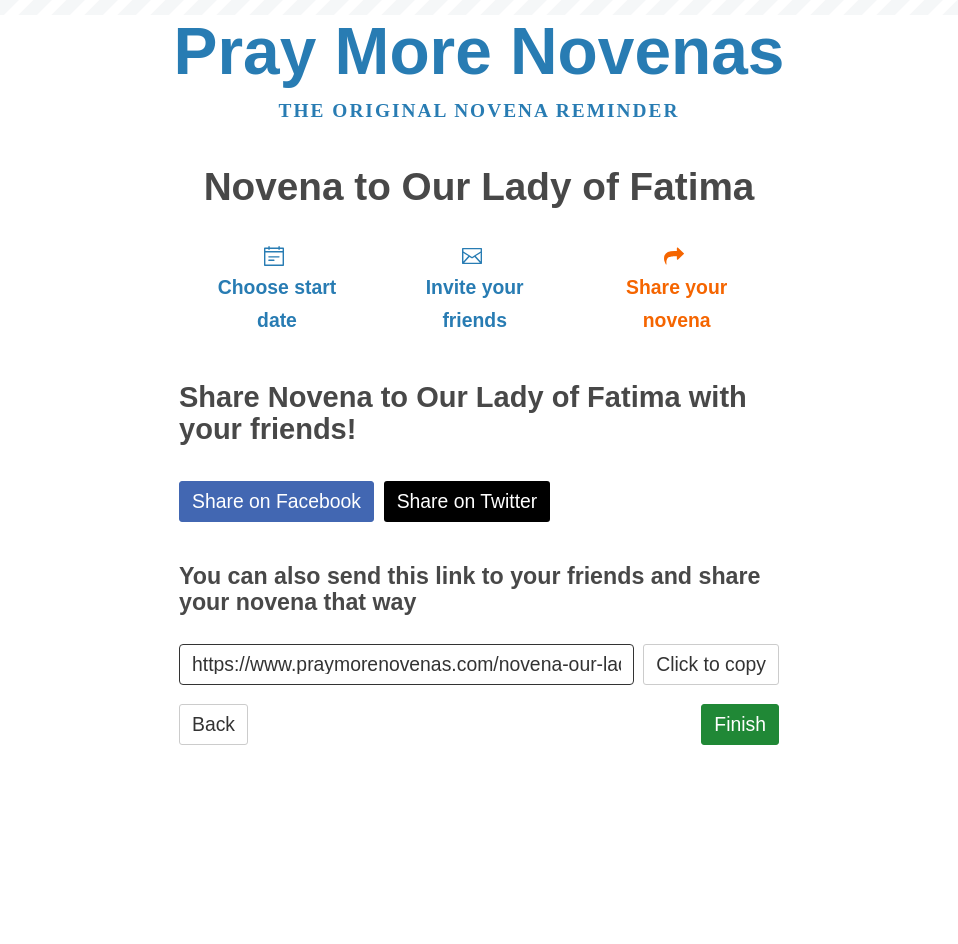 scroll, scrollTop: 0, scrollLeft: 0, axis: both 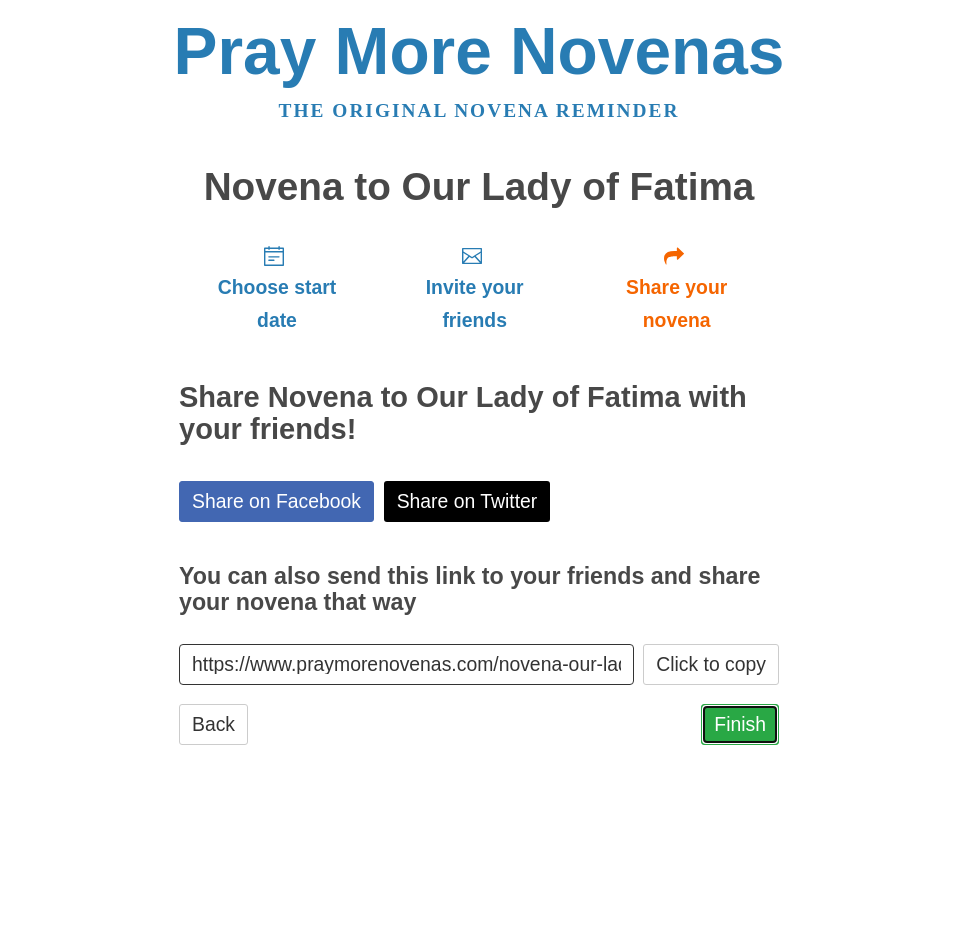 click on "Finish" at bounding box center [740, 724] 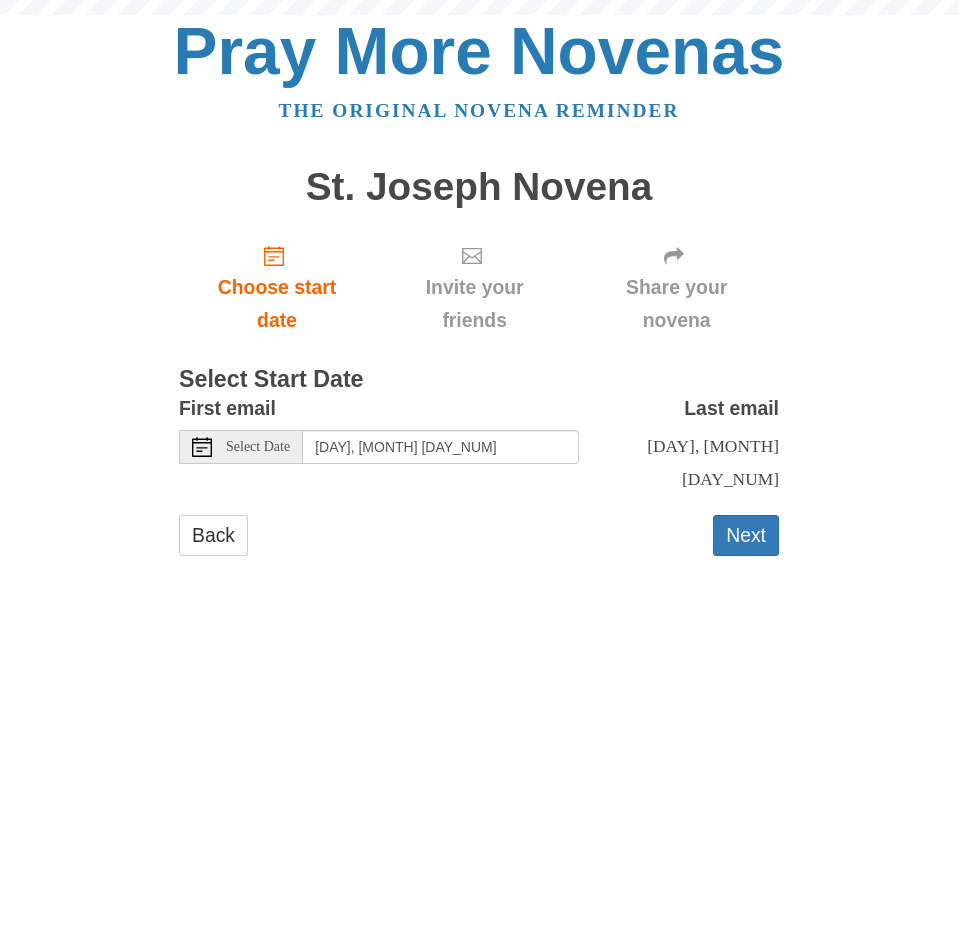 scroll, scrollTop: 0, scrollLeft: 0, axis: both 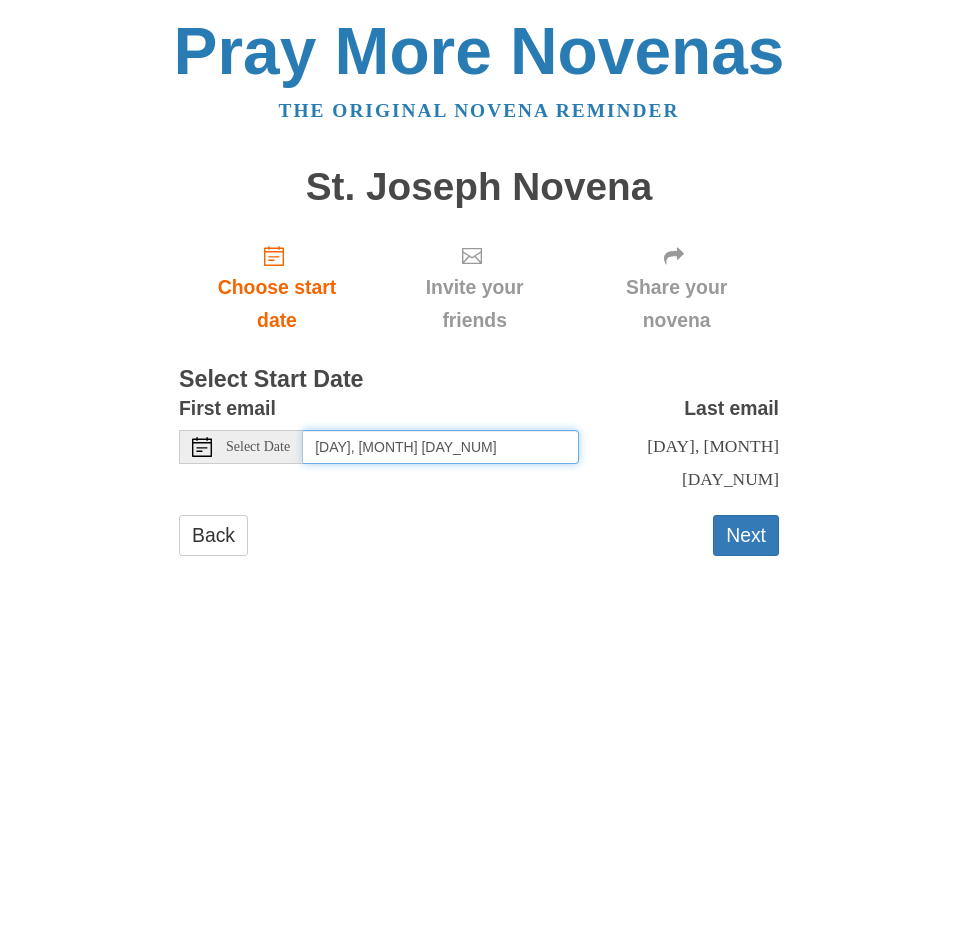 click on "Saturday, August 9th" at bounding box center (441, 447) 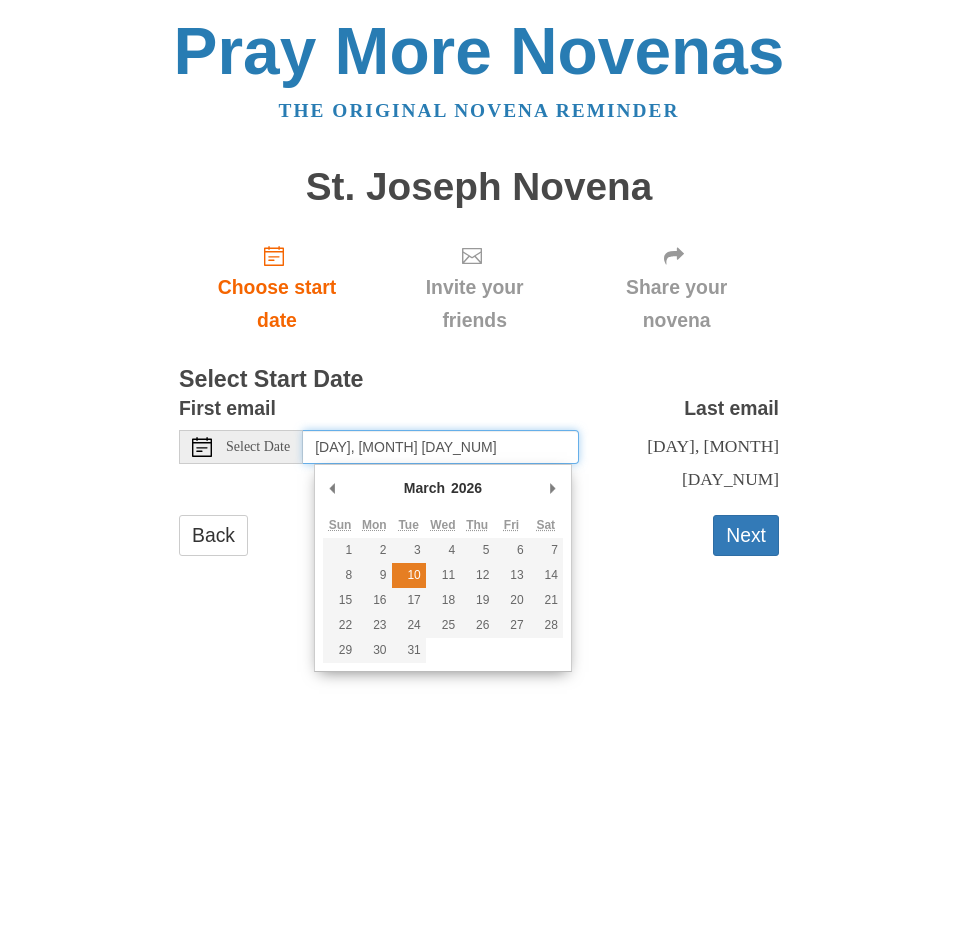 type on "Tuesday, March 10th" 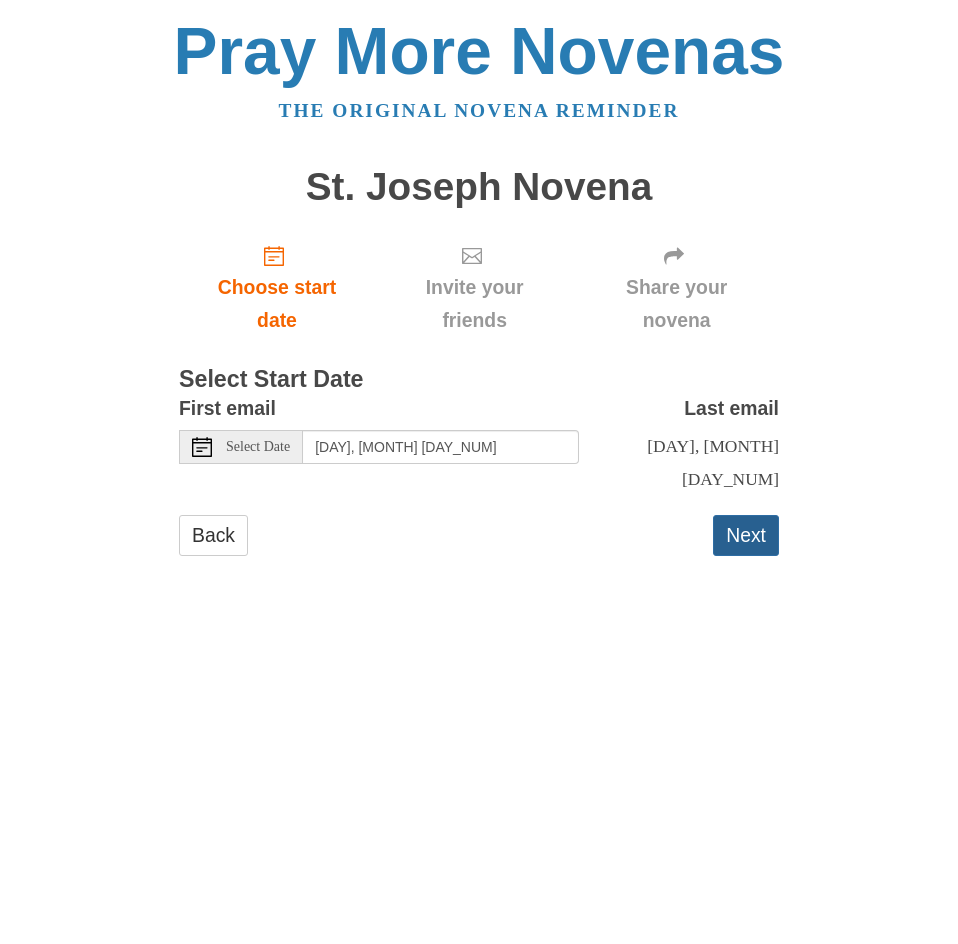 click on "Next" at bounding box center [746, 535] 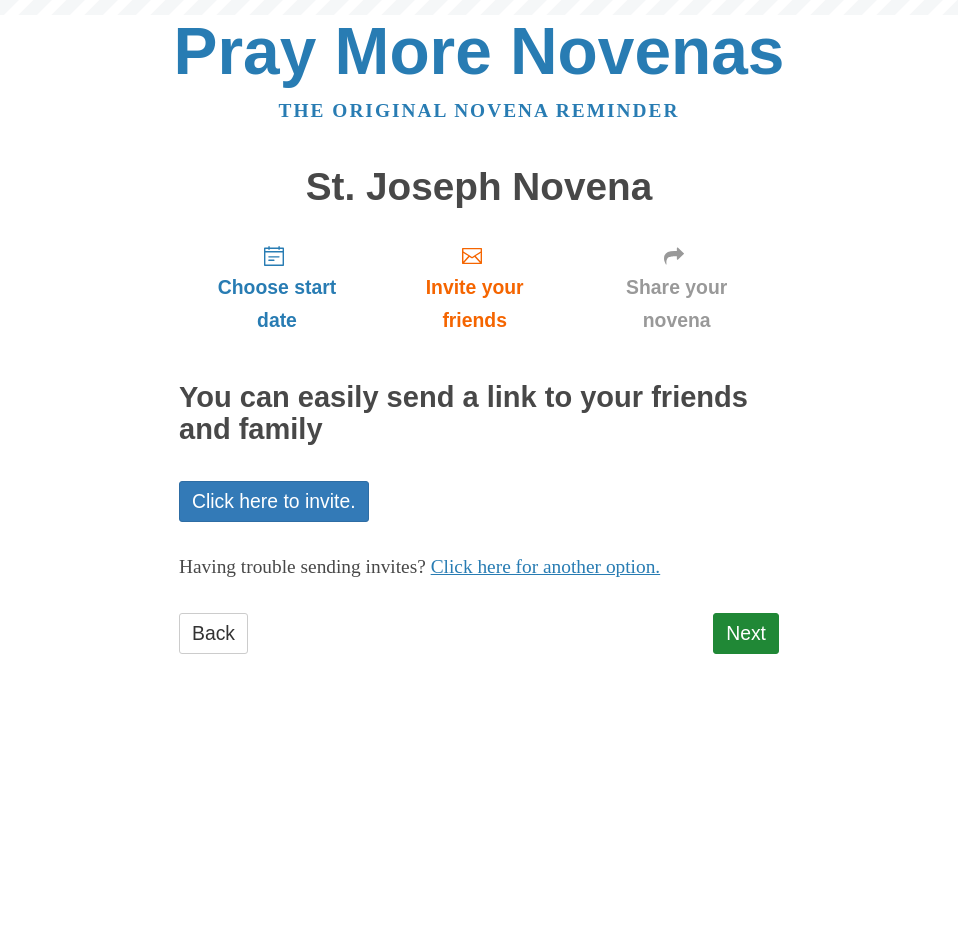 scroll, scrollTop: 0, scrollLeft: 0, axis: both 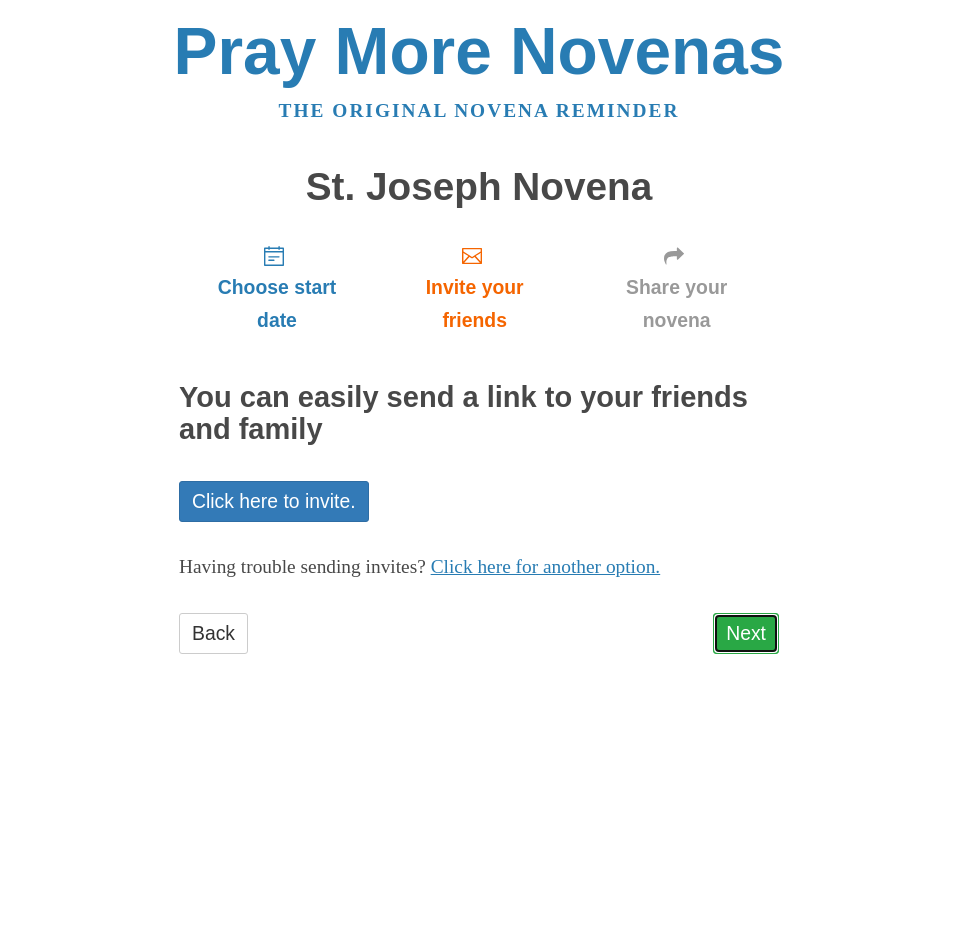 click on "Next" at bounding box center (746, 633) 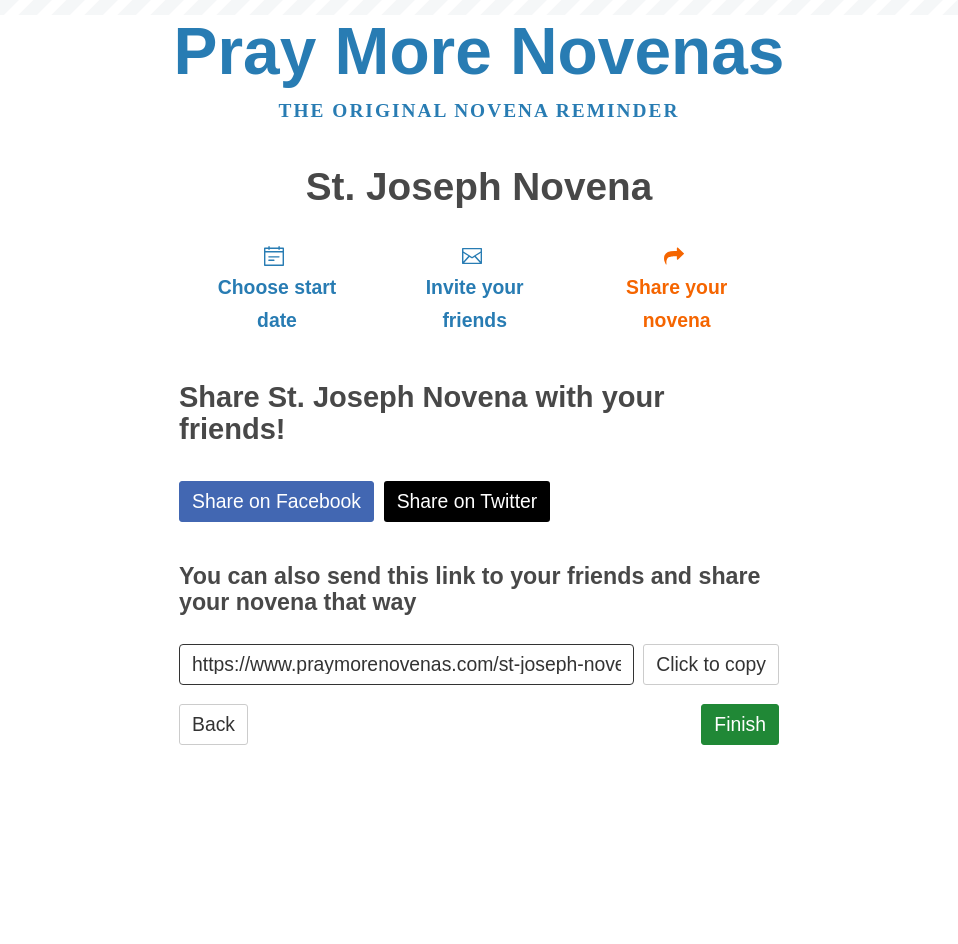 scroll, scrollTop: 0, scrollLeft: 0, axis: both 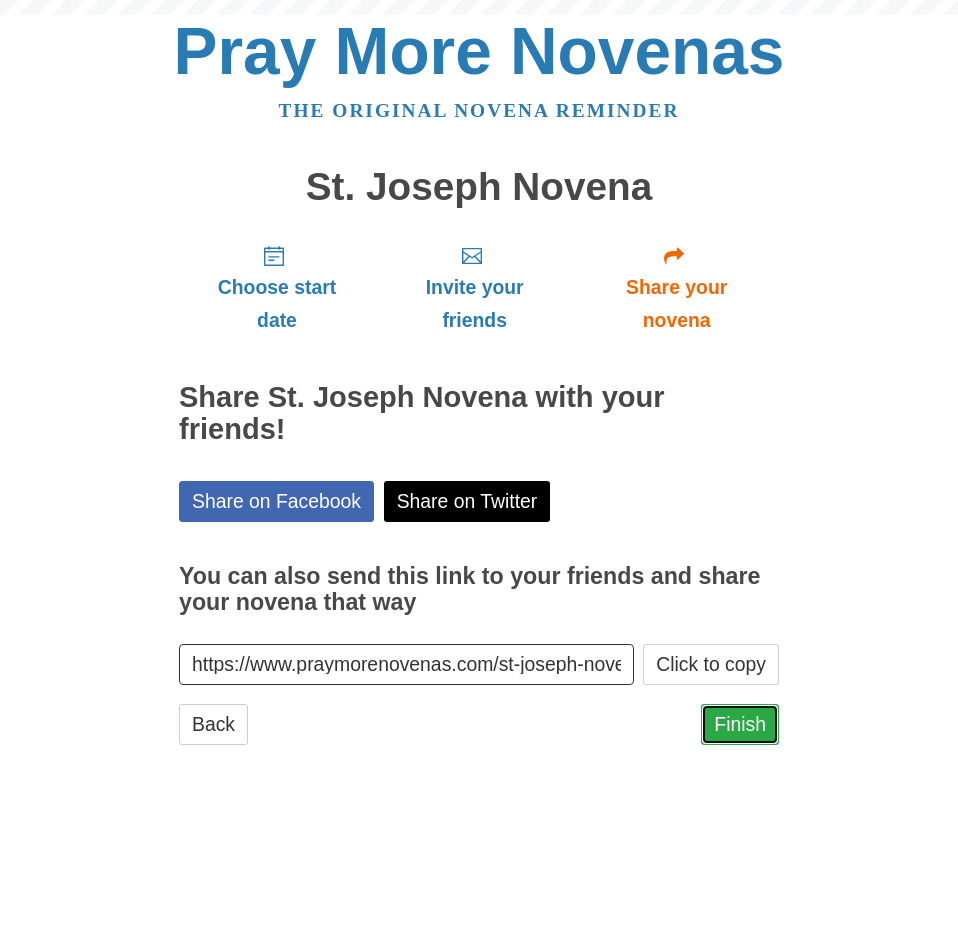 click on "Finish" at bounding box center [740, 724] 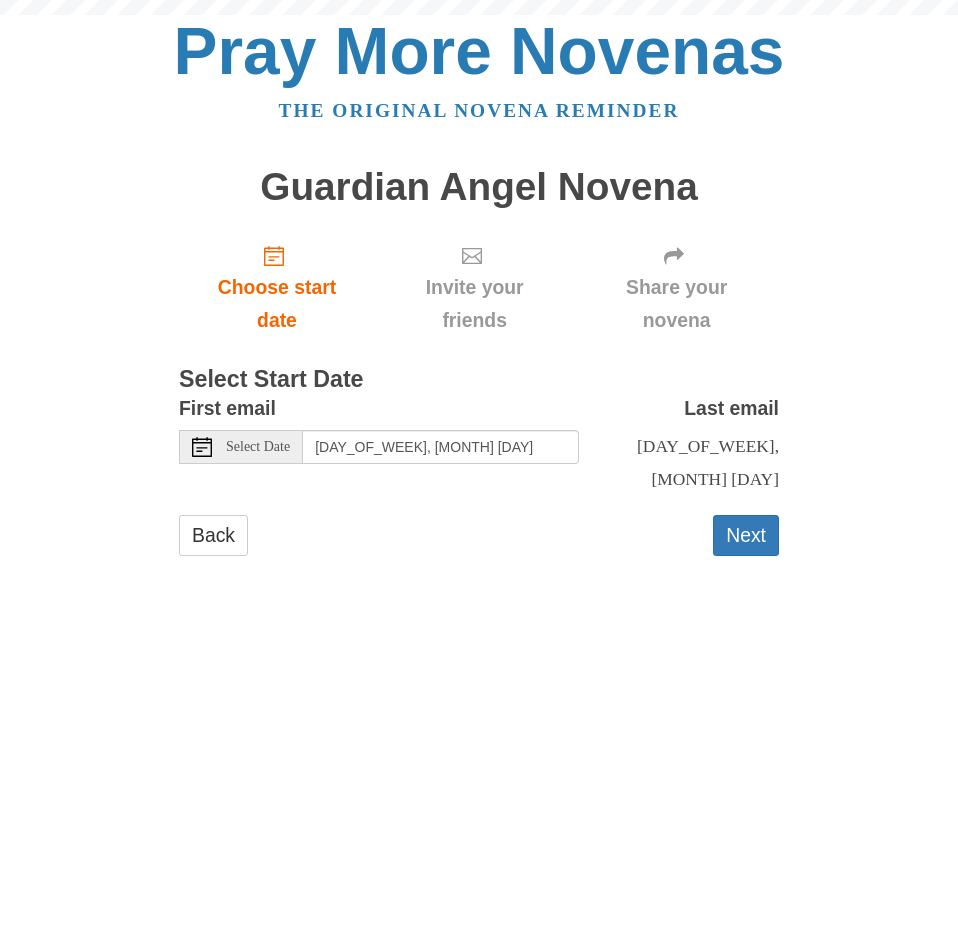 scroll, scrollTop: 0, scrollLeft: 0, axis: both 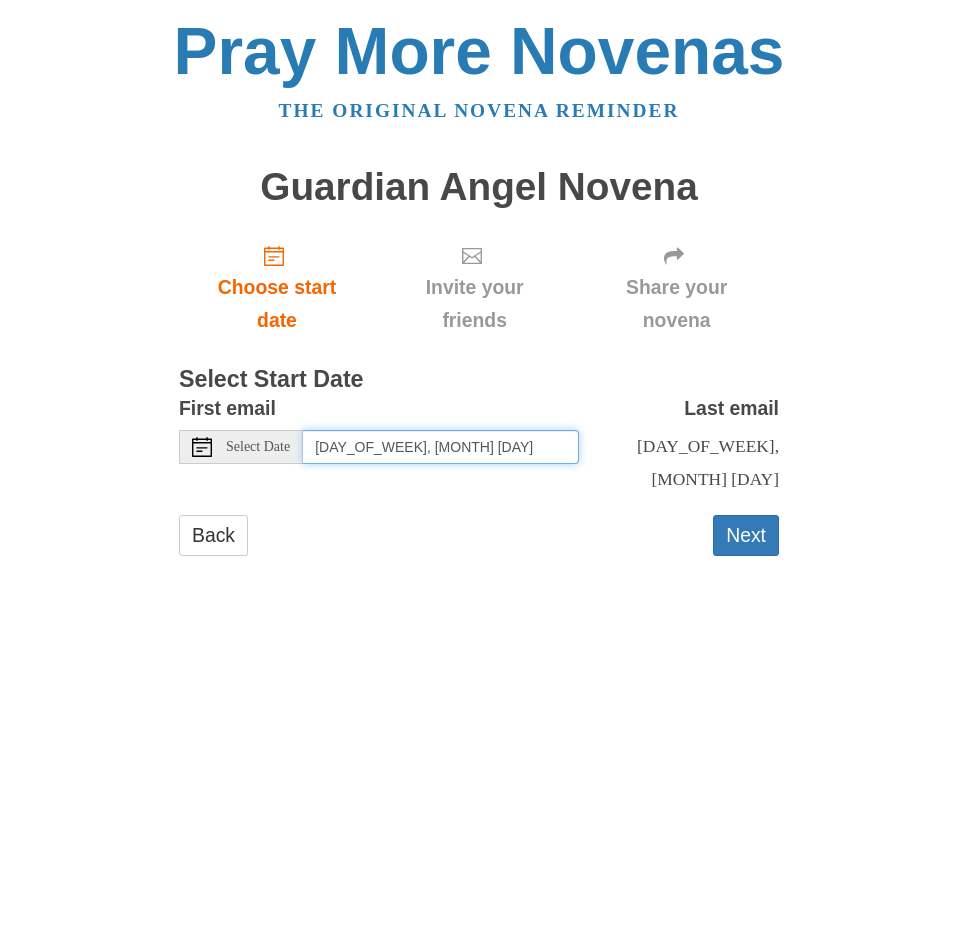 click on "[DAY_OF_WEEK], [MONTH] [DAY]" at bounding box center (441, 447) 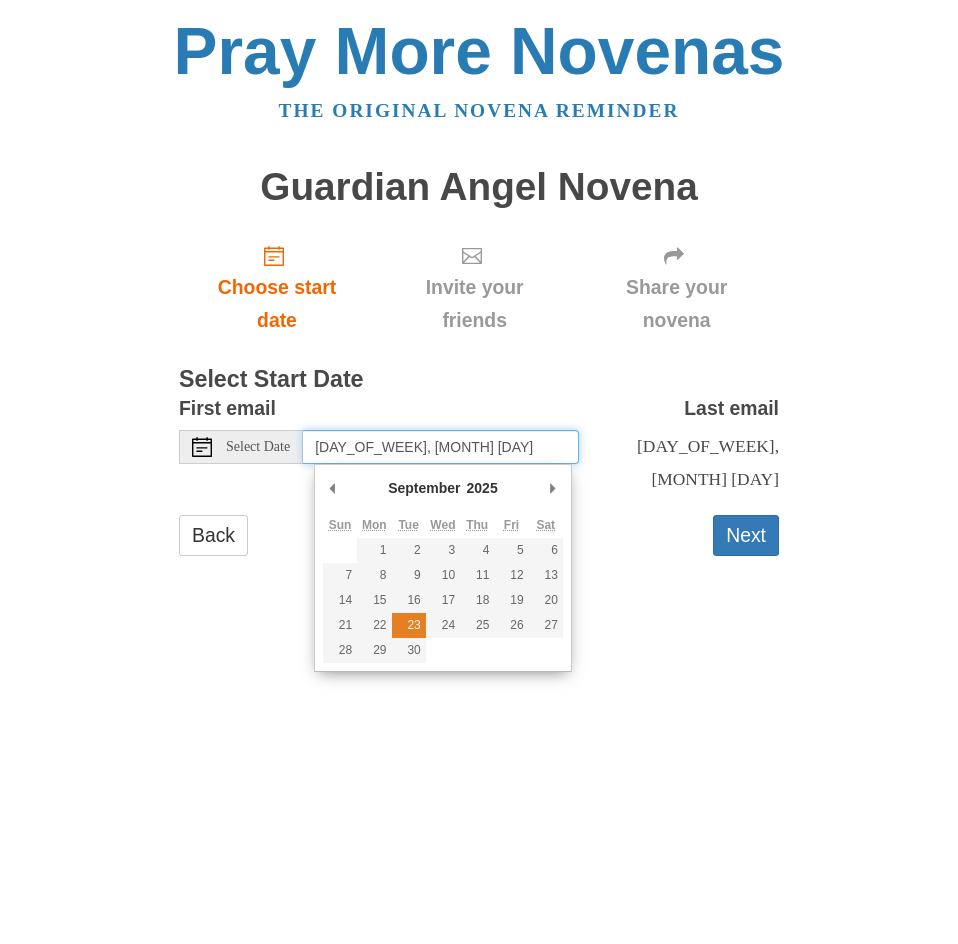 type on "[DAY_OF_WEEK], [MONTH] [DAY]" 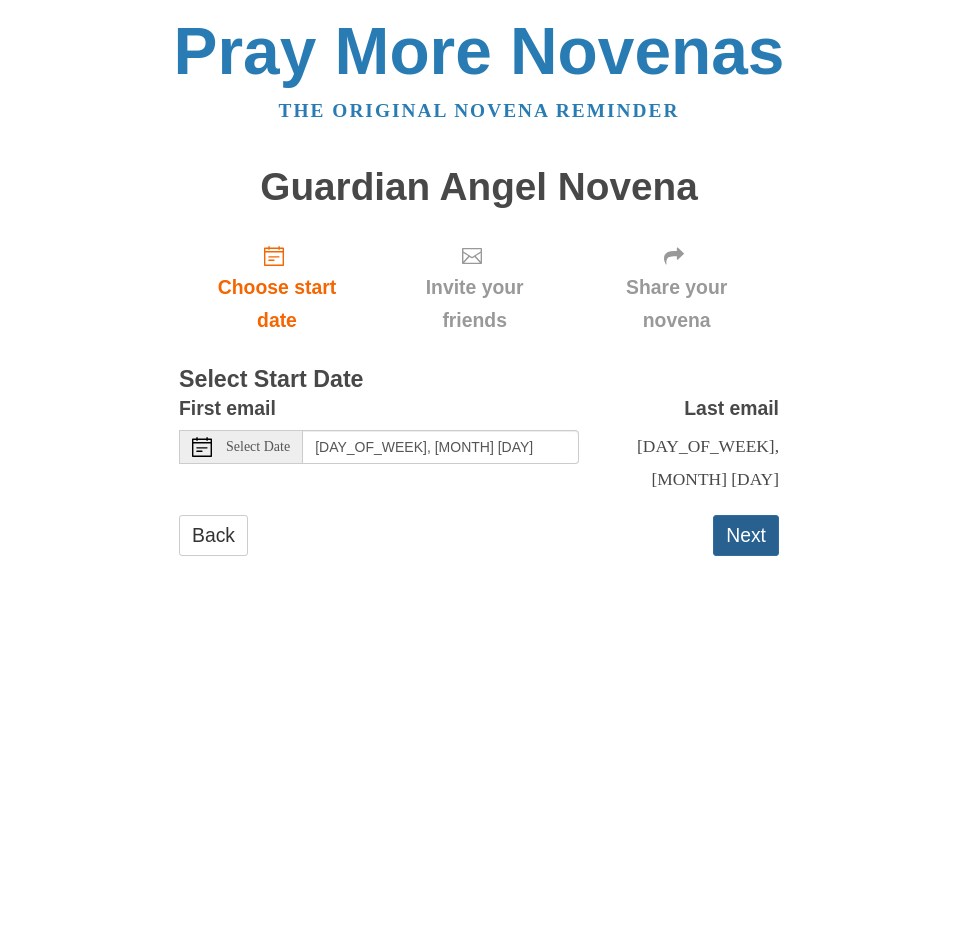 click on "Next" at bounding box center [746, 535] 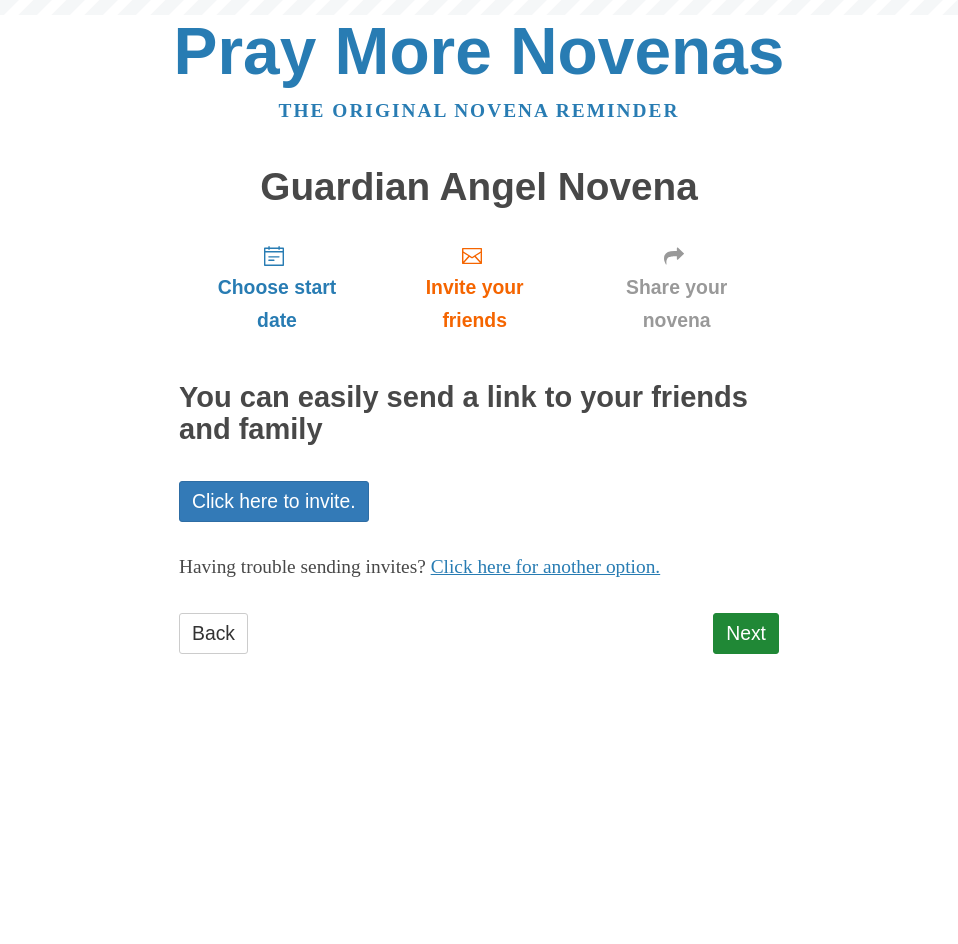 scroll, scrollTop: 0, scrollLeft: 0, axis: both 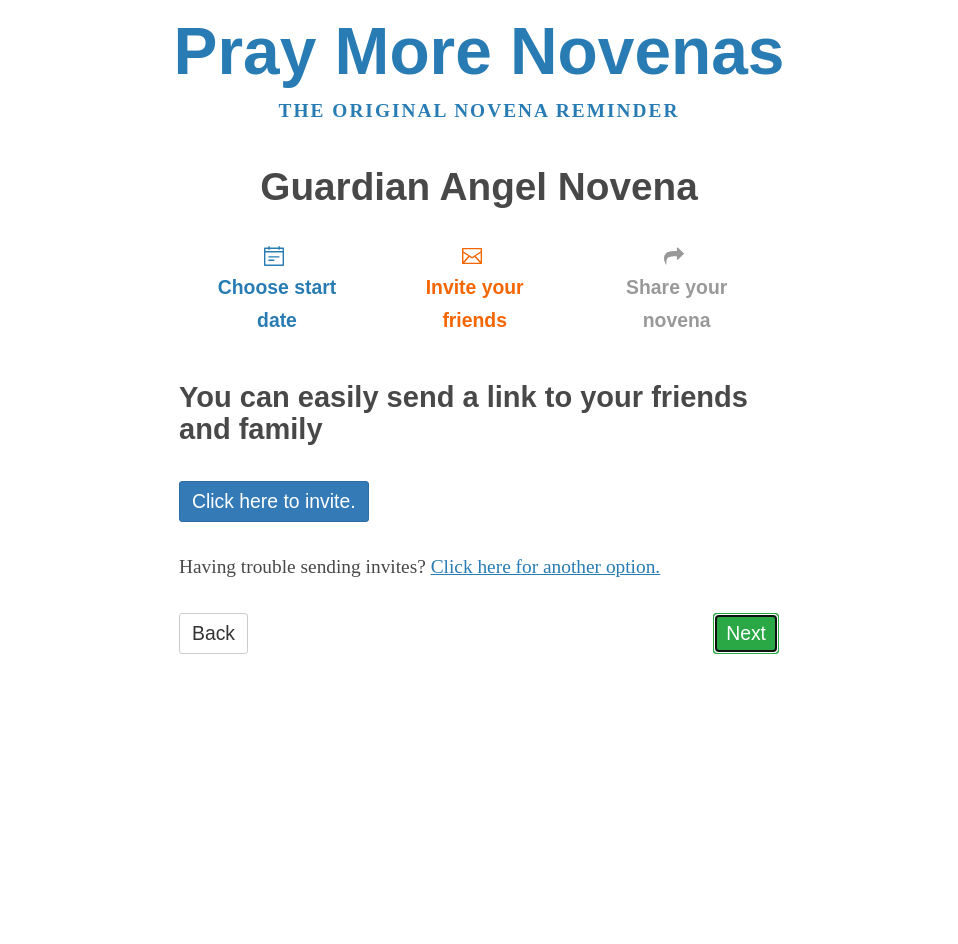 click on "Next" at bounding box center [746, 633] 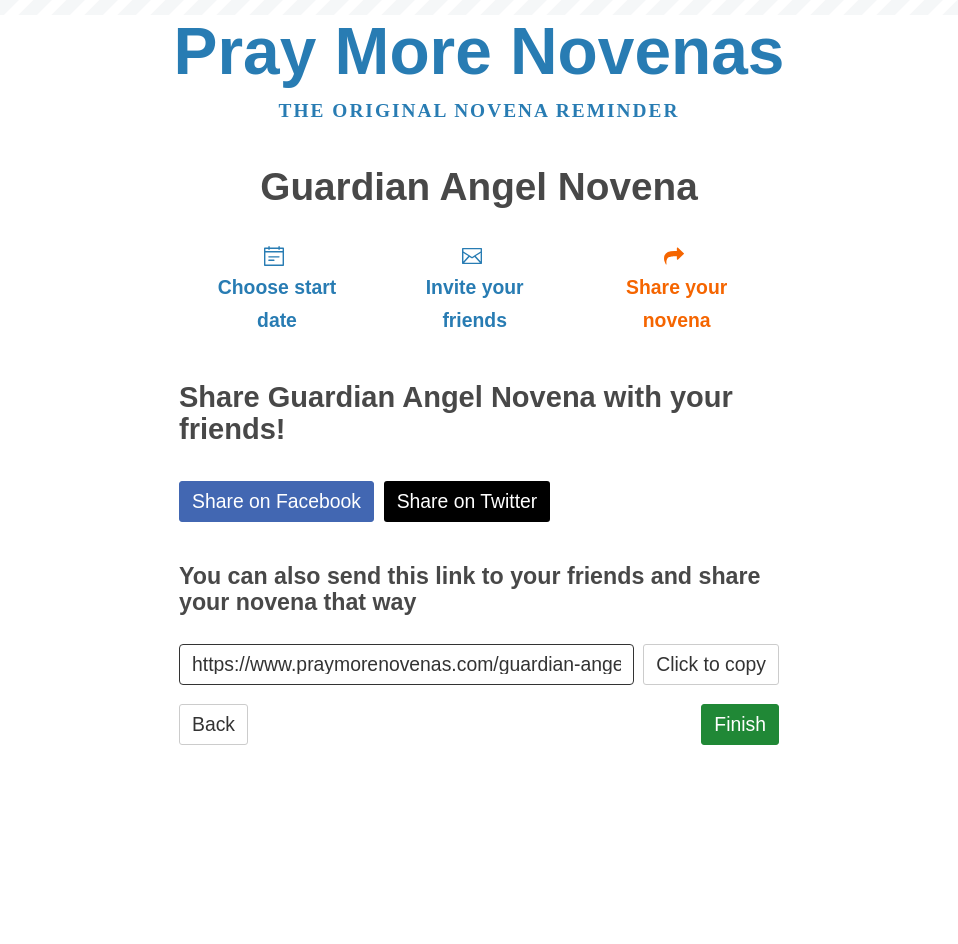 scroll, scrollTop: 0, scrollLeft: 0, axis: both 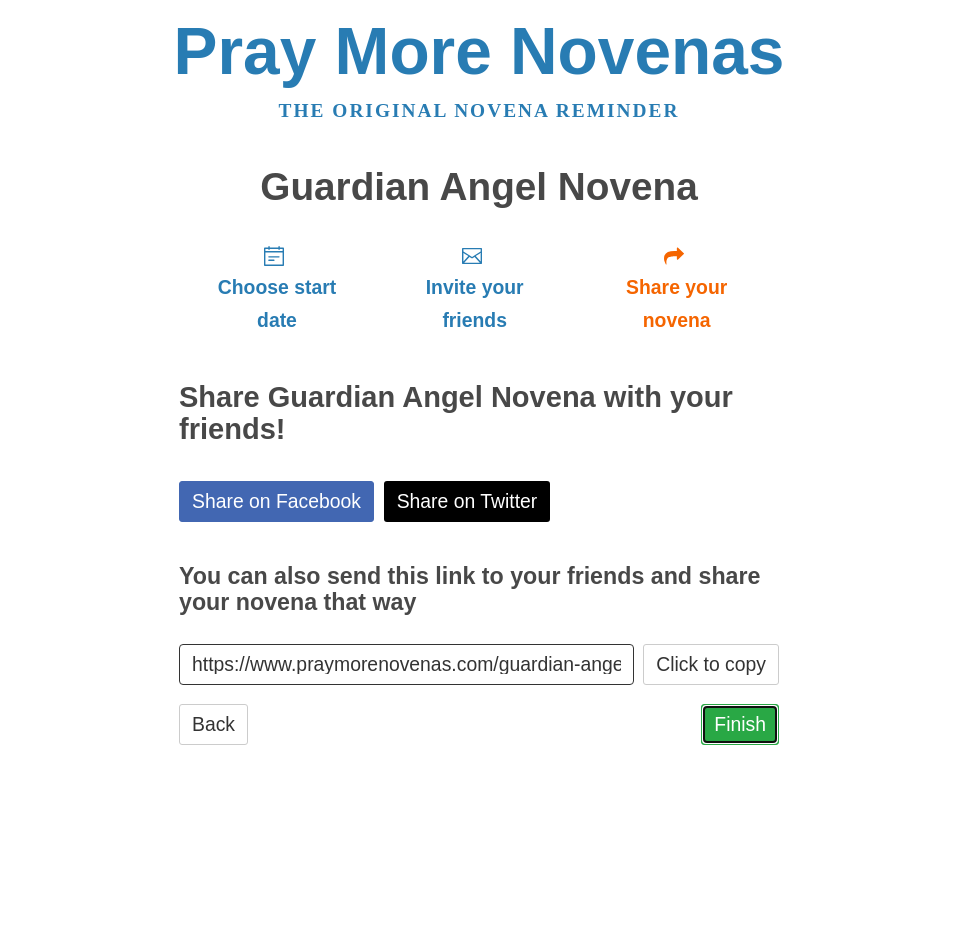 click on "Finish" at bounding box center (740, 724) 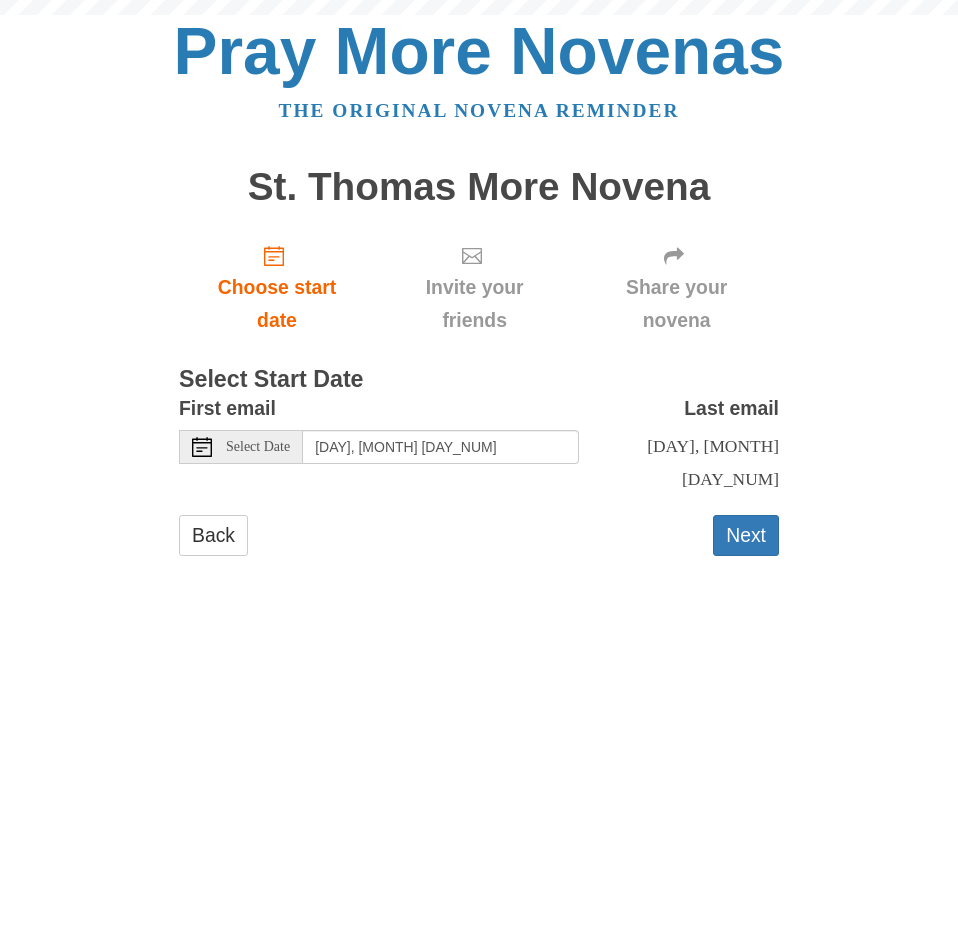 scroll, scrollTop: 0, scrollLeft: 0, axis: both 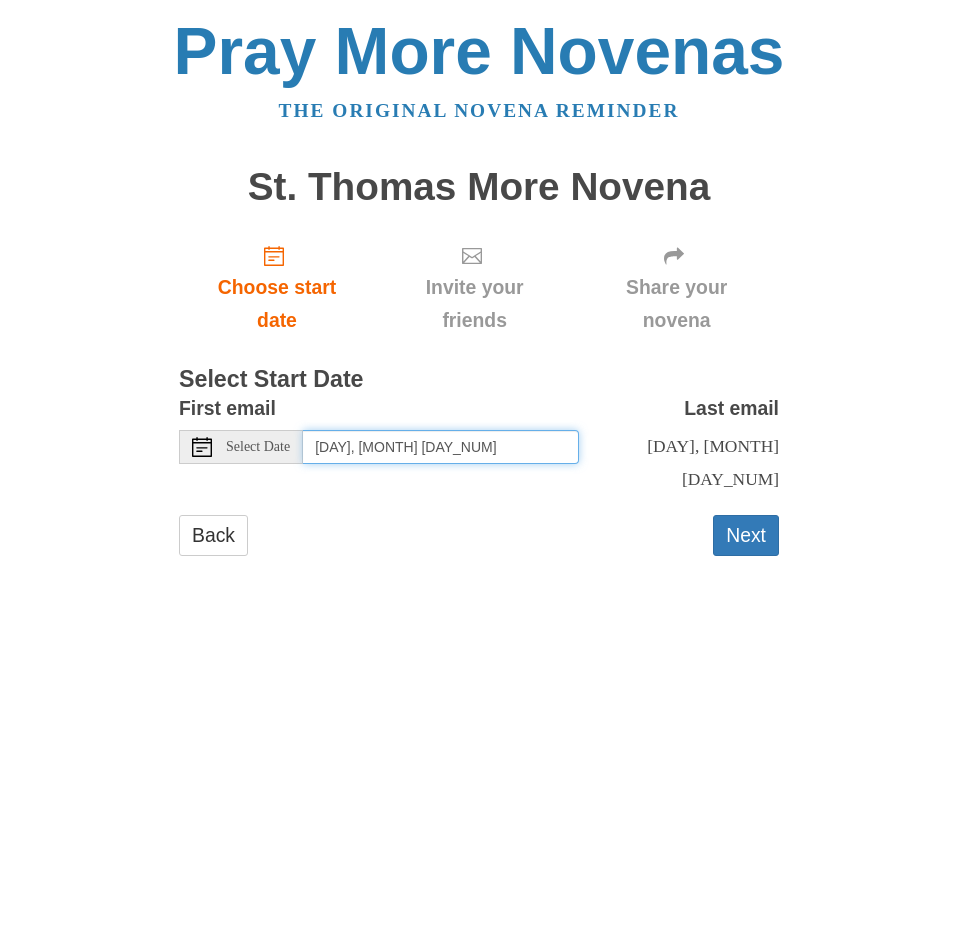 click on "[DAY], [MONTH] [DAY_NUM]" at bounding box center [441, 447] 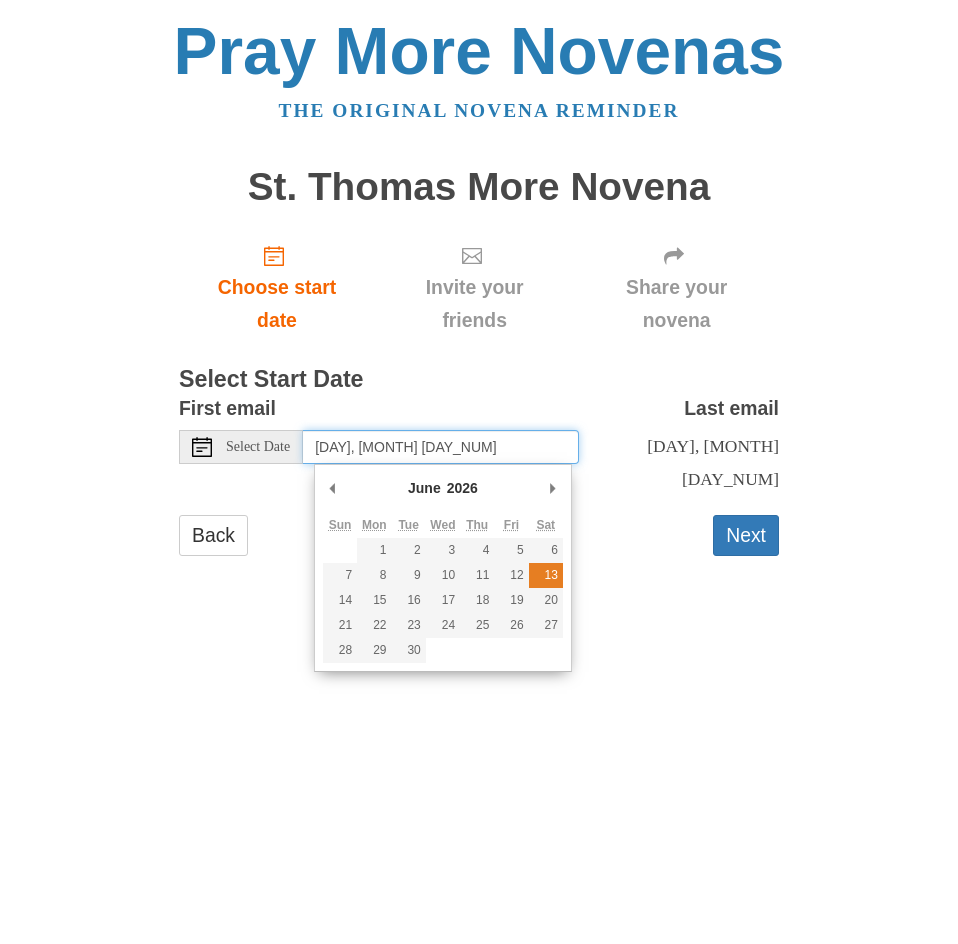type on "Saturday, June 13th" 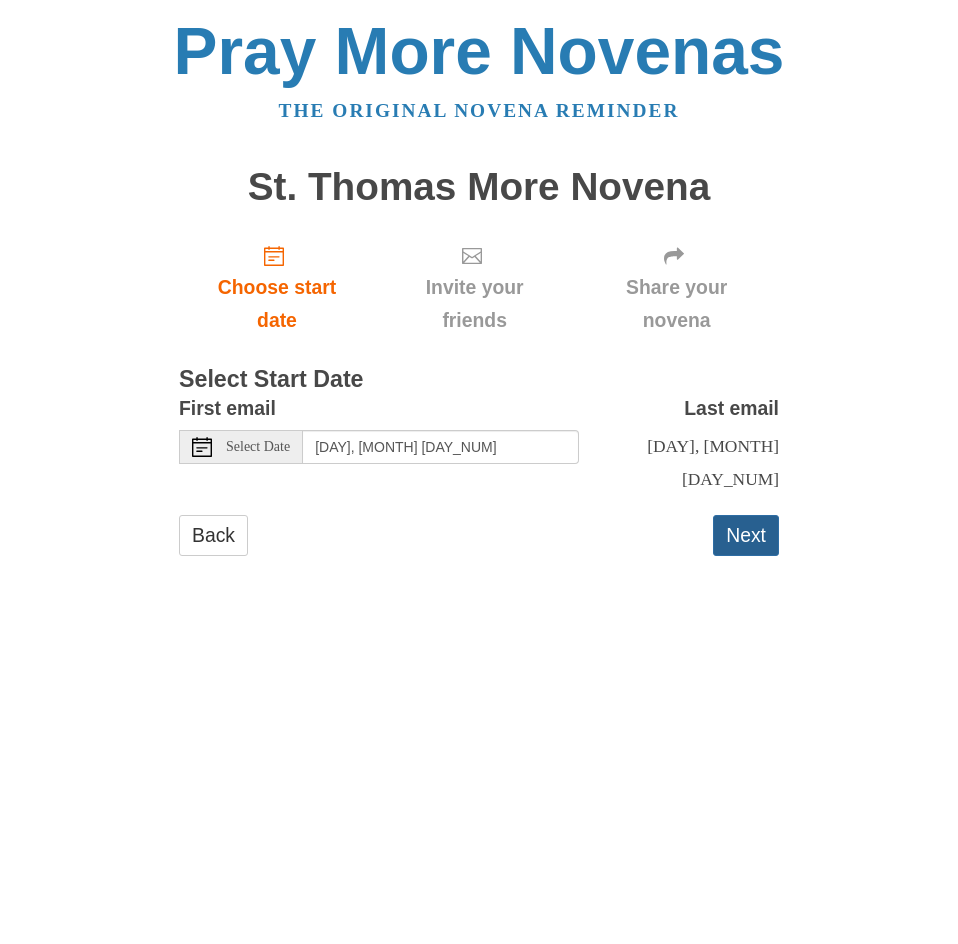 click on "Next" at bounding box center [746, 535] 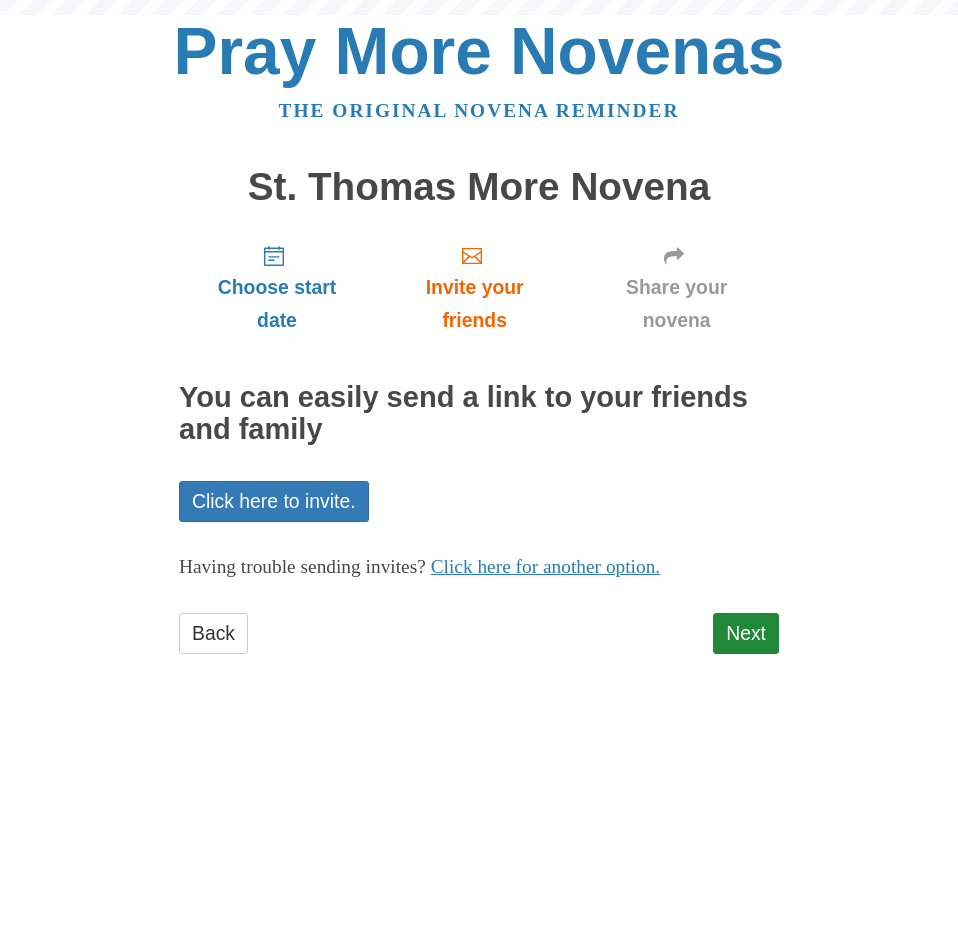 scroll, scrollTop: 0, scrollLeft: 0, axis: both 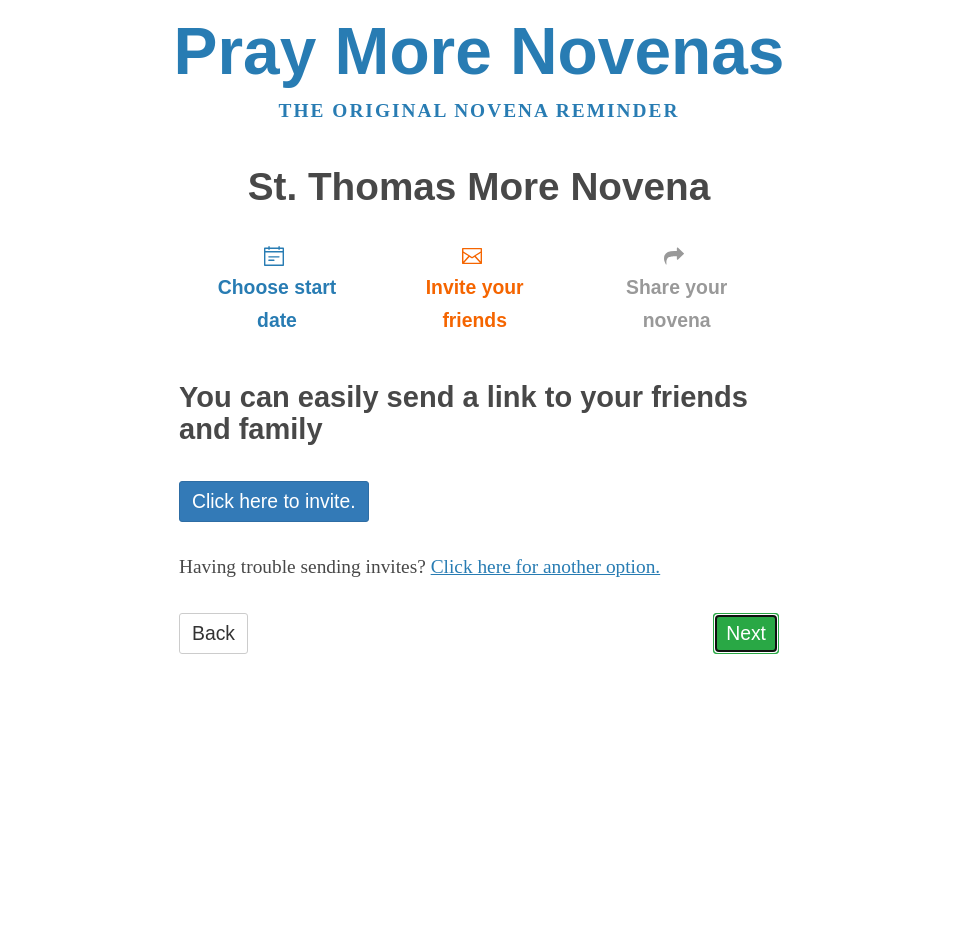 click on "Next" at bounding box center (746, 633) 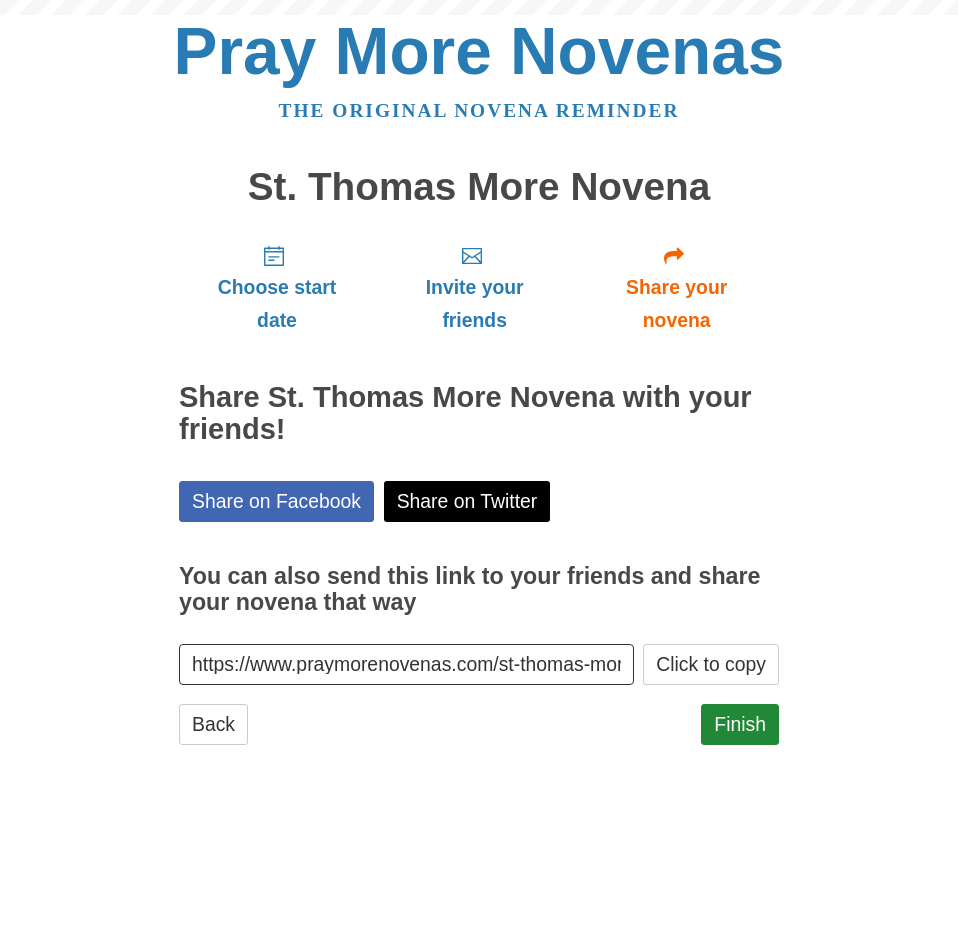 scroll, scrollTop: 0, scrollLeft: 0, axis: both 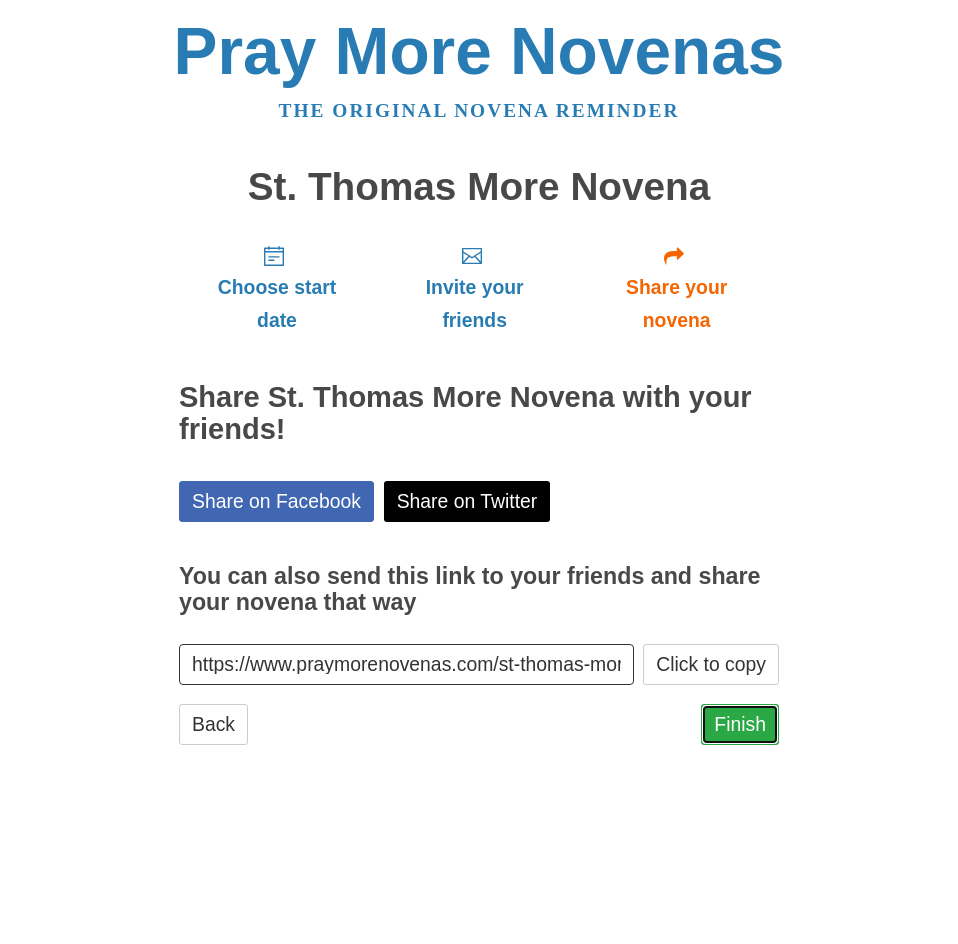 click on "Finish" at bounding box center [740, 724] 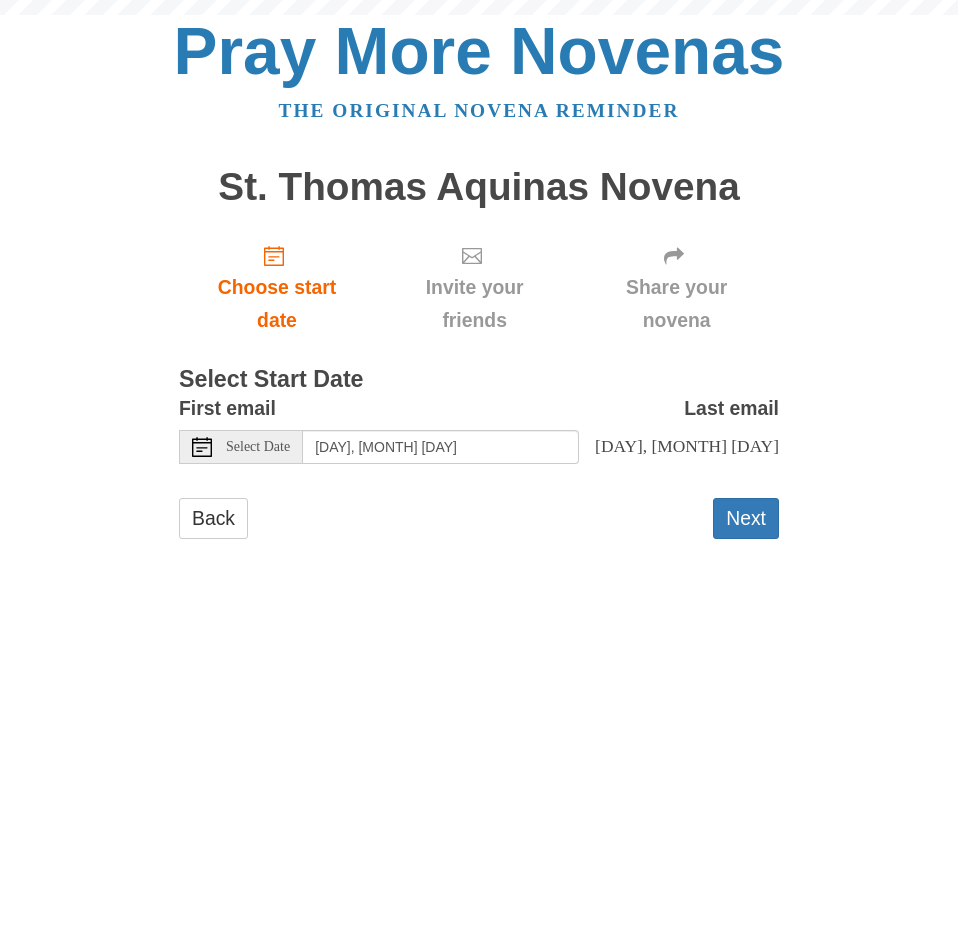 scroll, scrollTop: 0, scrollLeft: 0, axis: both 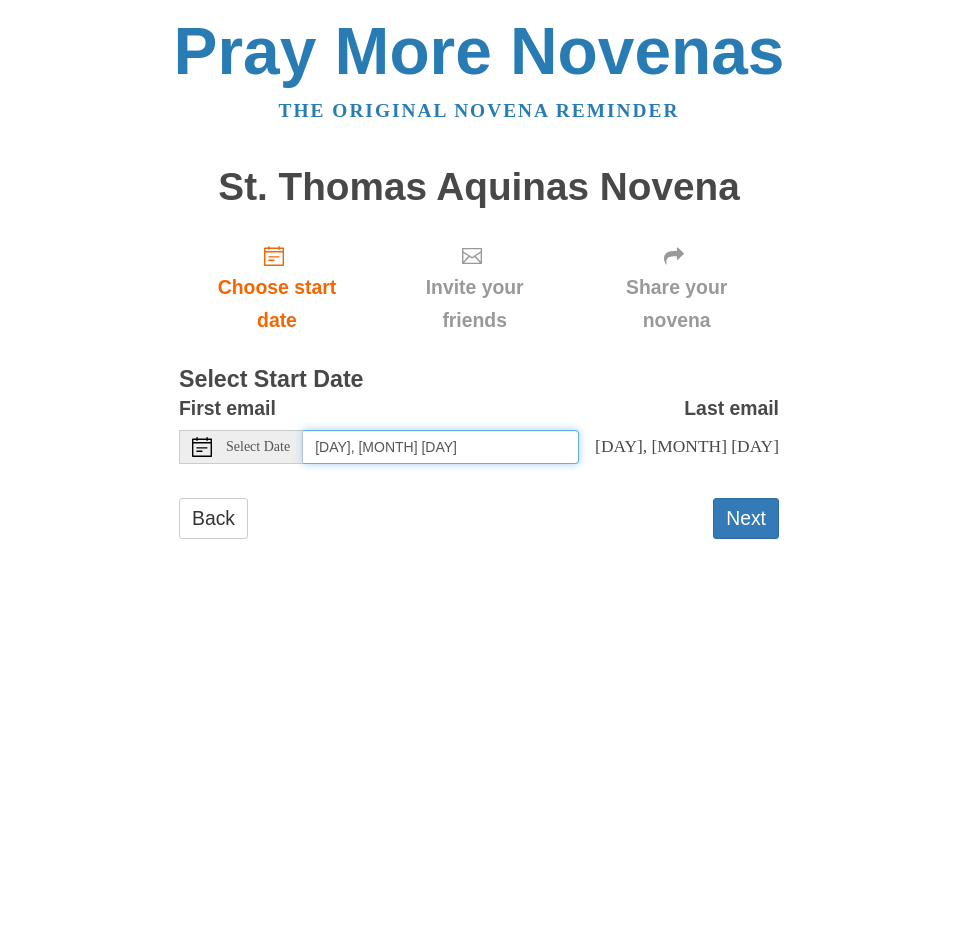 click on "[DAY], [MONTH] [DAY]" at bounding box center [441, 447] 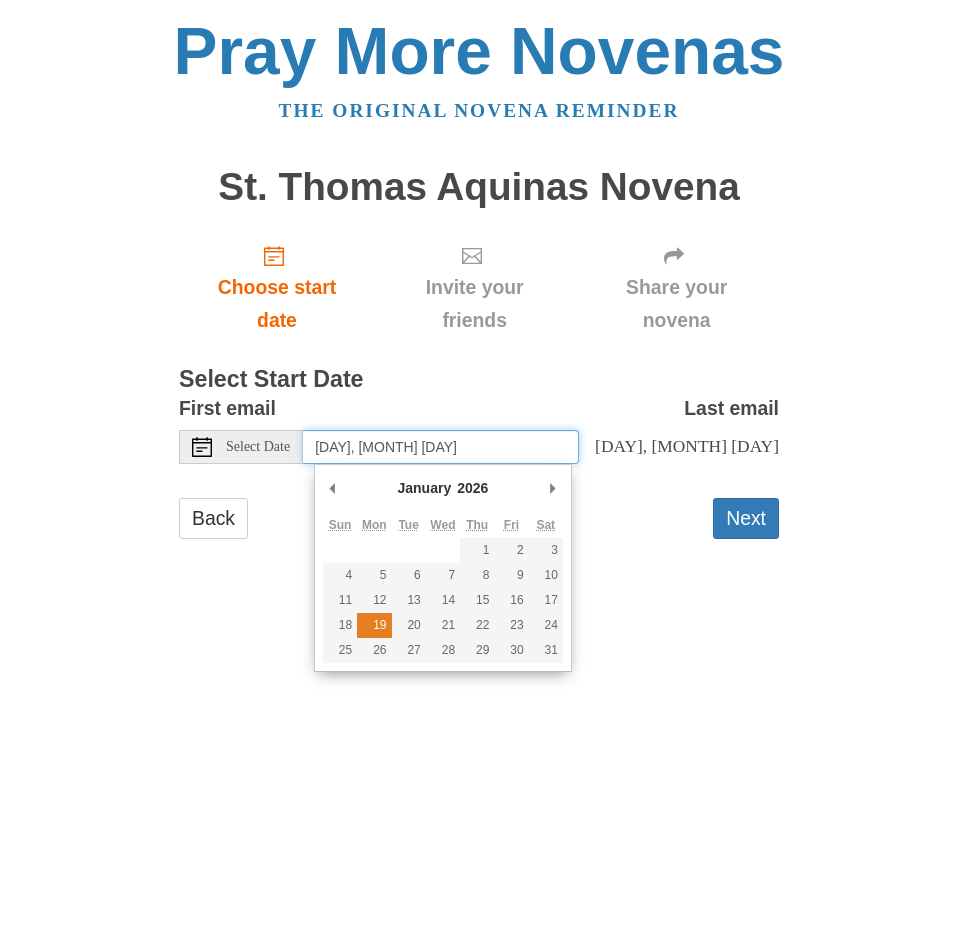 type on "[DAY], [MONTH] [DAY]" 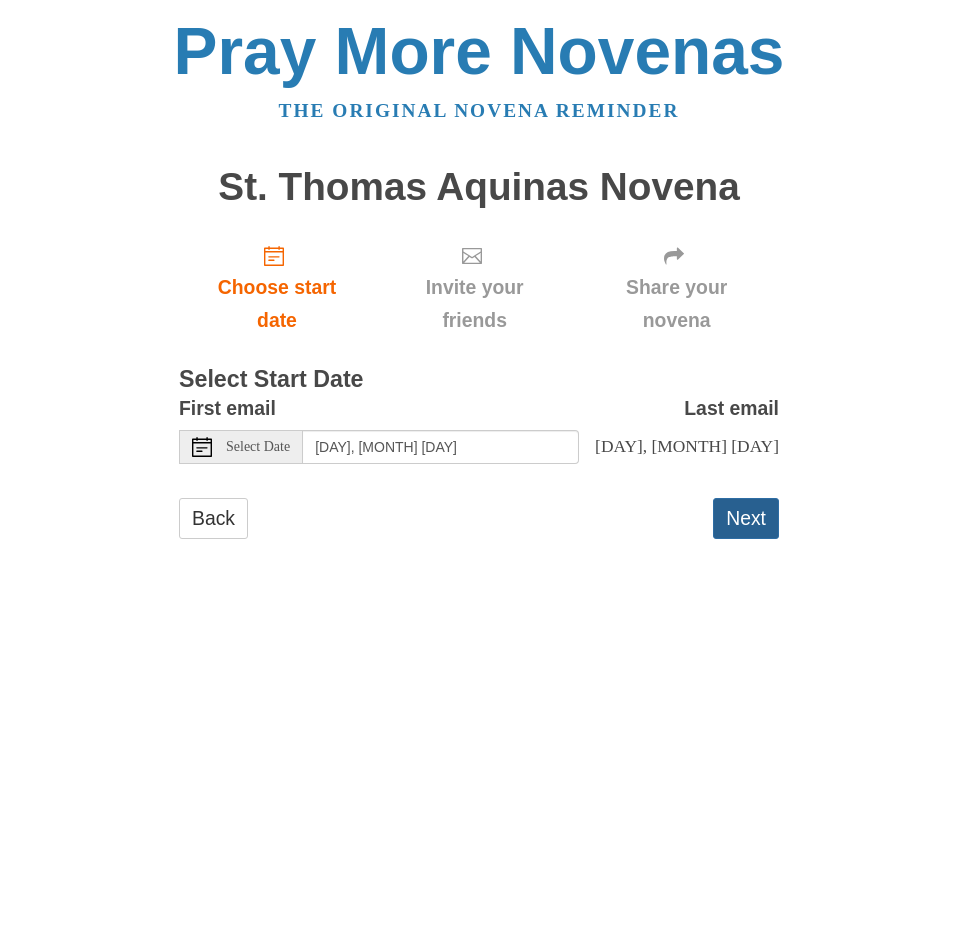 click on "Next" at bounding box center [746, 518] 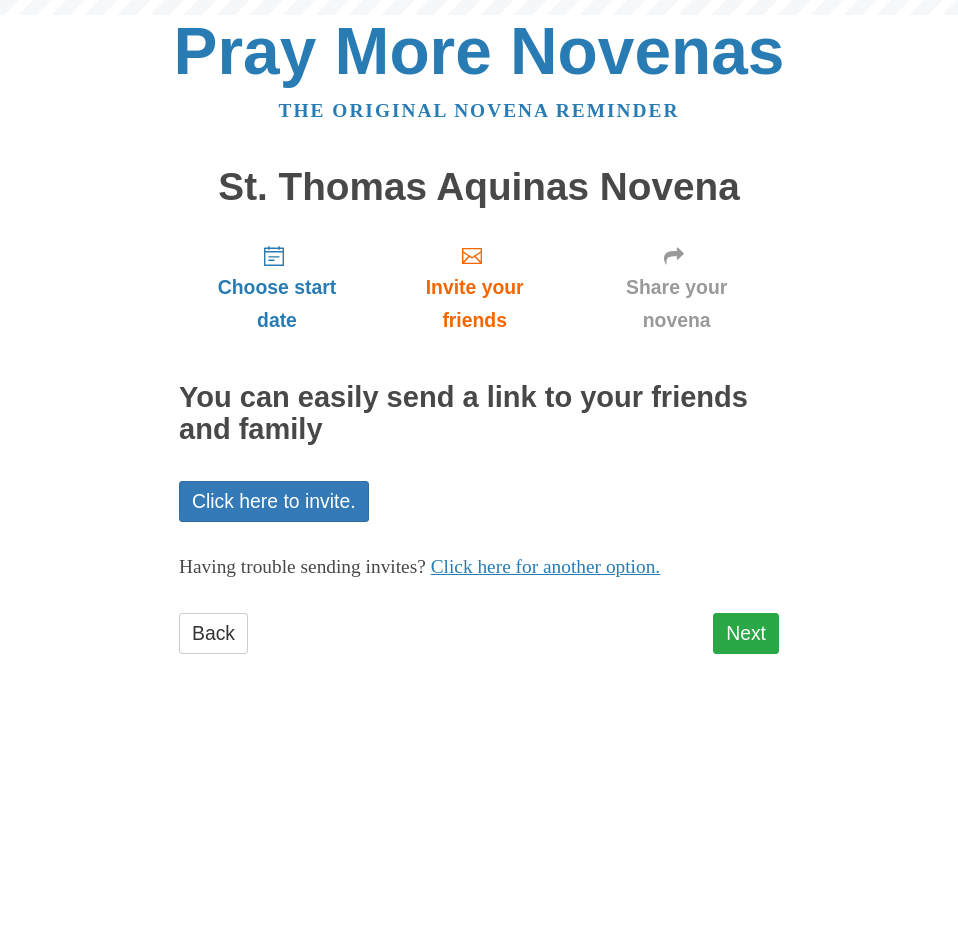 scroll, scrollTop: 0, scrollLeft: 0, axis: both 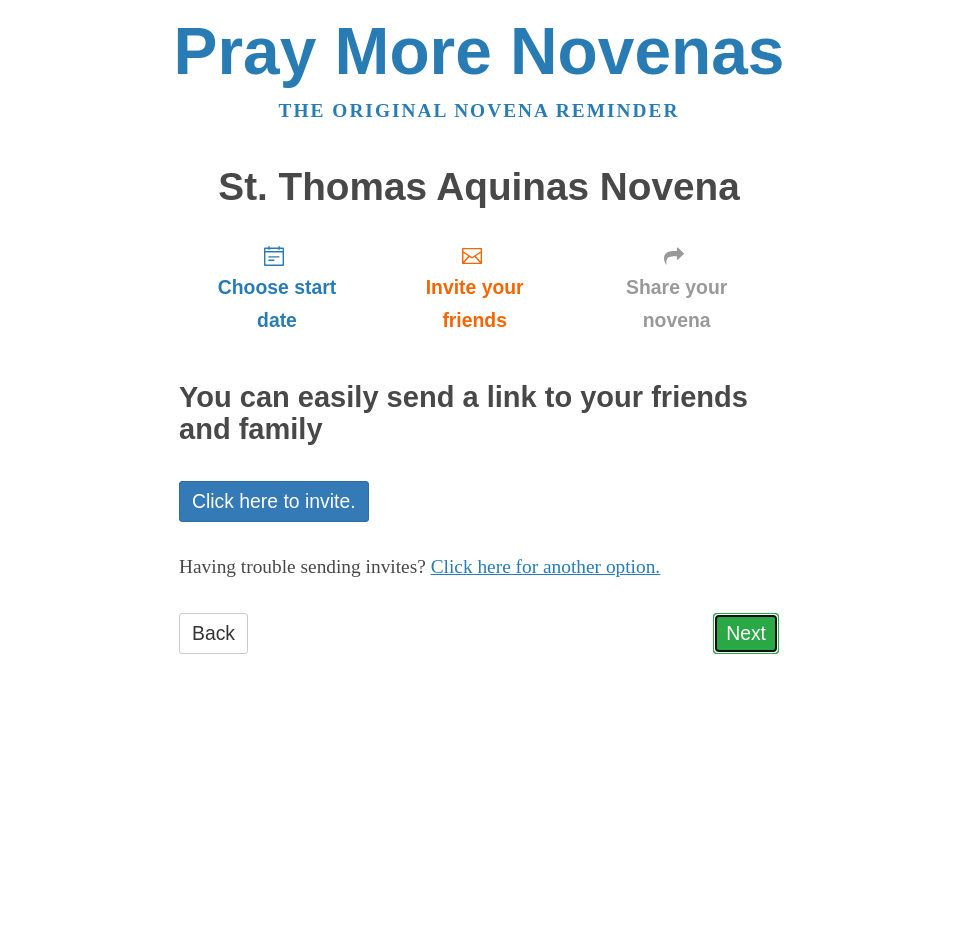 click on "Next" at bounding box center [746, 633] 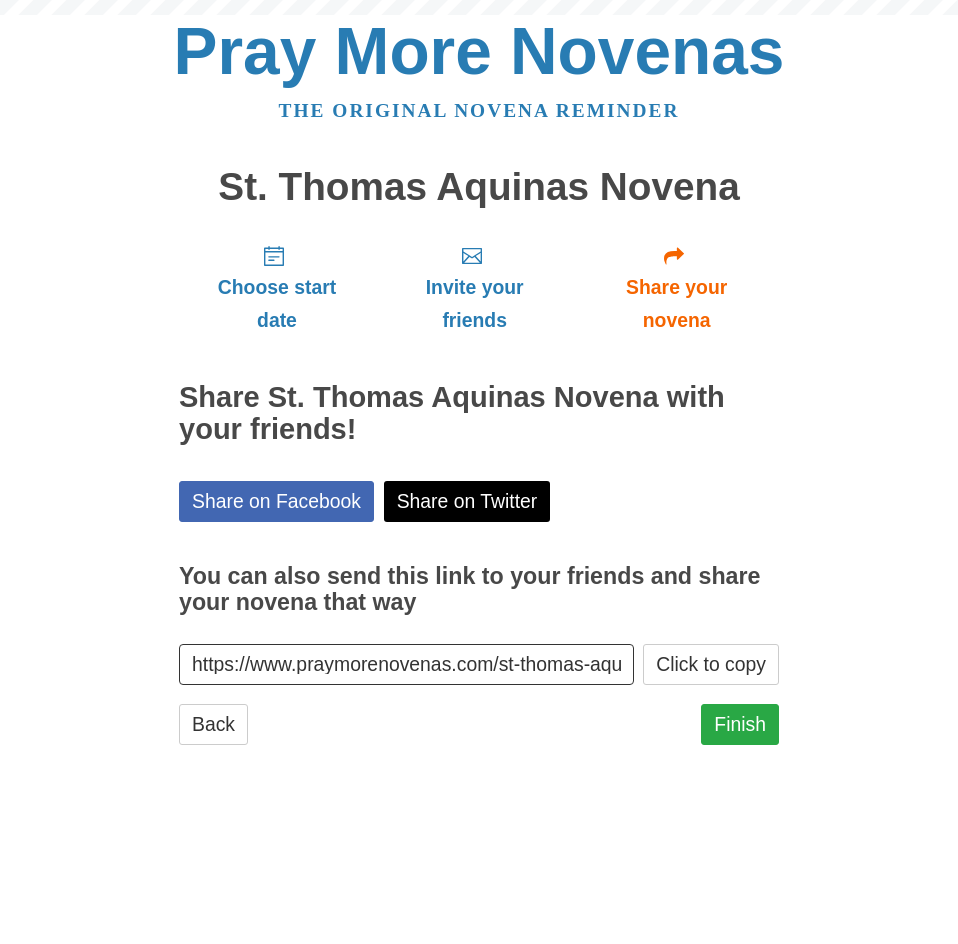 scroll, scrollTop: 0, scrollLeft: 0, axis: both 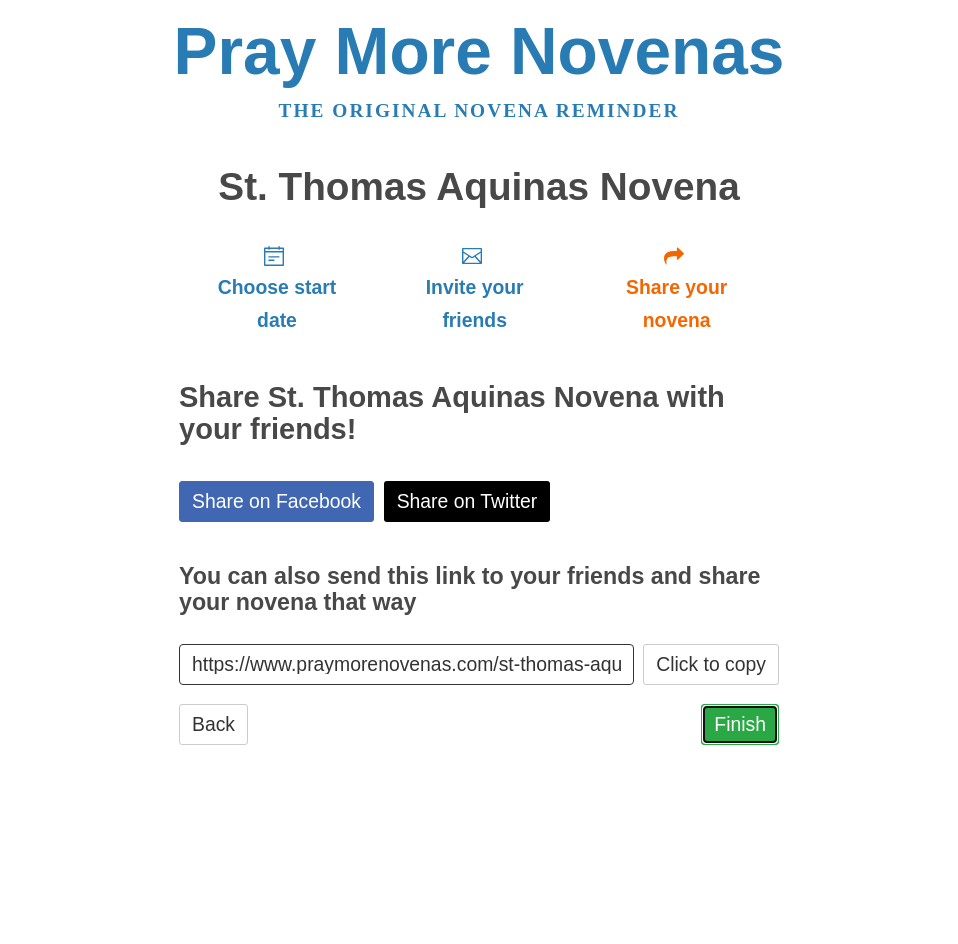 click on "Finish" at bounding box center [740, 724] 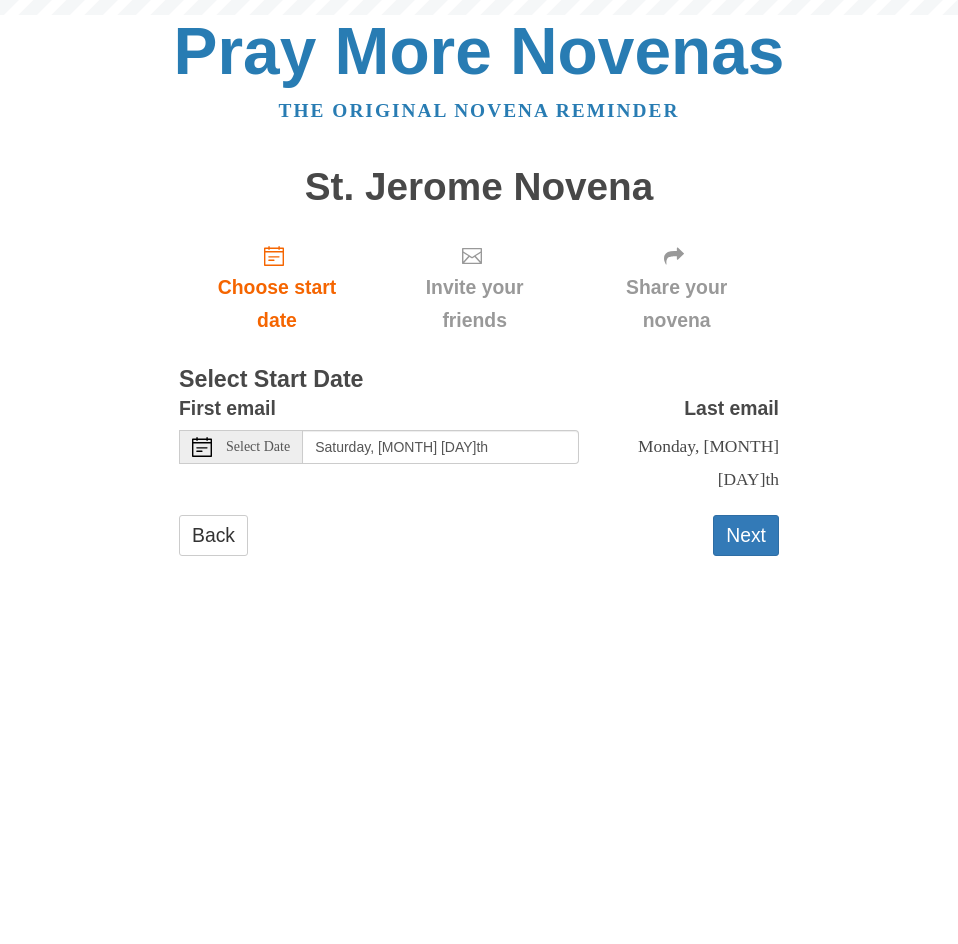 scroll, scrollTop: 0, scrollLeft: 0, axis: both 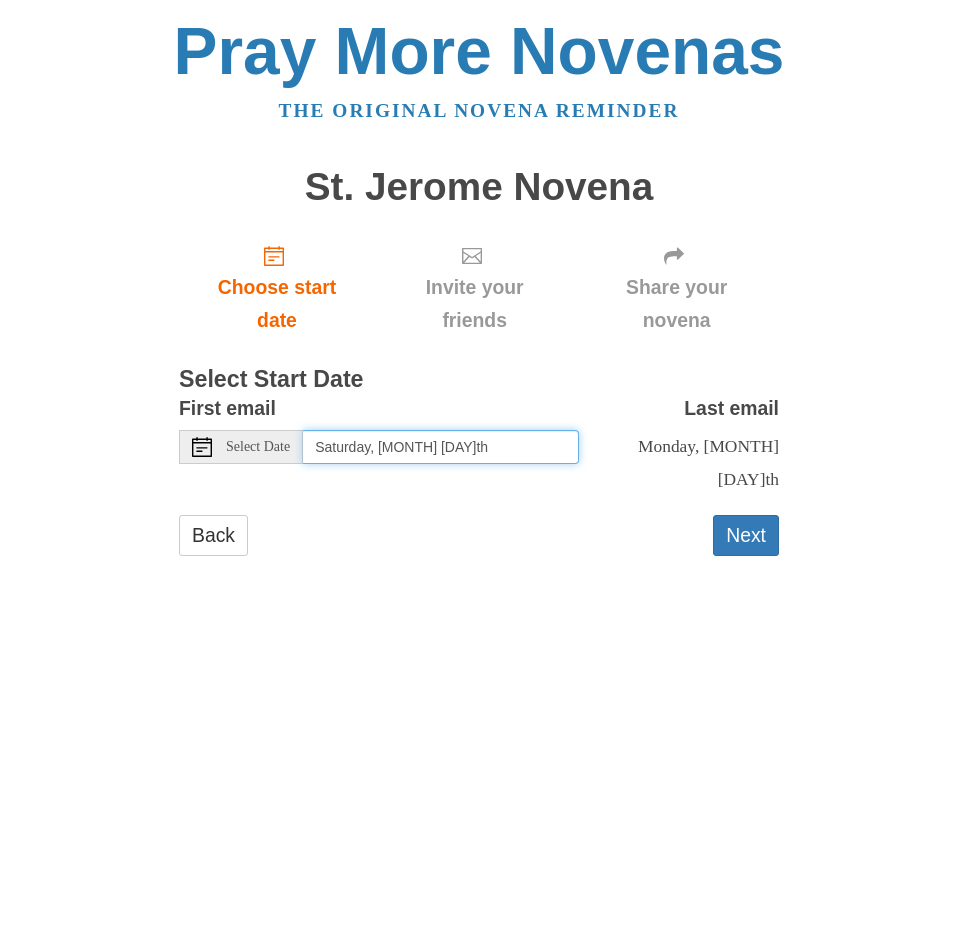 click on "Saturday, August 9th" at bounding box center [441, 447] 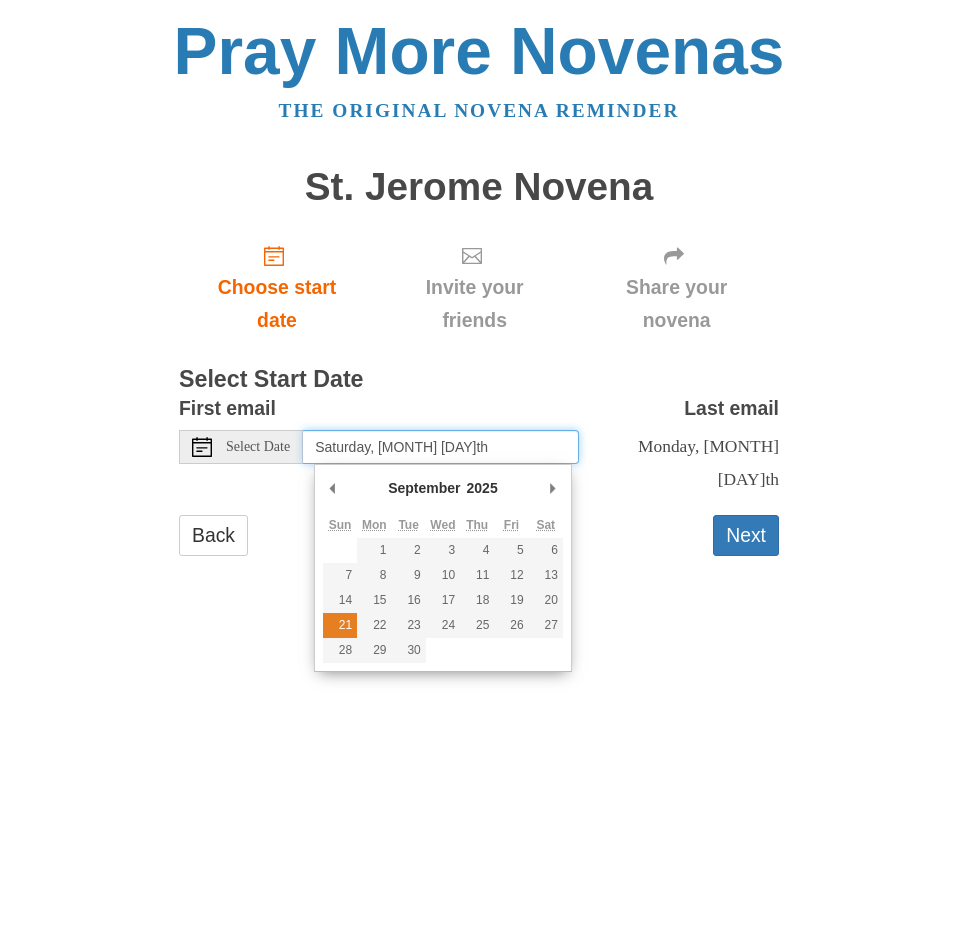 type on "Sunday, September 21st" 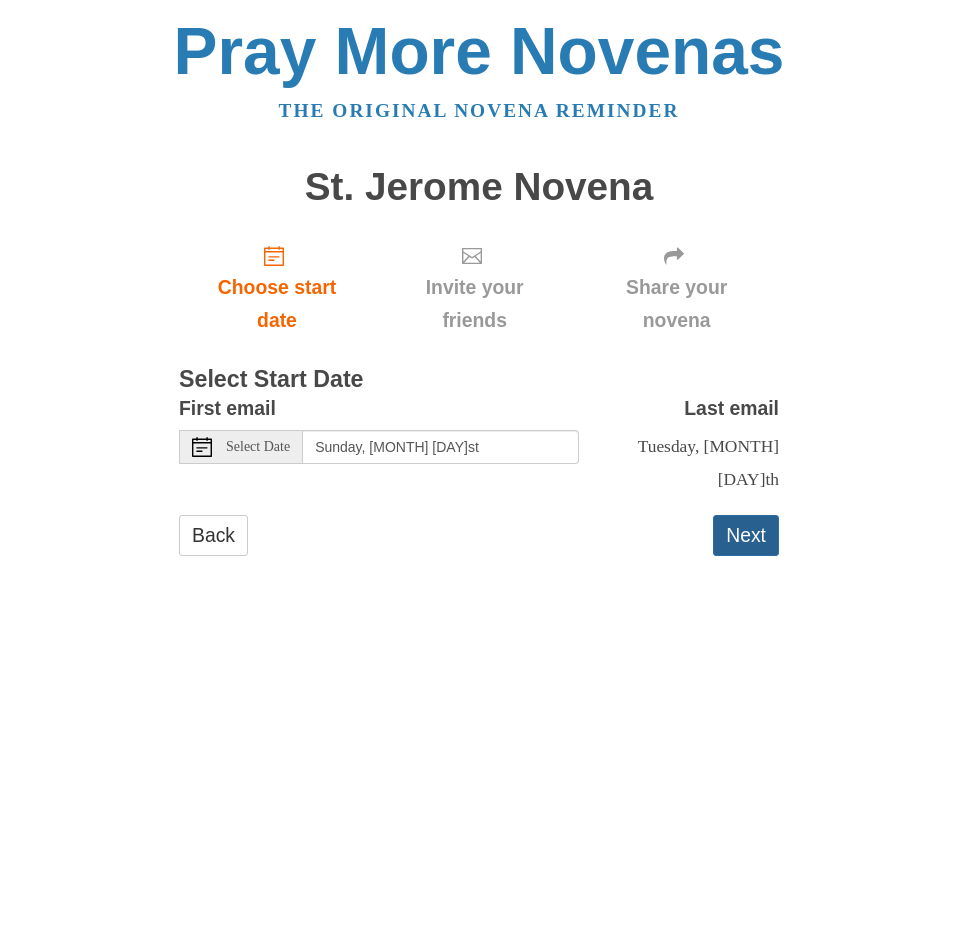 click on "Next" at bounding box center [746, 535] 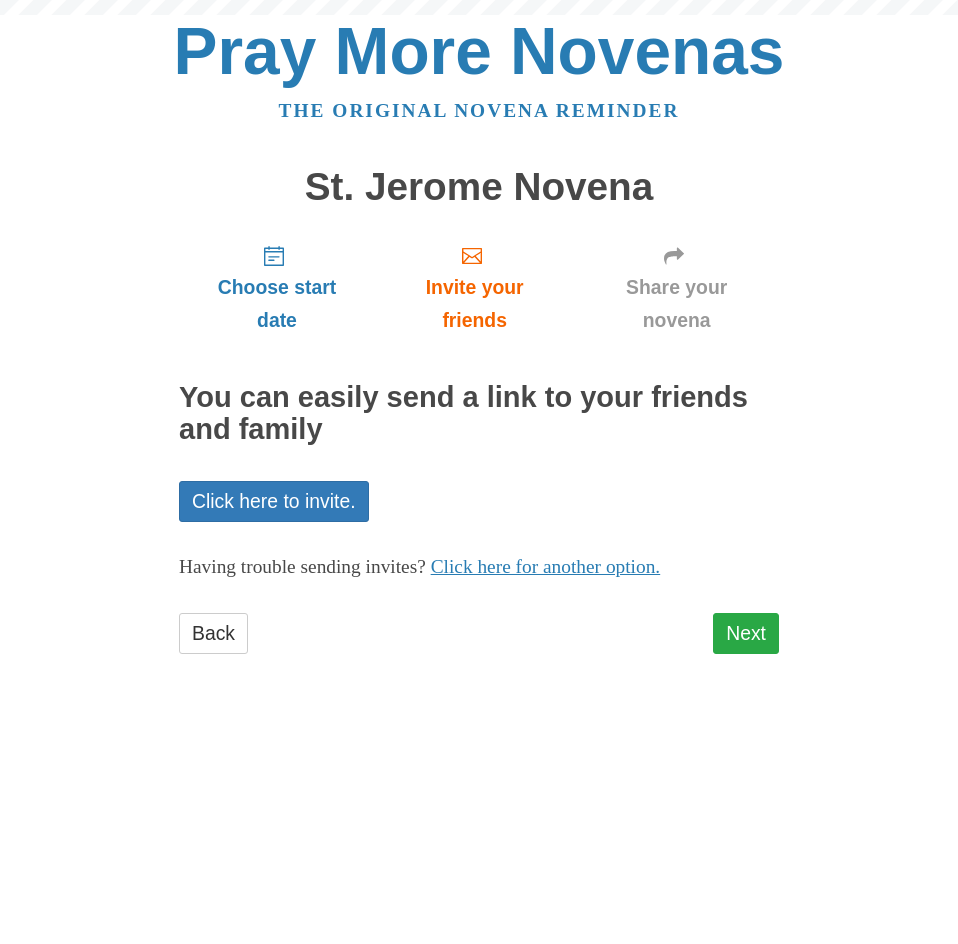 scroll, scrollTop: 0, scrollLeft: 0, axis: both 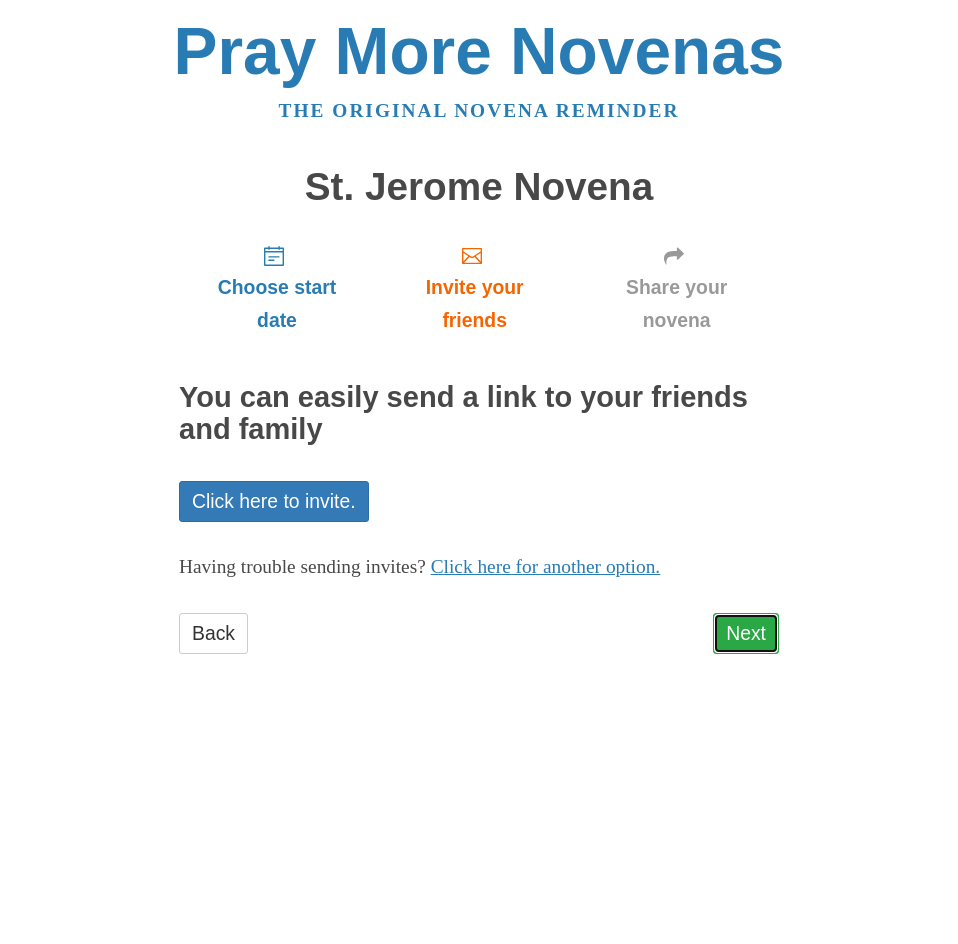 click on "Next" at bounding box center (746, 633) 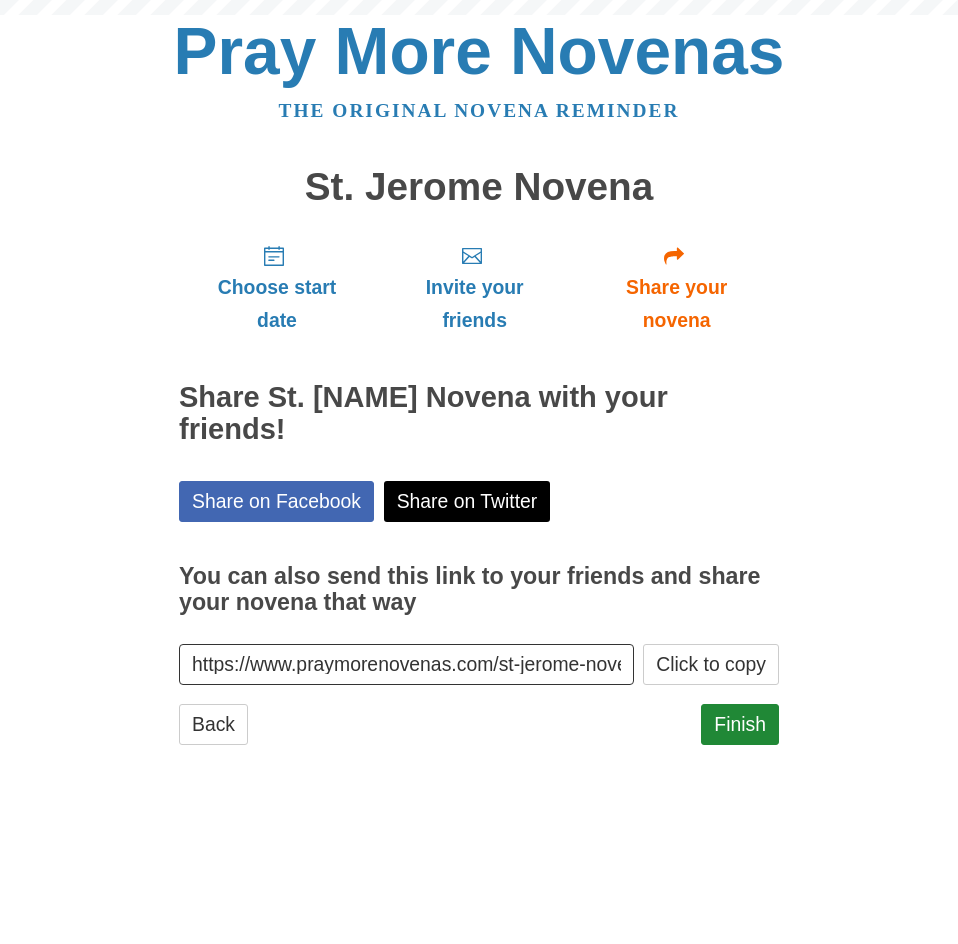 scroll, scrollTop: 0, scrollLeft: 0, axis: both 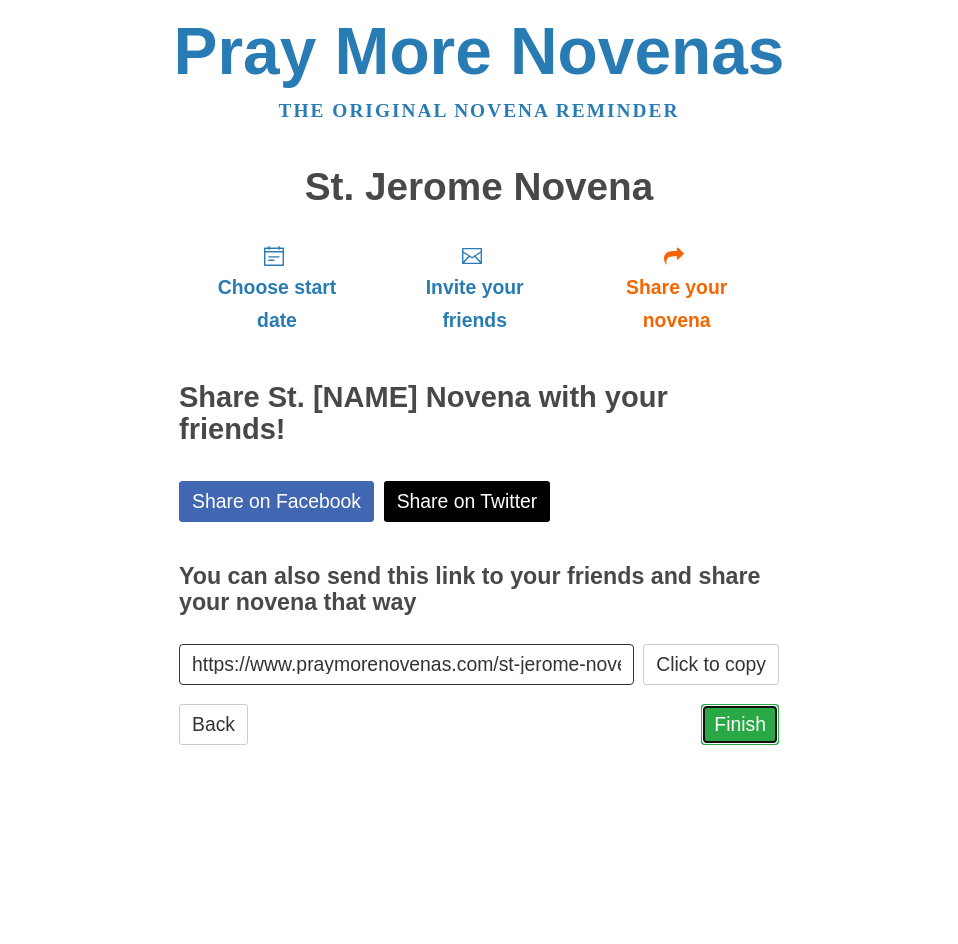 click on "Finish" at bounding box center (740, 724) 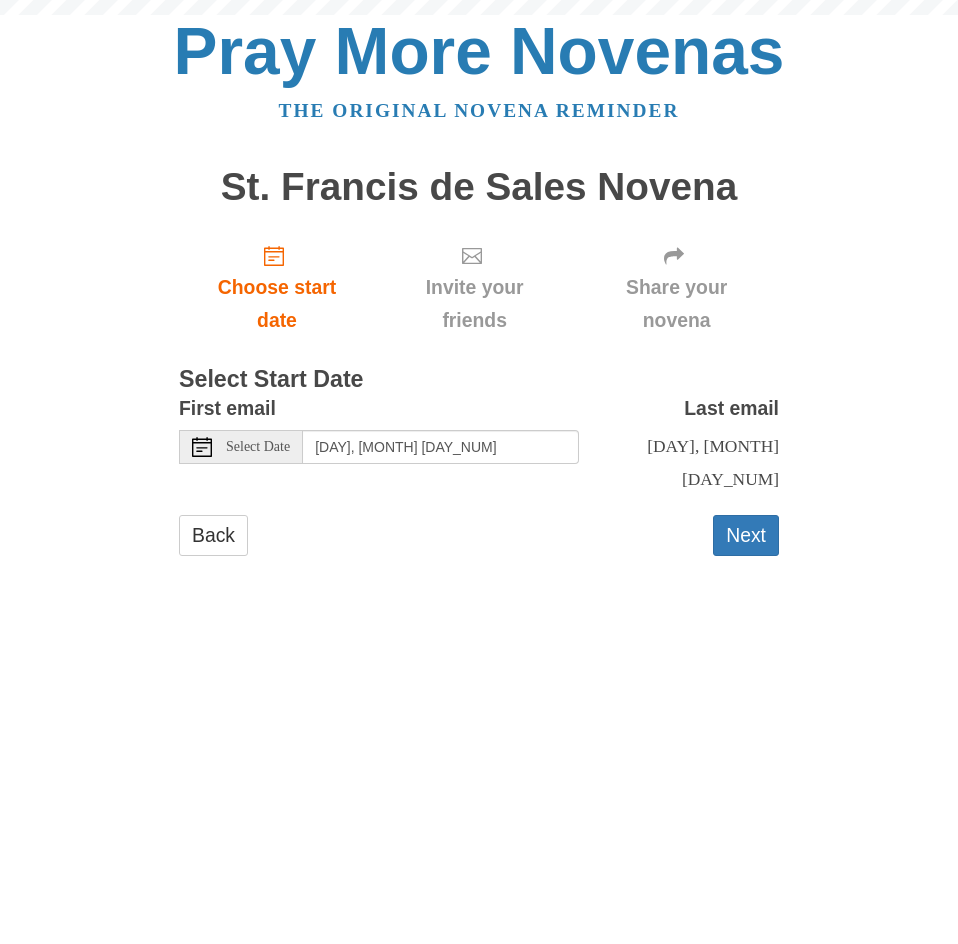 scroll, scrollTop: 0, scrollLeft: 0, axis: both 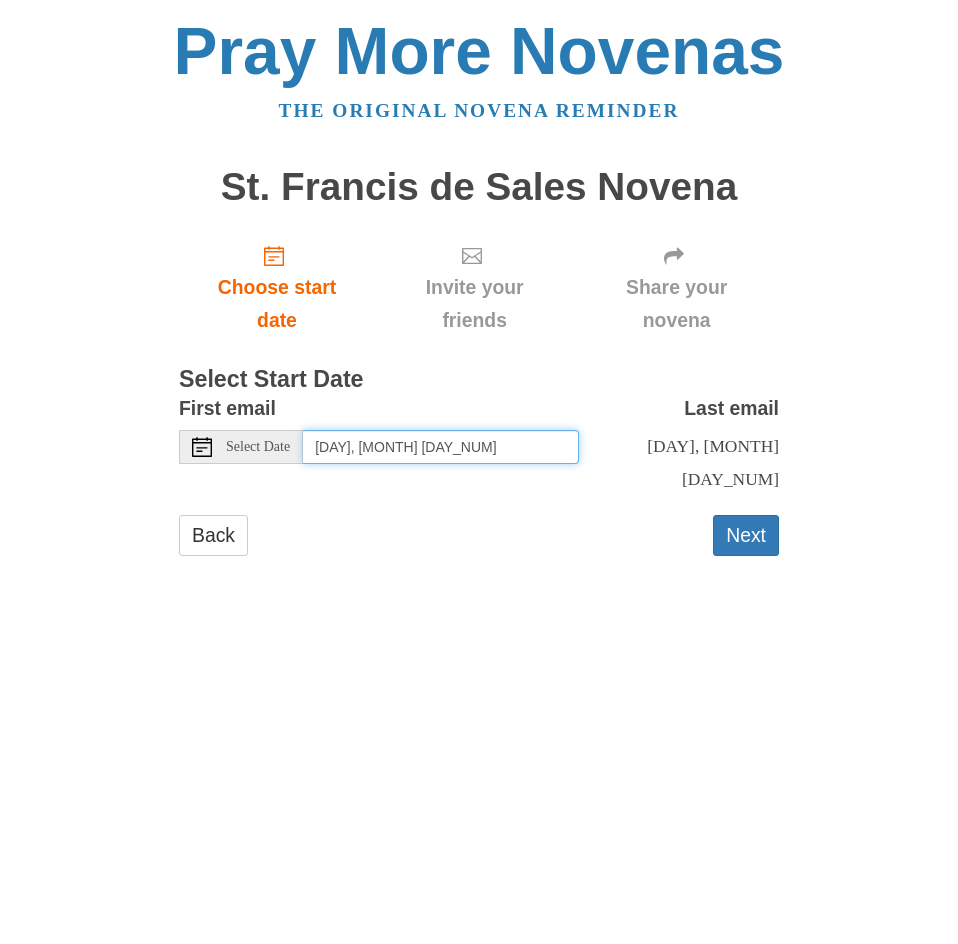 click on "[DAY], [MONTH] [DAY_NUM]" at bounding box center (441, 447) 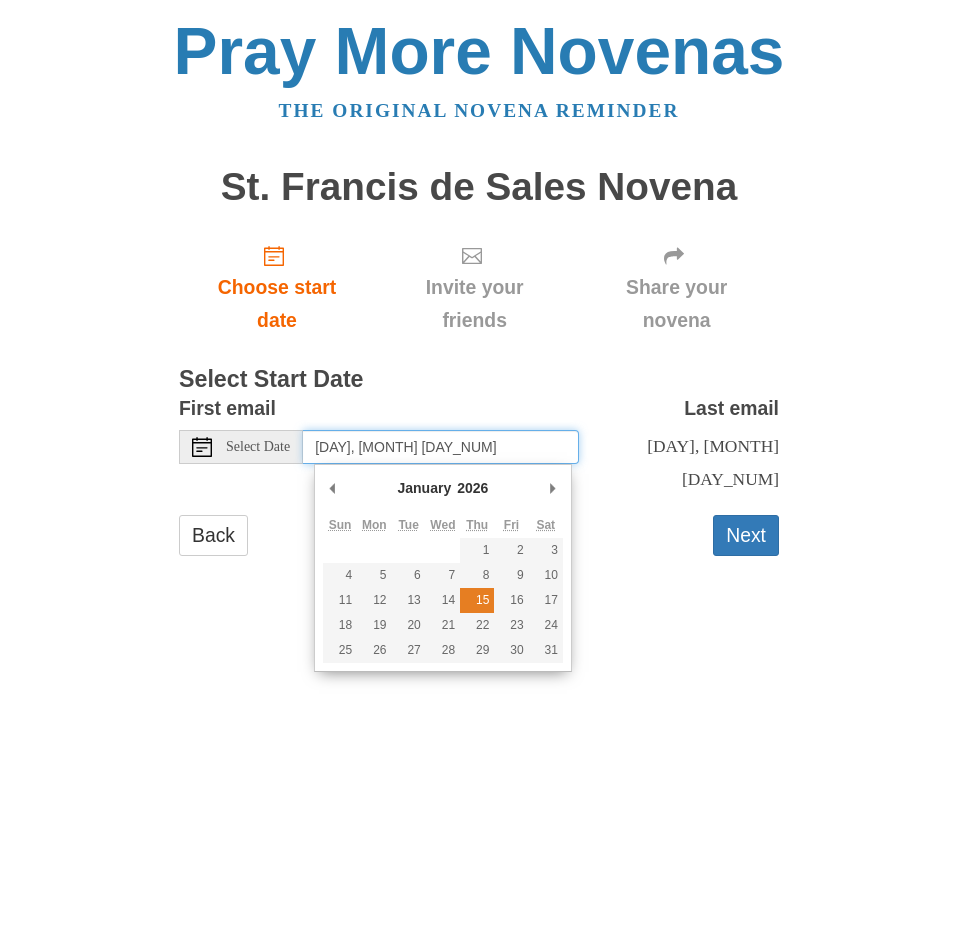 type on "[DAY], [MONTH] [DAY_NUM]" 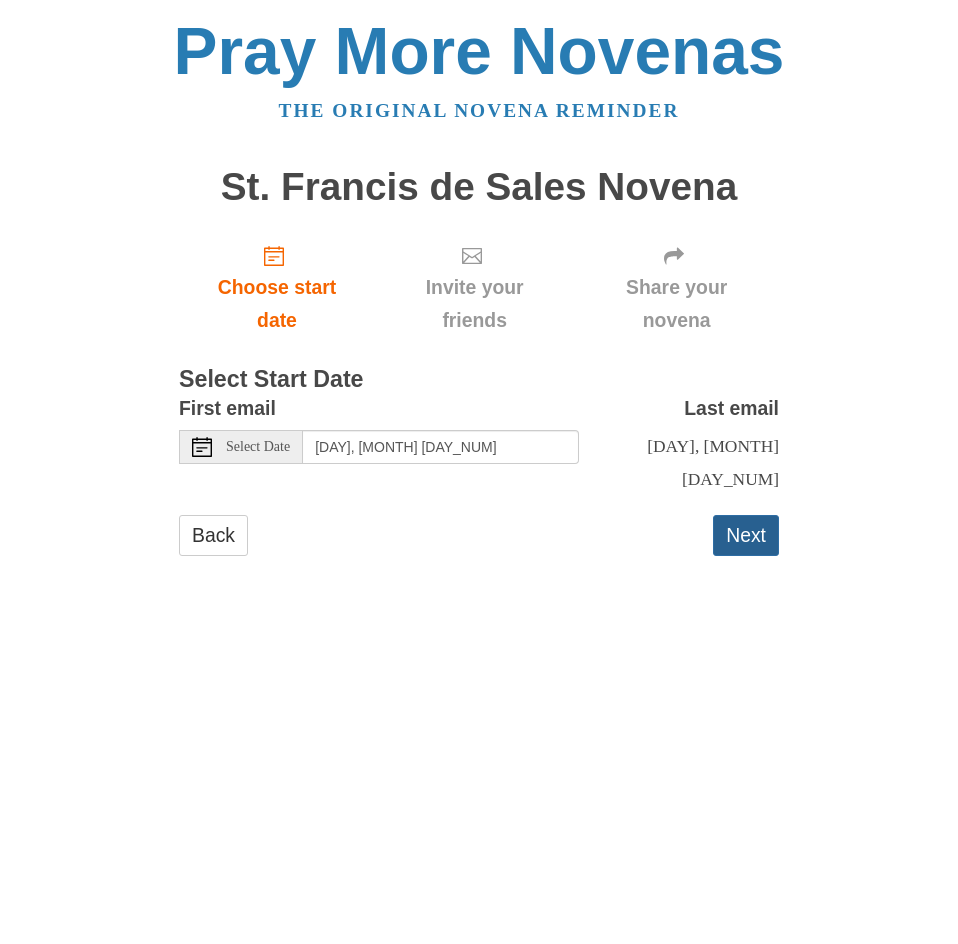 click on "Next" at bounding box center (746, 535) 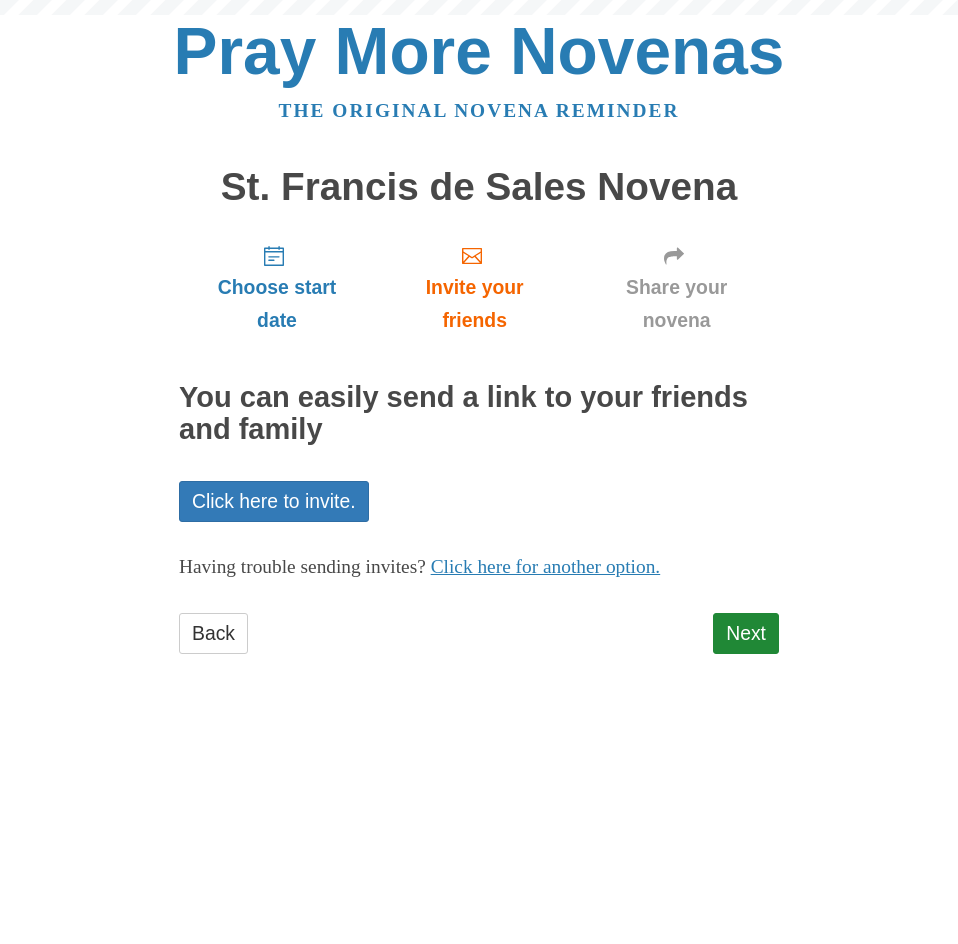 scroll, scrollTop: 0, scrollLeft: 0, axis: both 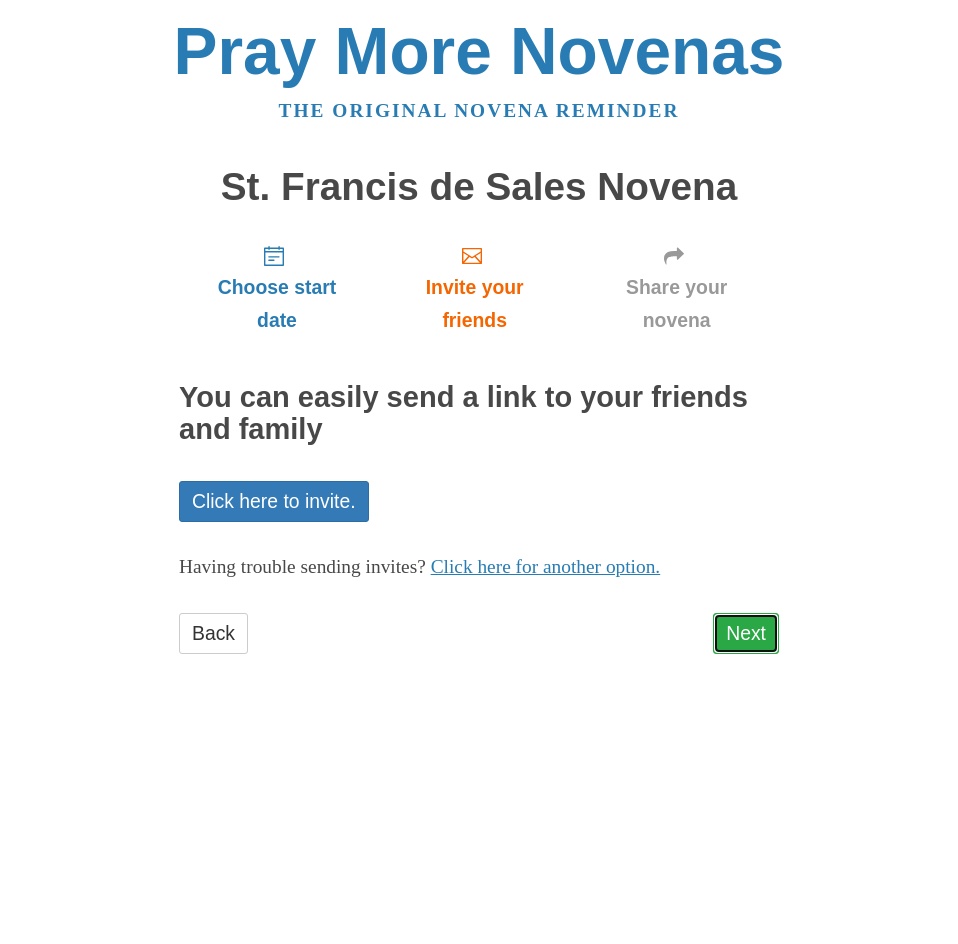 click on "Next" at bounding box center [746, 633] 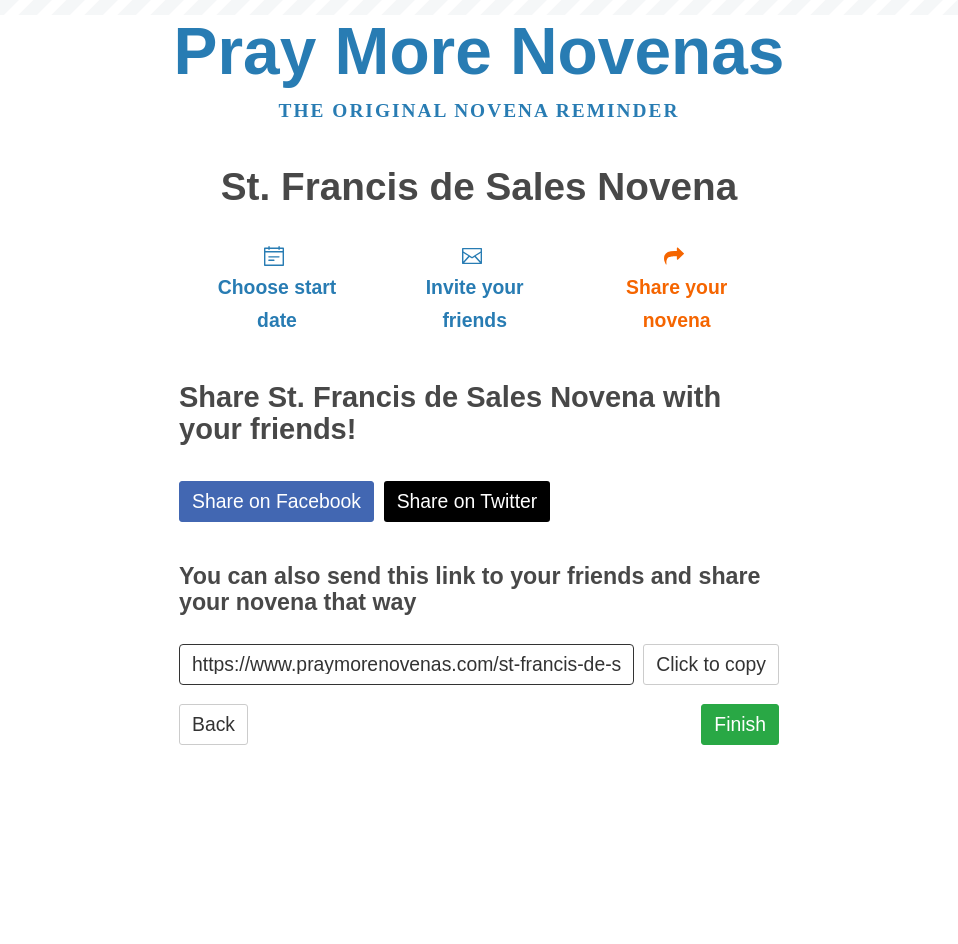 scroll, scrollTop: 0, scrollLeft: 0, axis: both 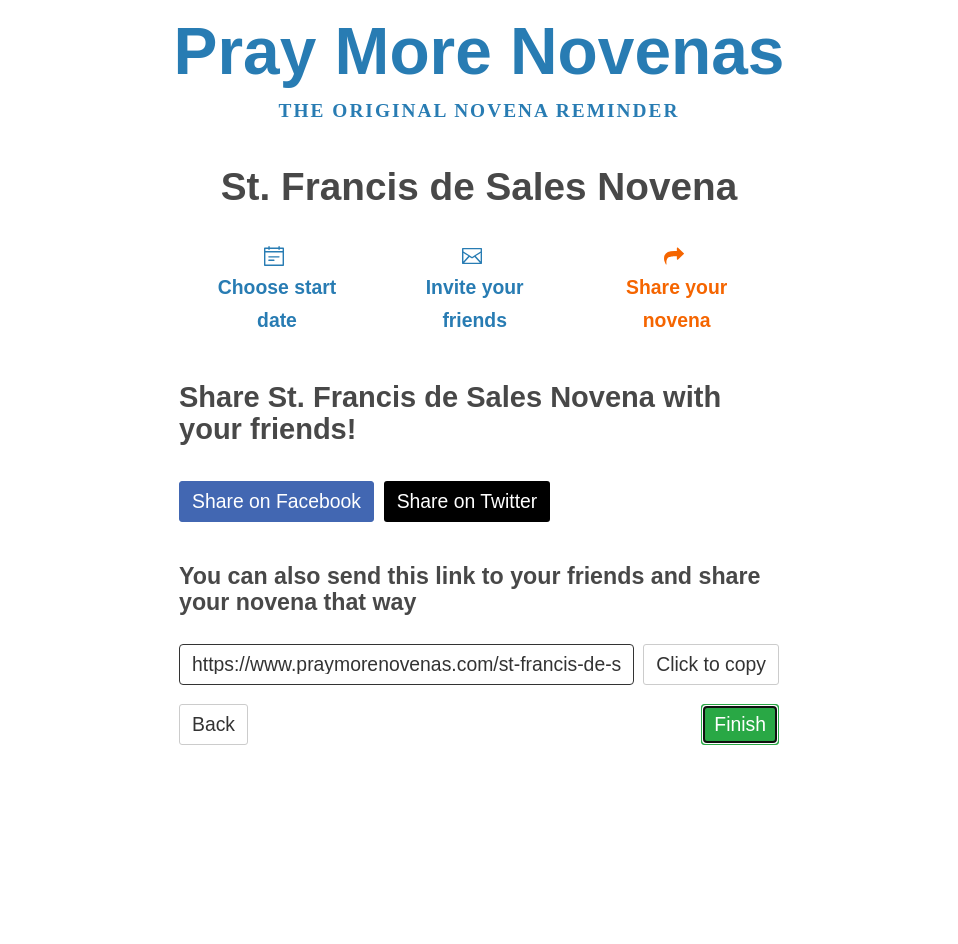 click on "Finish" at bounding box center [740, 724] 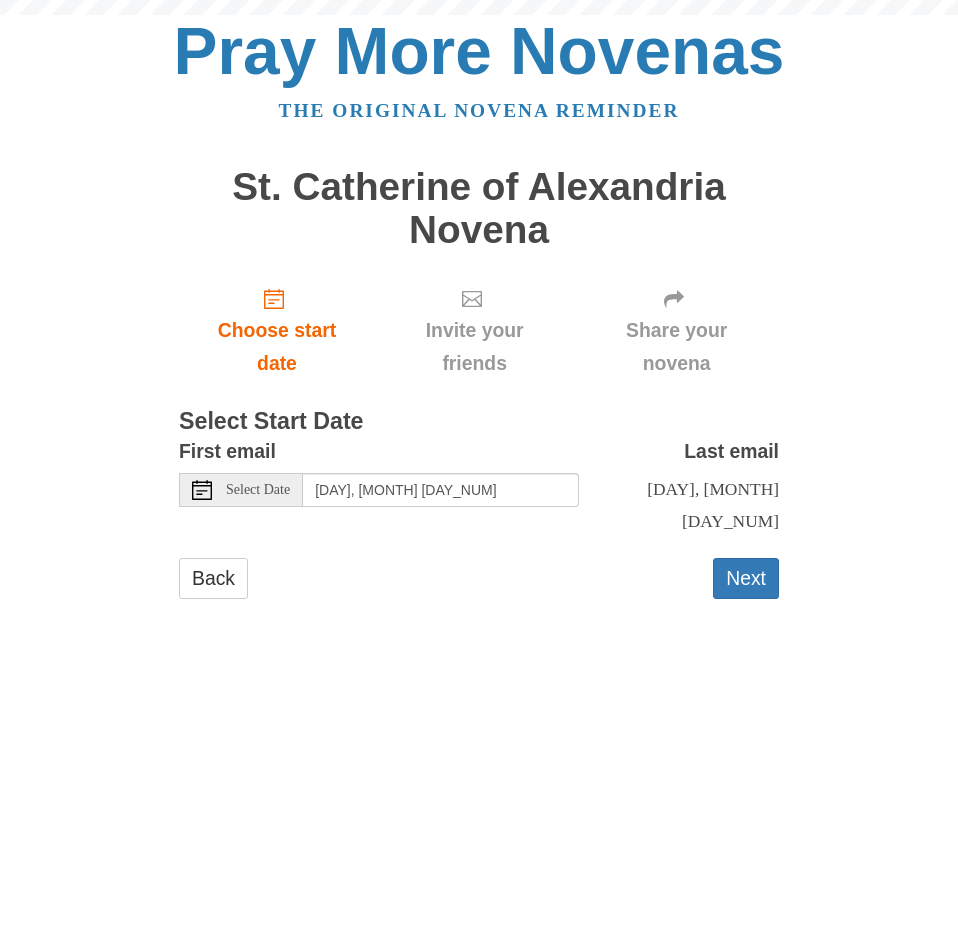 scroll, scrollTop: 0, scrollLeft: 0, axis: both 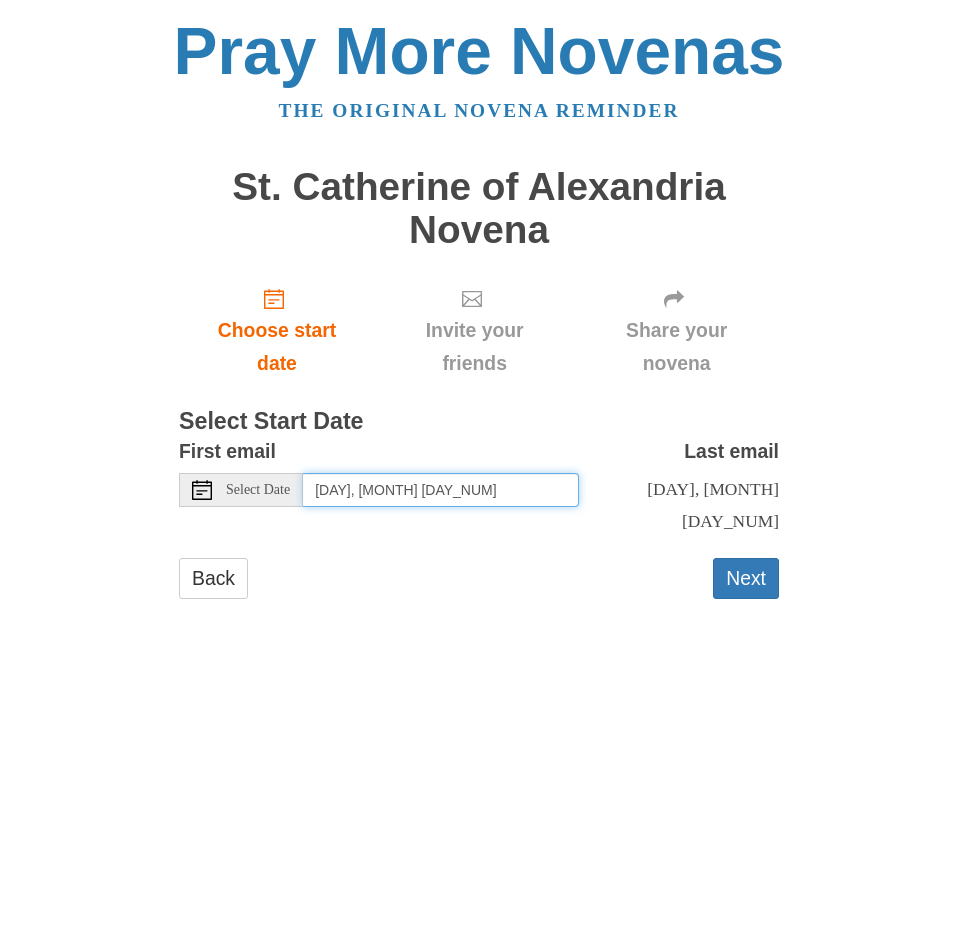 click on "Saturday, August 9th" at bounding box center (441, 490) 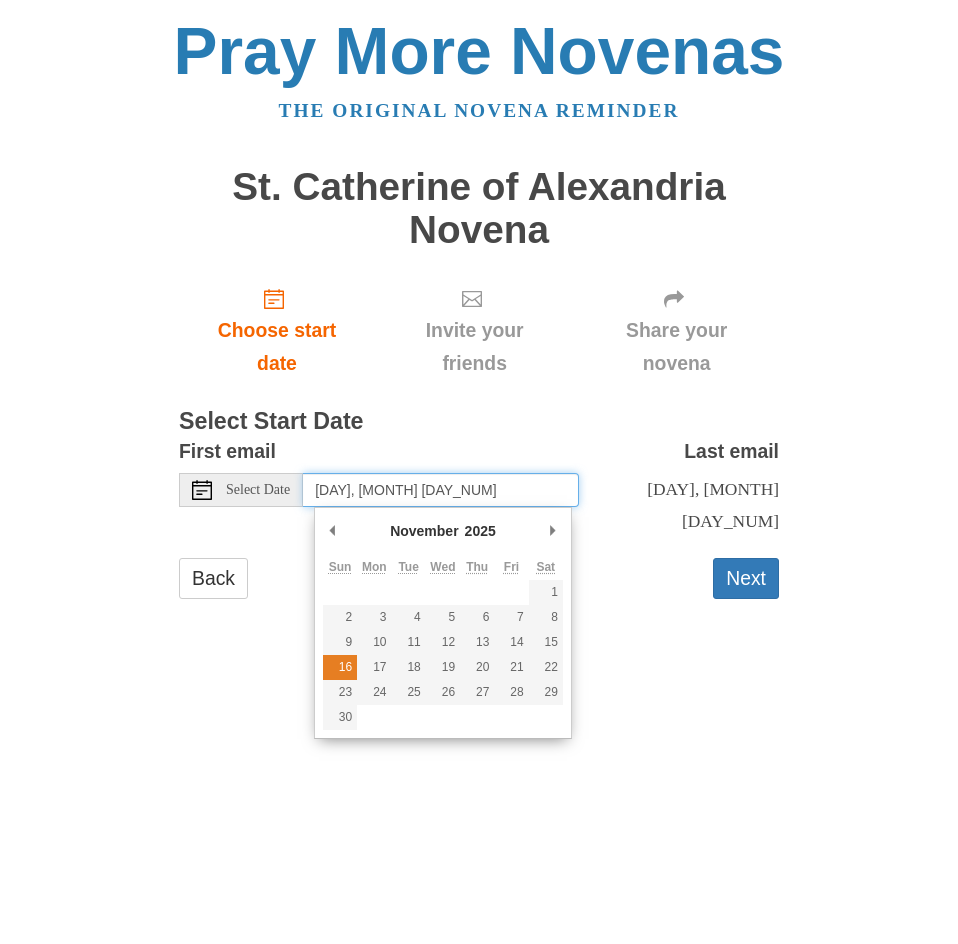 type on "Sunday, November 16th" 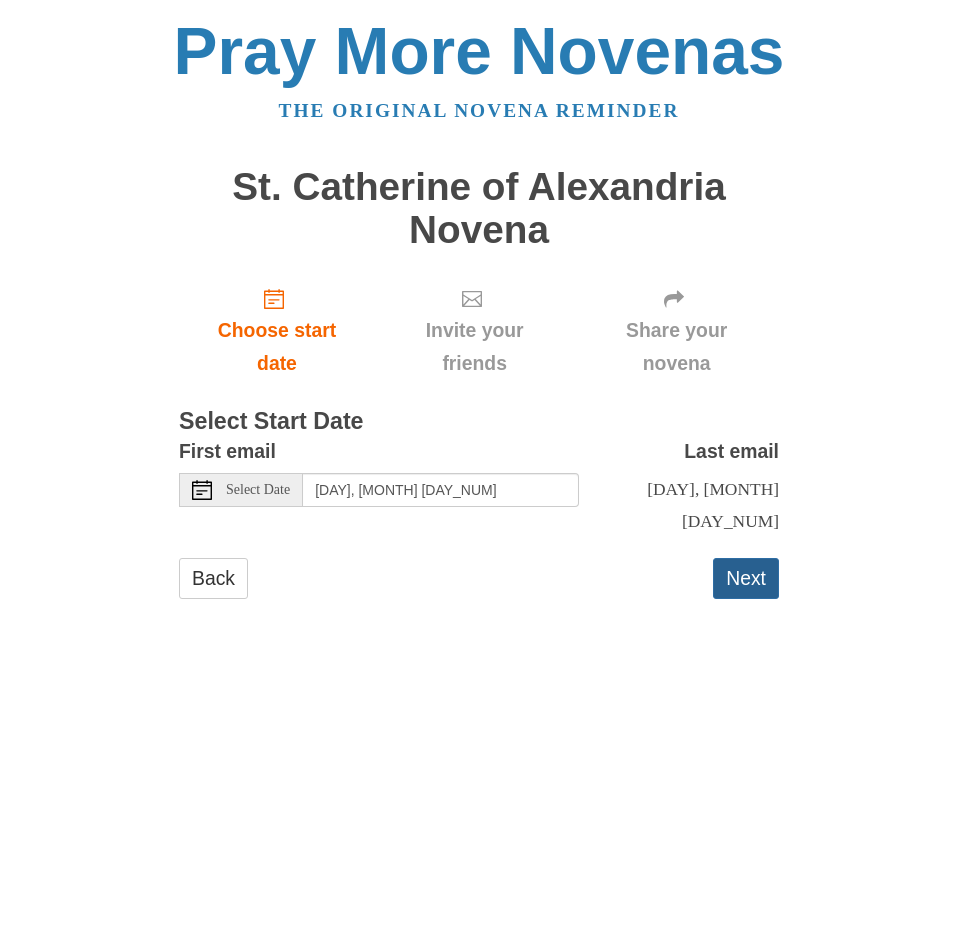 click on "Next" at bounding box center [746, 578] 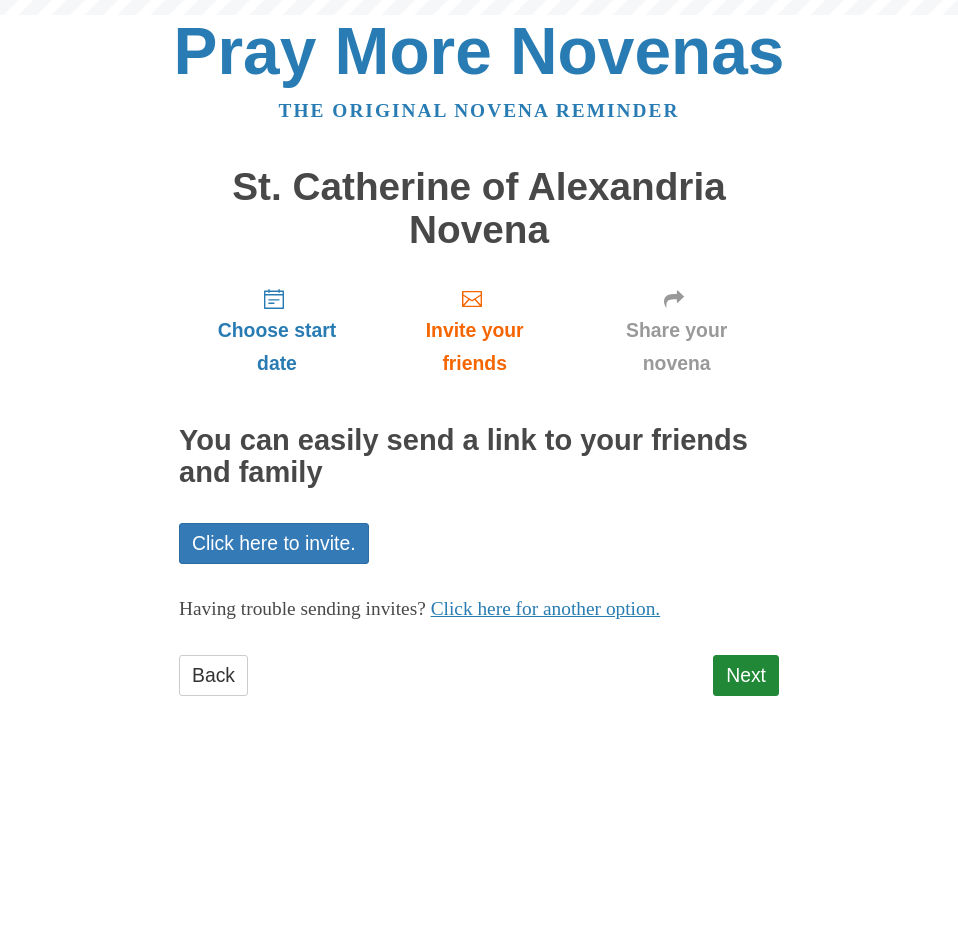 scroll, scrollTop: 0, scrollLeft: 0, axis: both 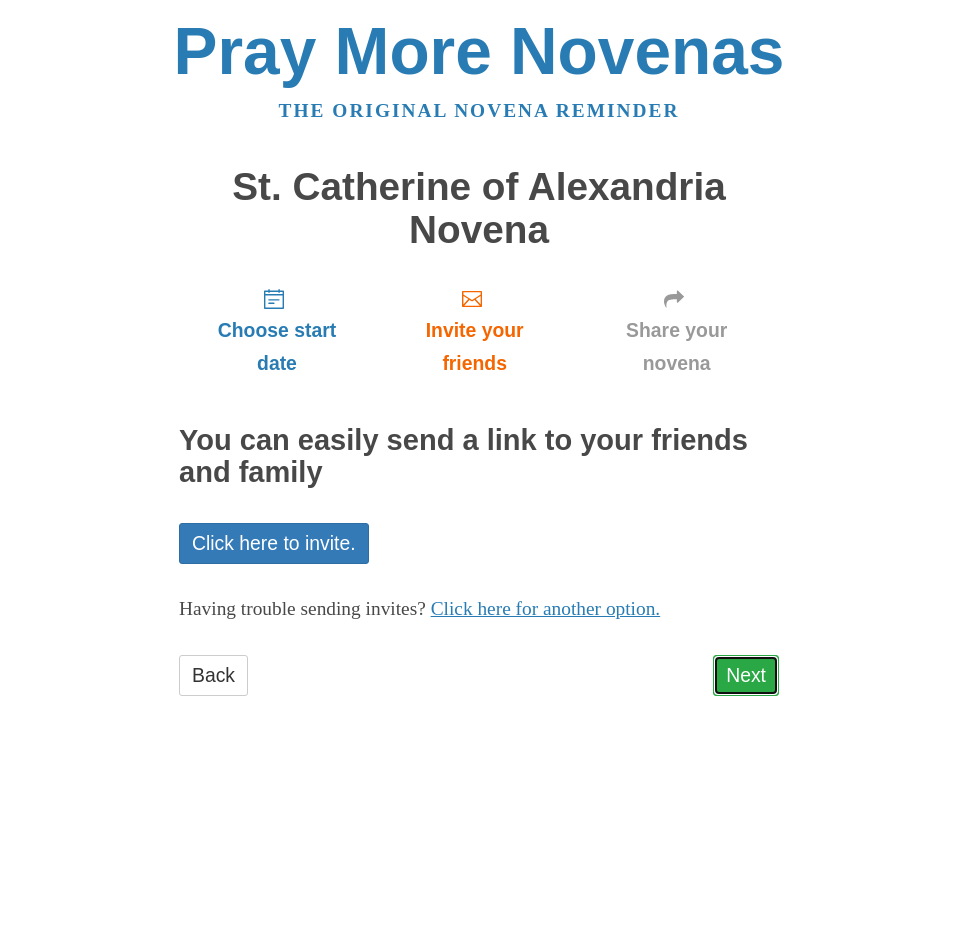click on "Next" at bounding box center [746, 675] 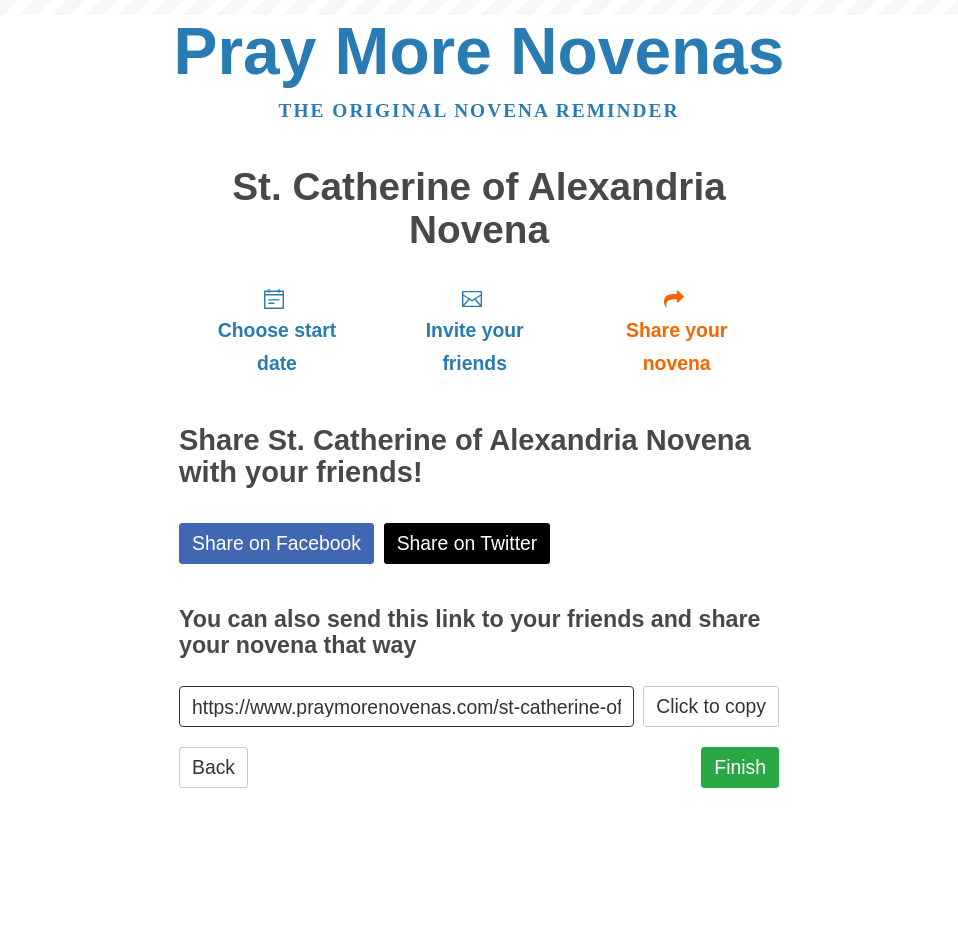 scroll, scrollTop: 0, scrollLeft: 0, axis: both 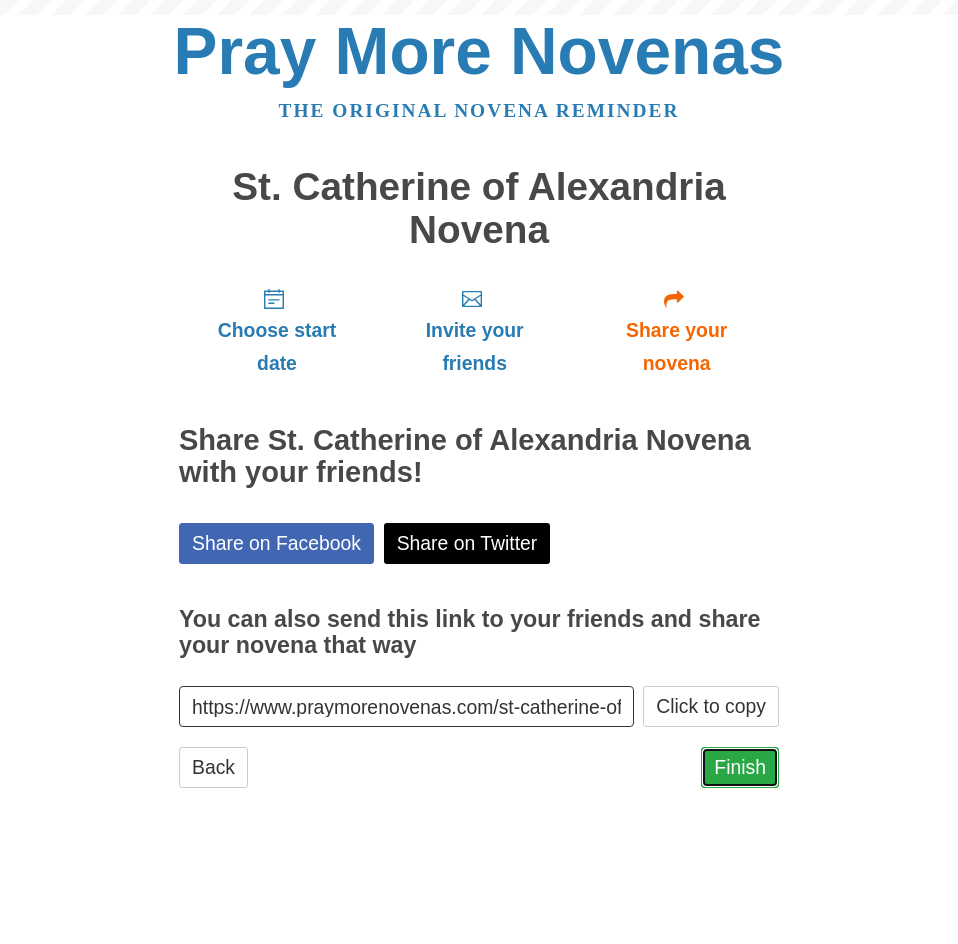 click on "Finish" at bounding box center (740, 767) 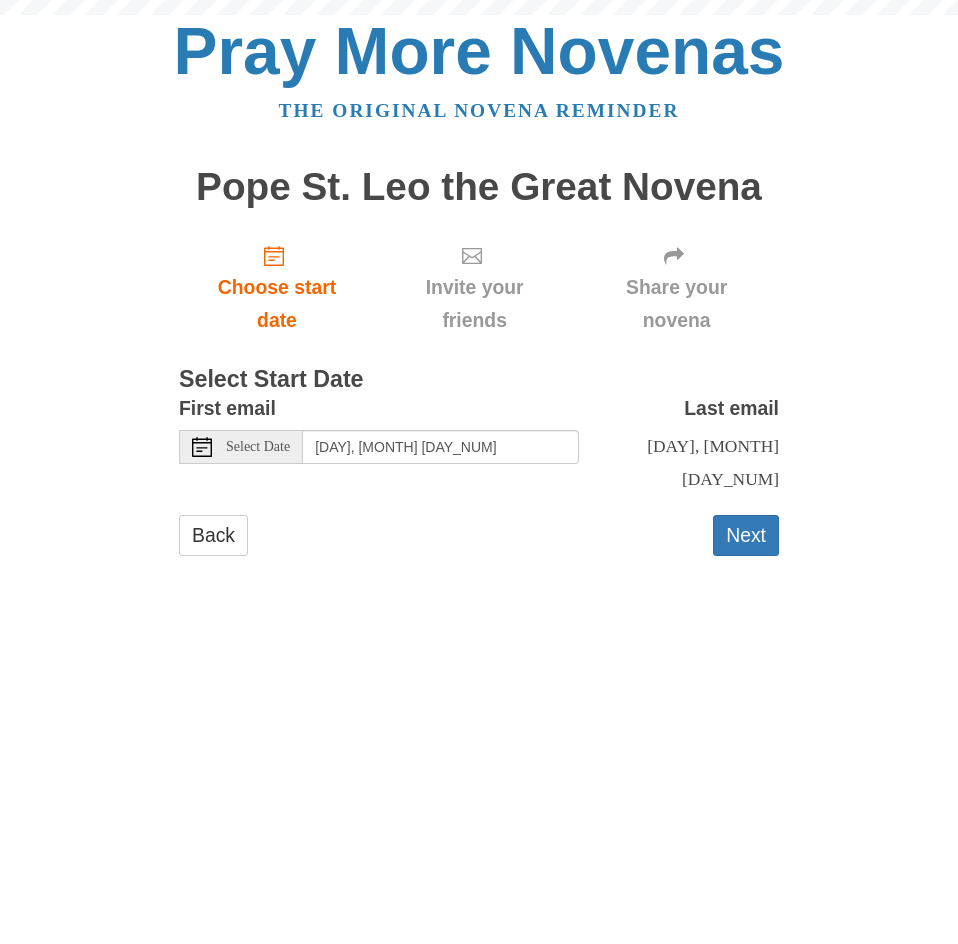 scroll, scrollTop: 0, scrollLeft: 0, axis: both 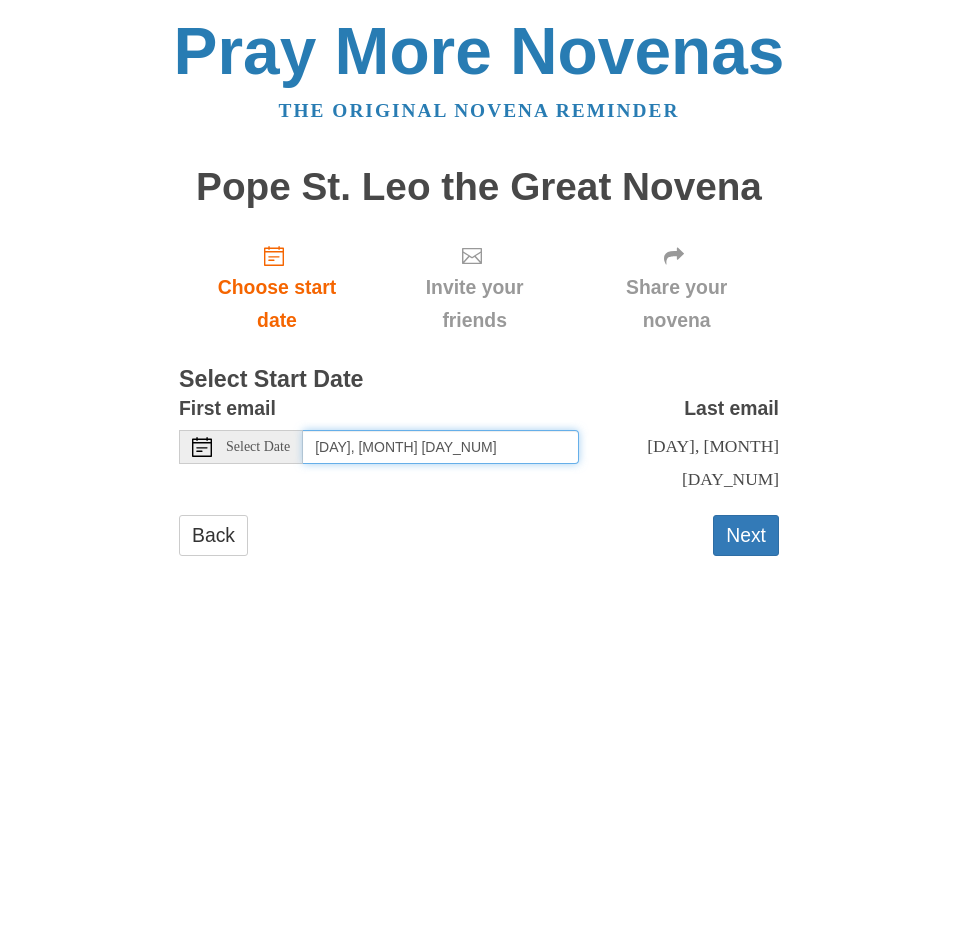 click on "Saturday, August 9th" at bounding box center (441, 447) 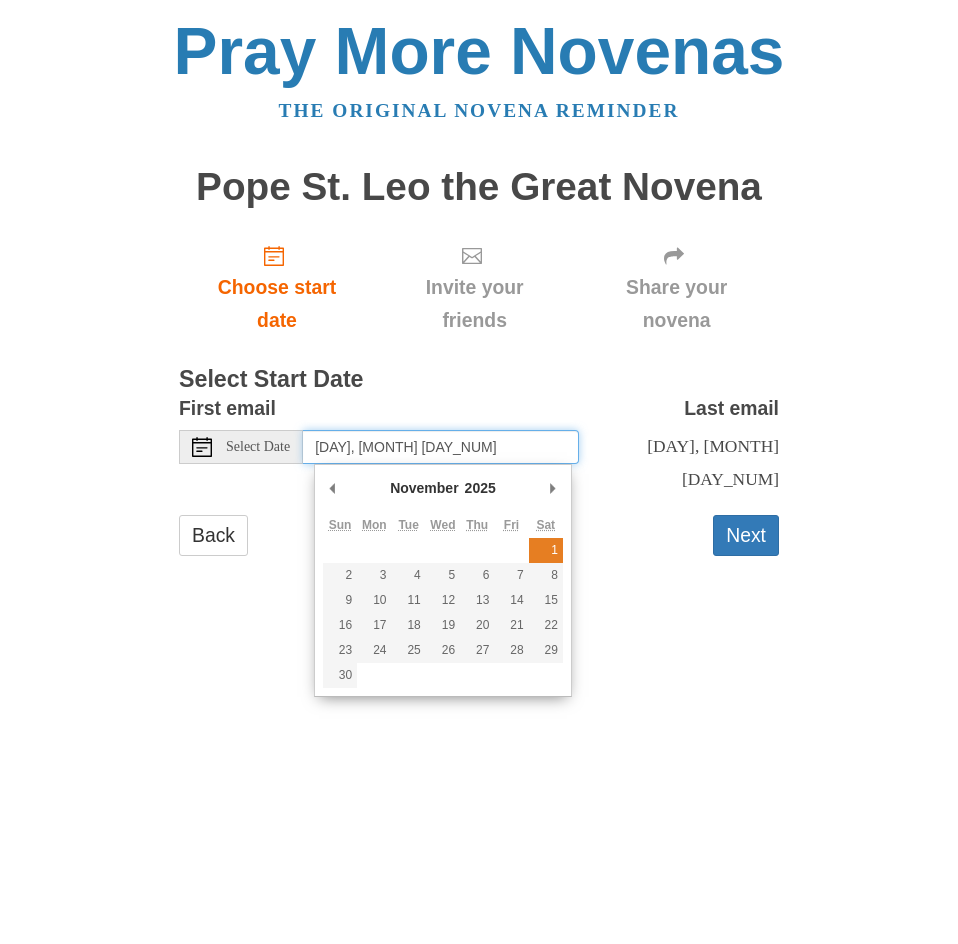 type on "Saturday, November 1st" 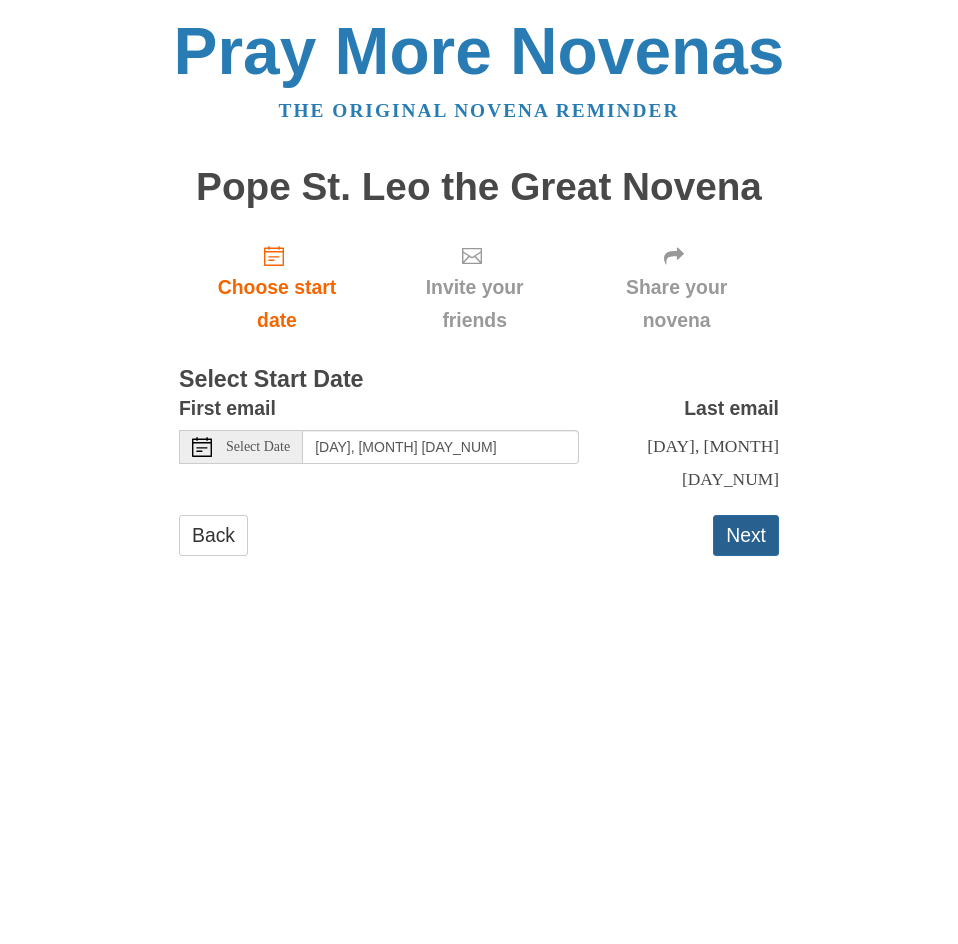 click on "Next" at bounding box center (746, 535) 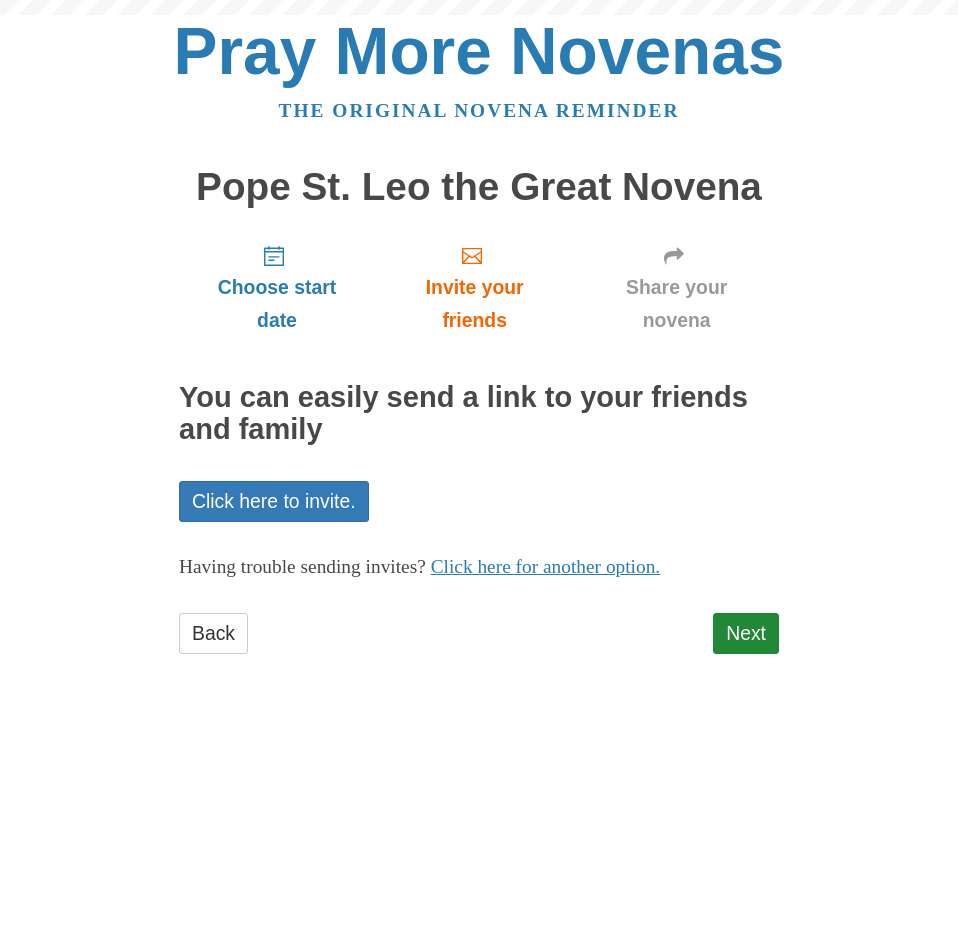 scroll, scrollTop: 0, scrollLeft: 0, axis: both 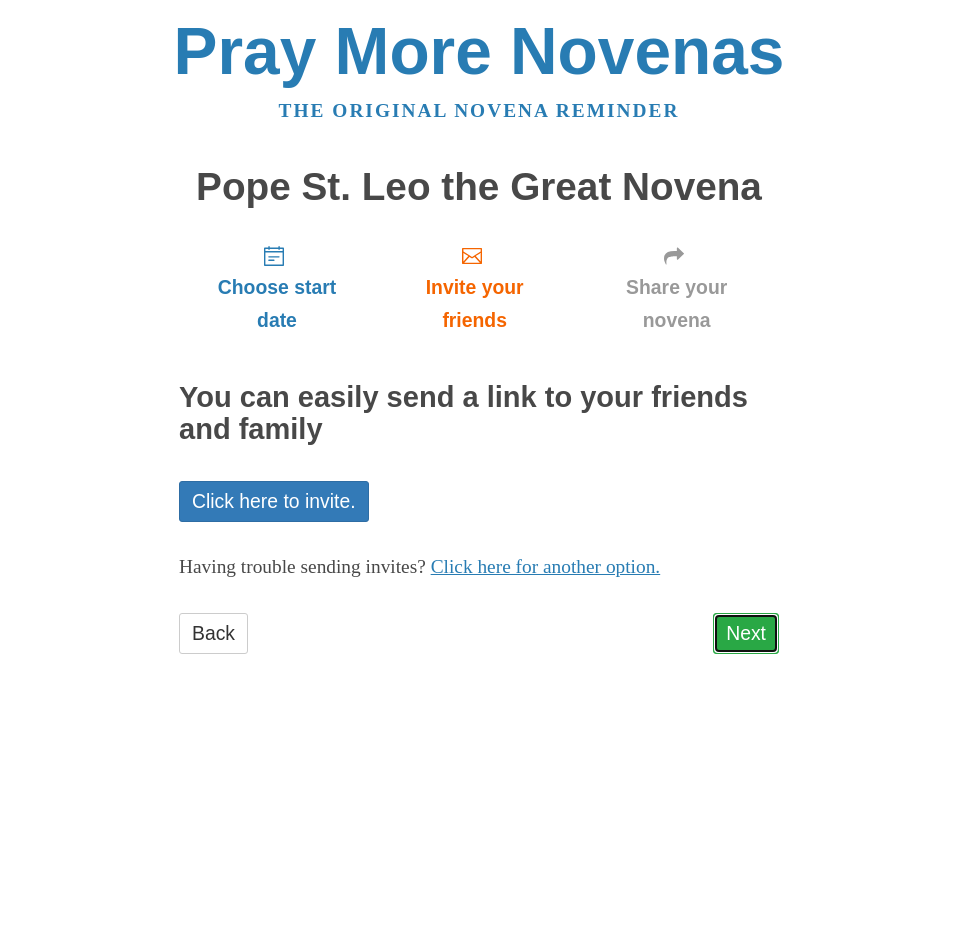 click on "Next" at bounding box center [746, 633] 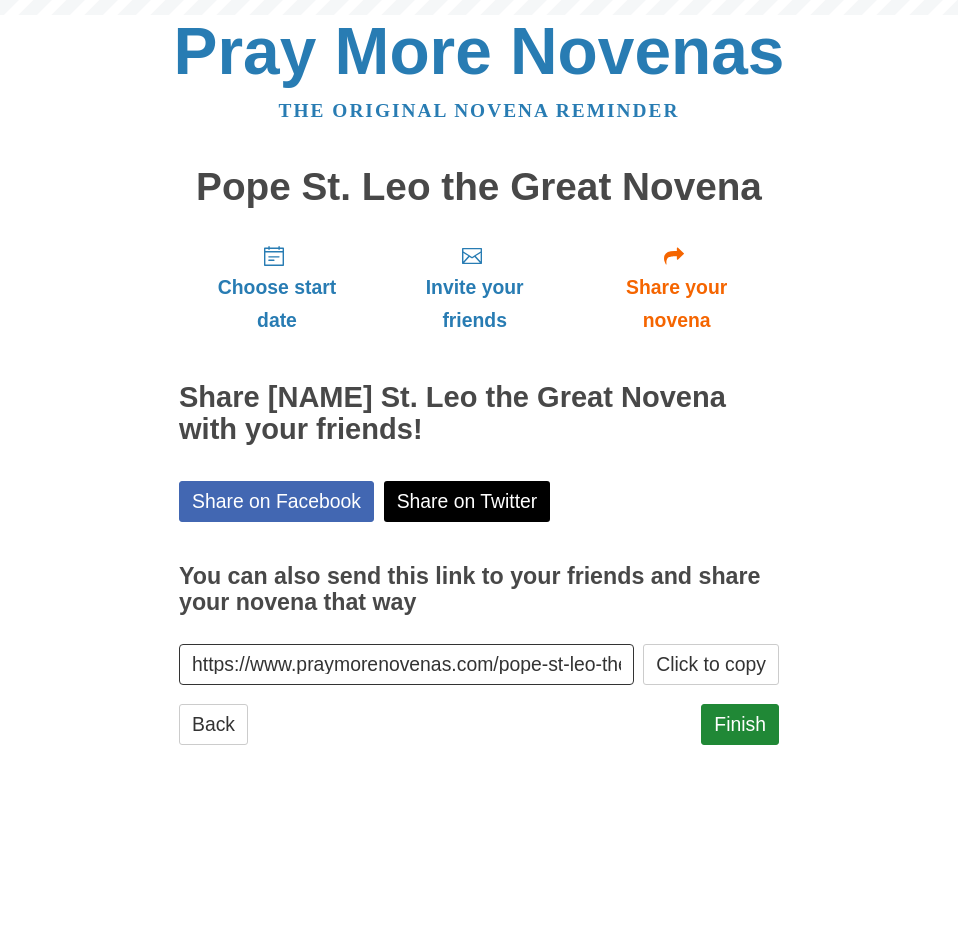 scroll, scrollTop: 0, scrollLeft: 0, axis: both 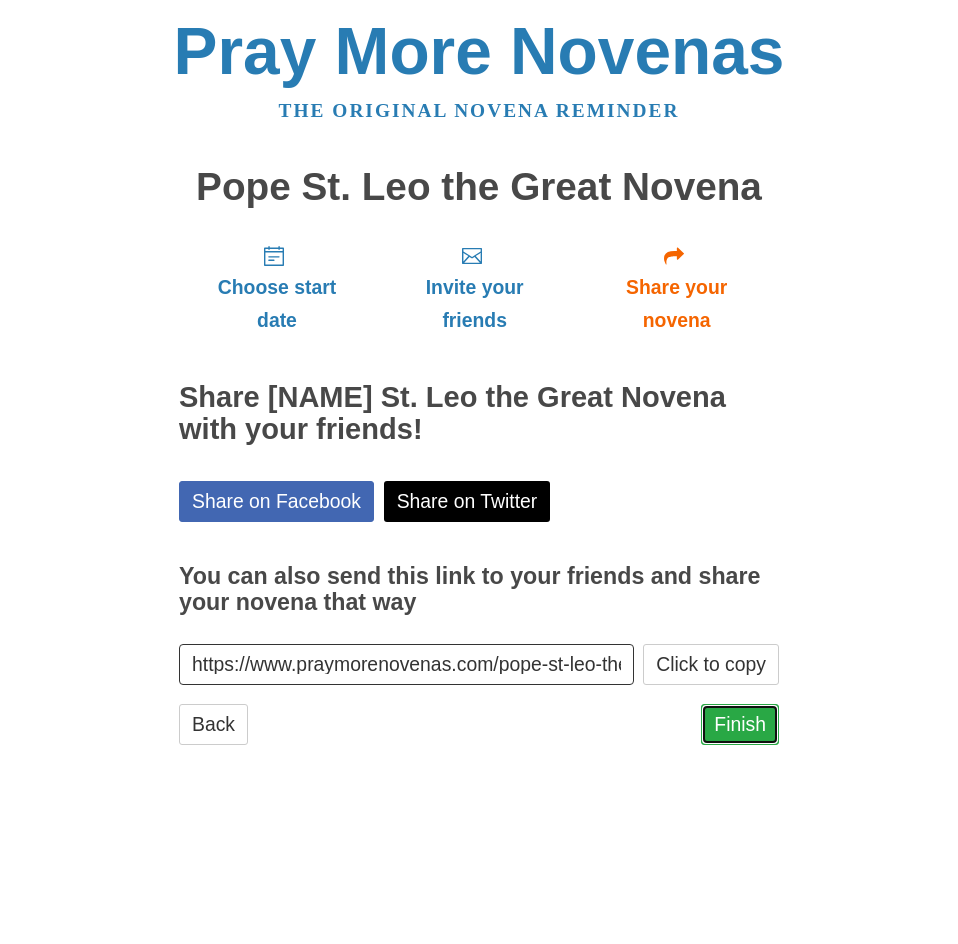 click on "Finish" at bounding box center [740, 724] 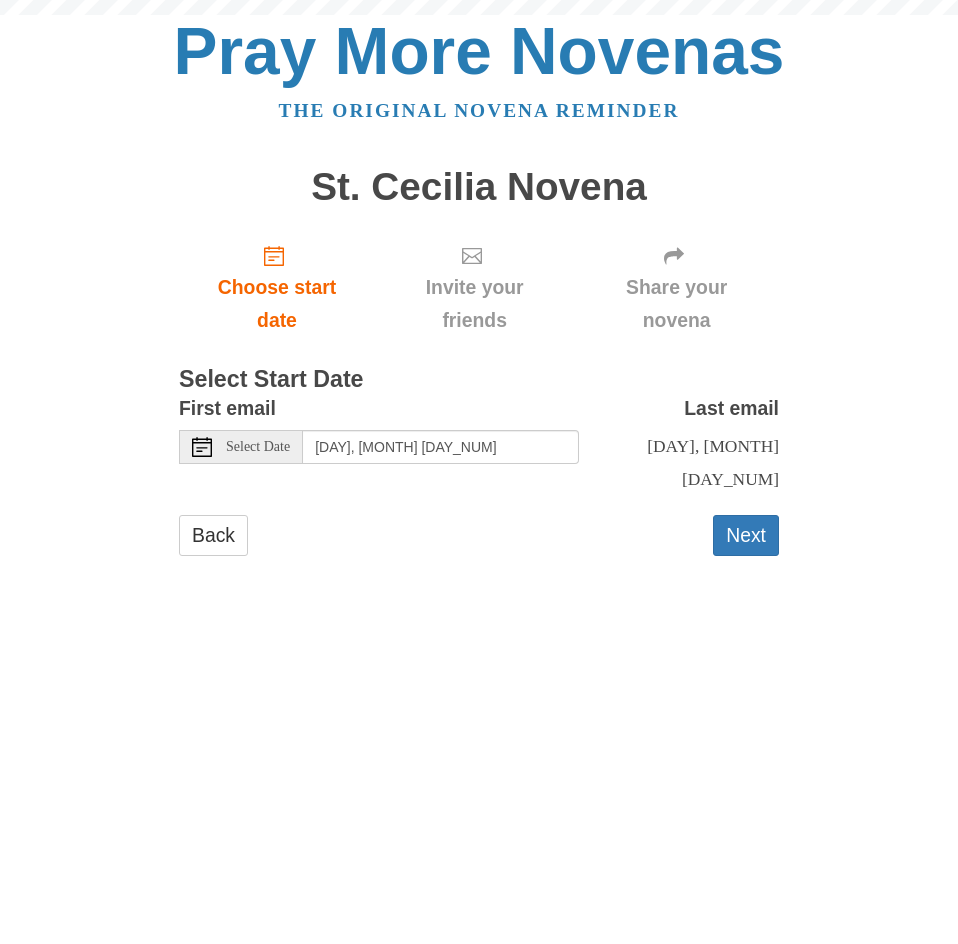 scroll, scrollTop: 0, scrollLeft: 0, axis: both 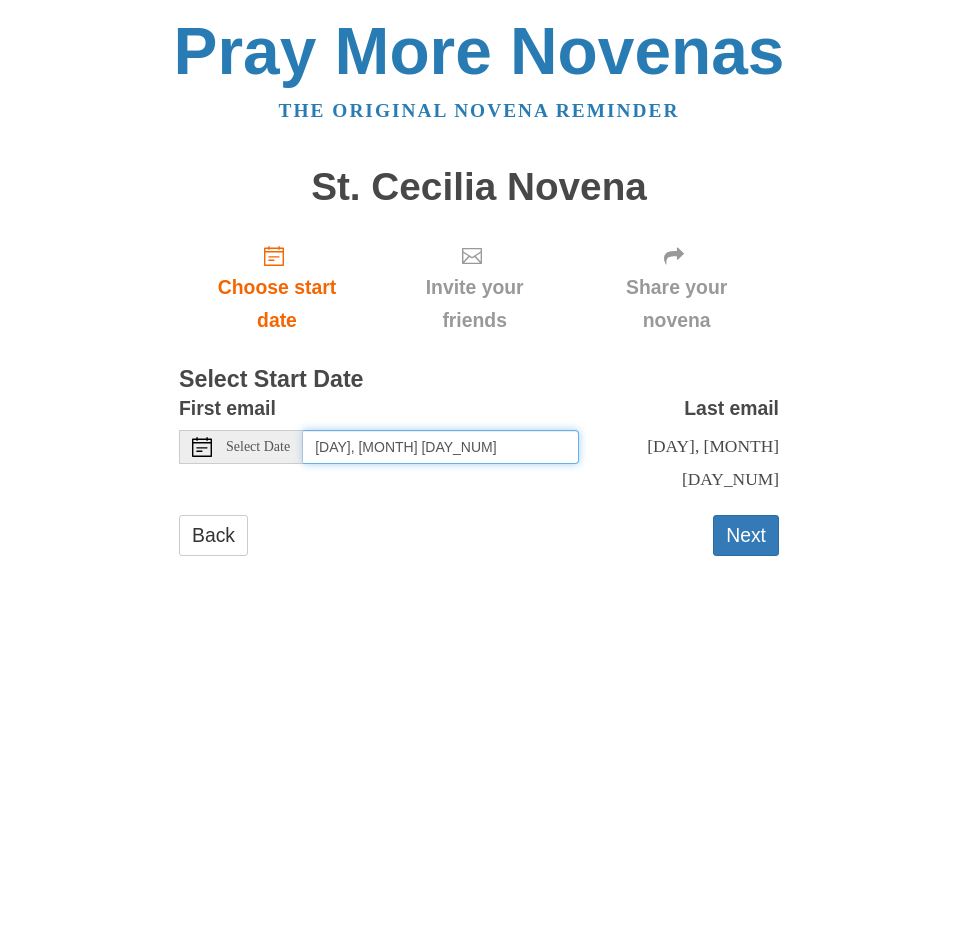 click on "[DAY], [MONTH] [DAY_NUM]" at bounding box center (441, 447) 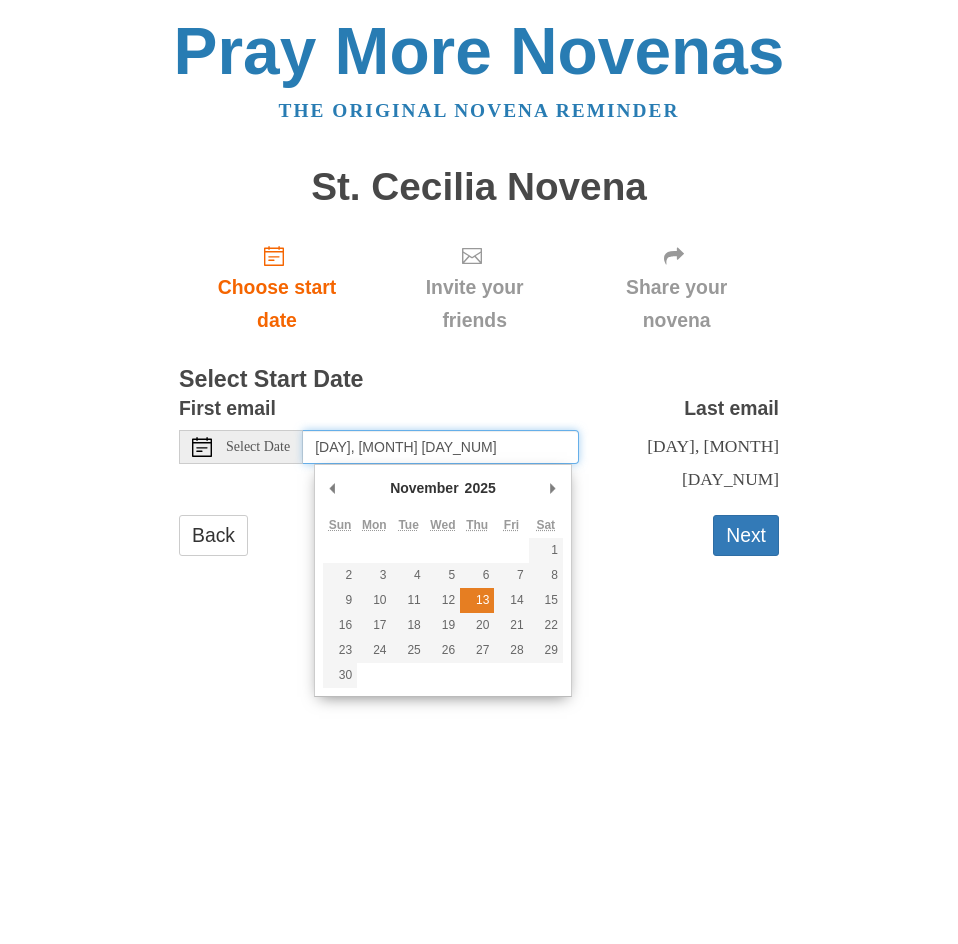 type on "Thursday, November 13th" 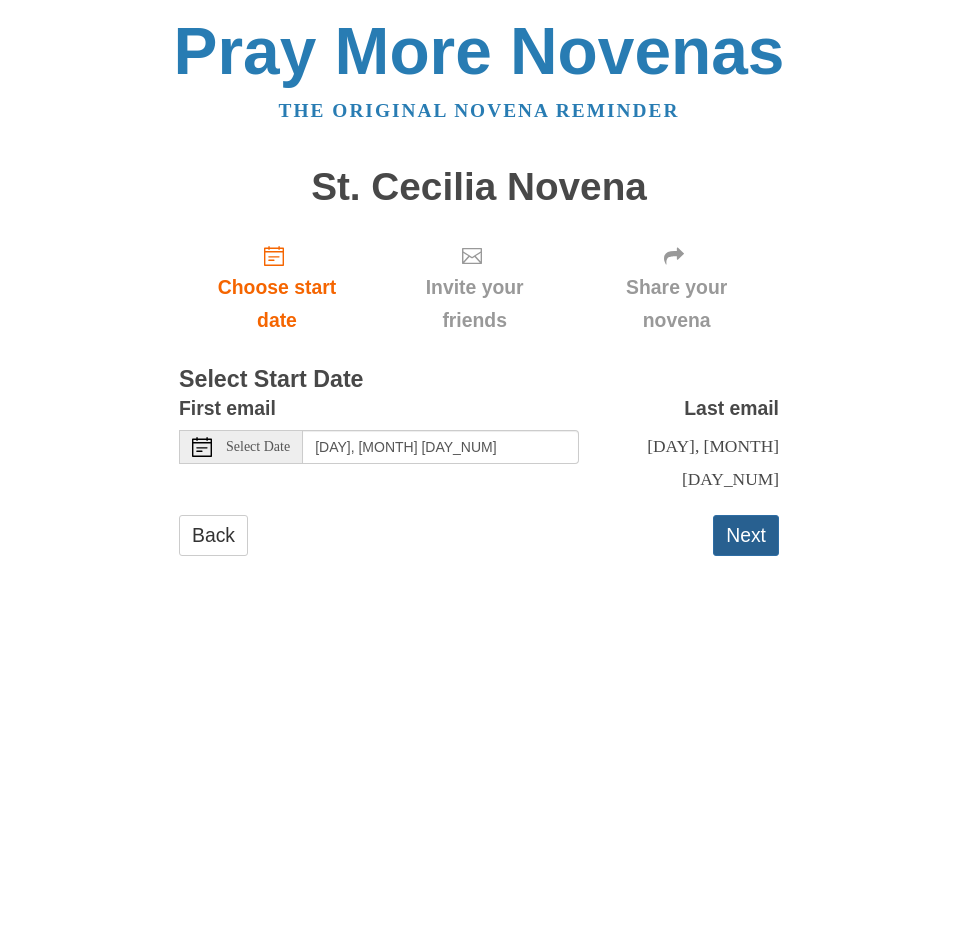click on "Next" at bounding box center (746, 535) 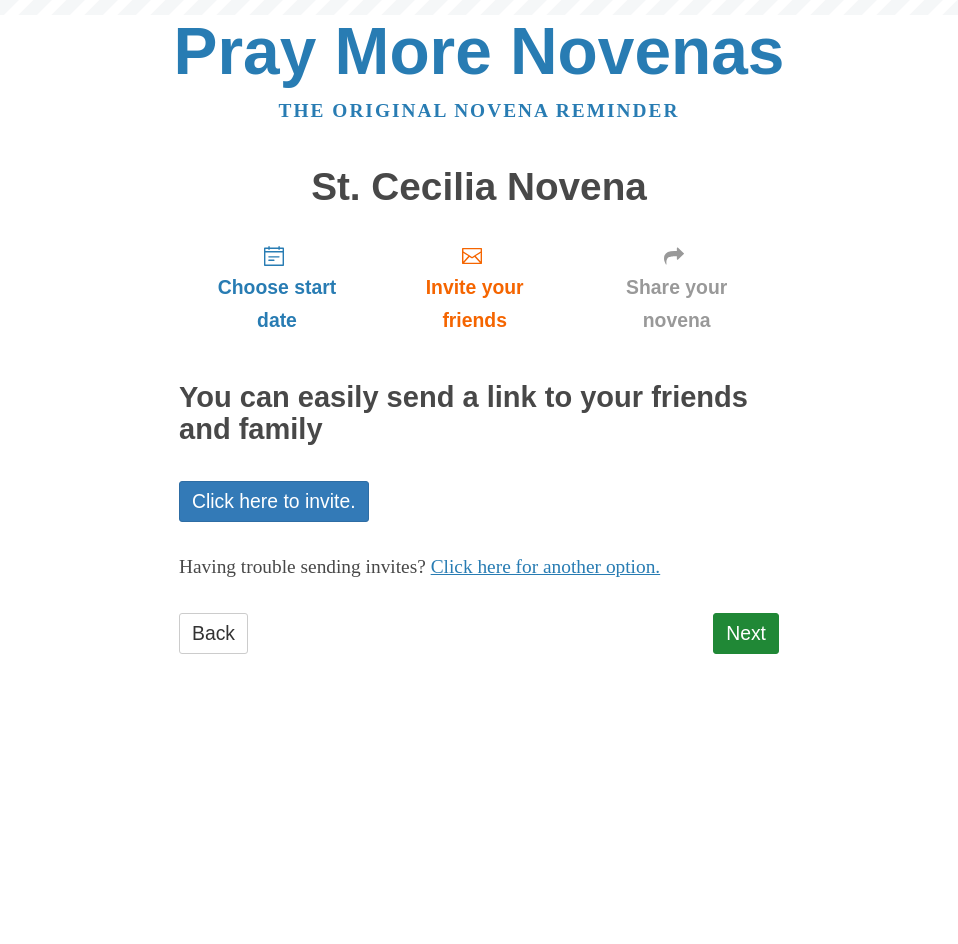 scroll, scrollTop: 0, scrollLeft: 0, axis: both 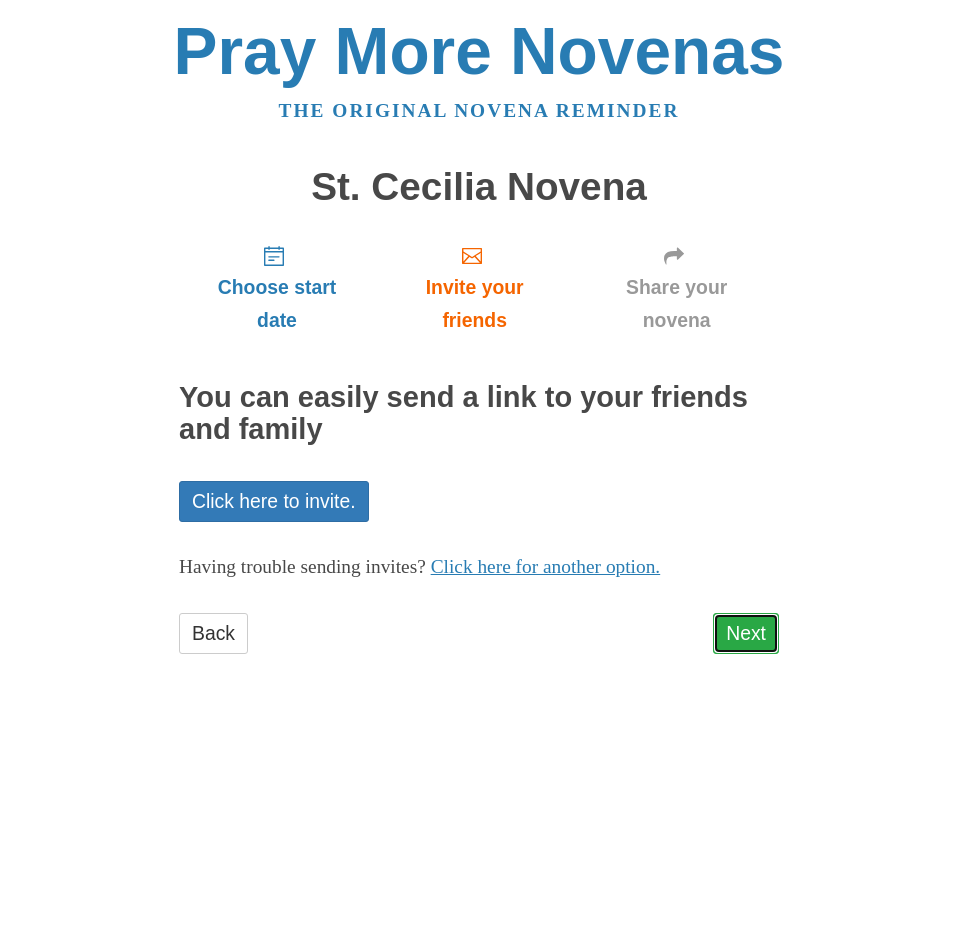 click on "Next" at bounding box center (746, 633) 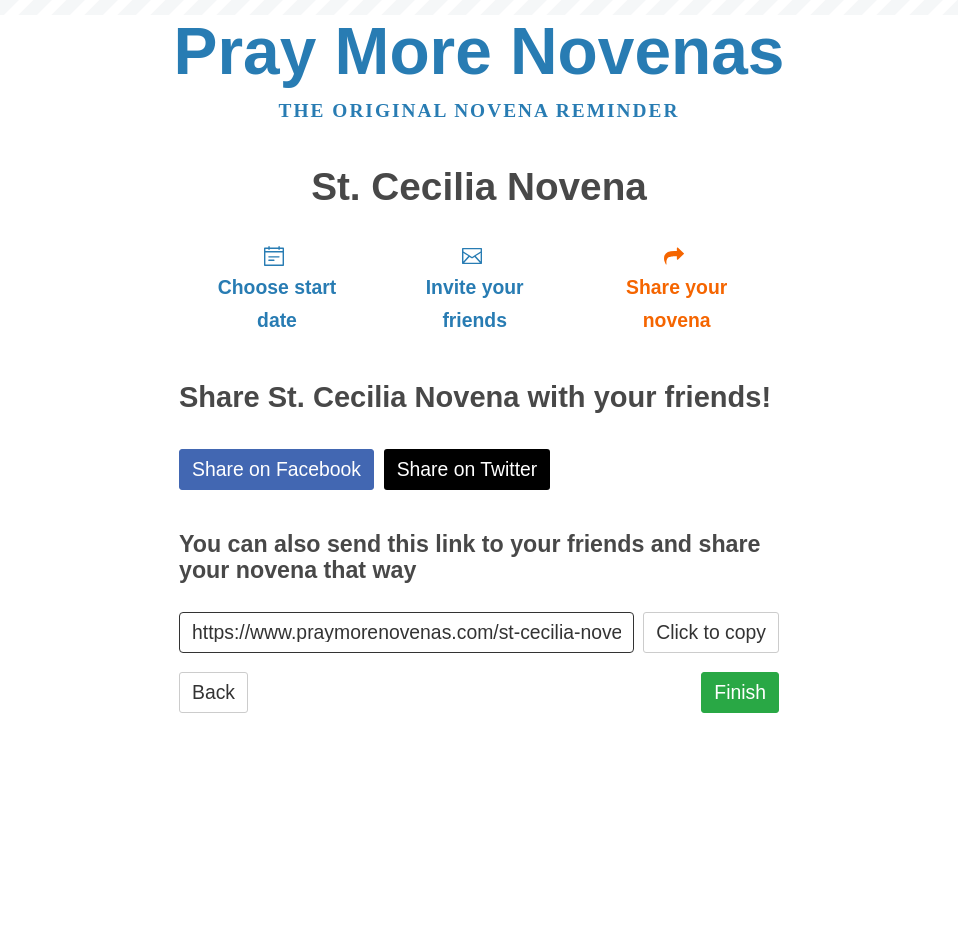 scroll, scrollTop: 0, scrollLeft: 0, axis: both 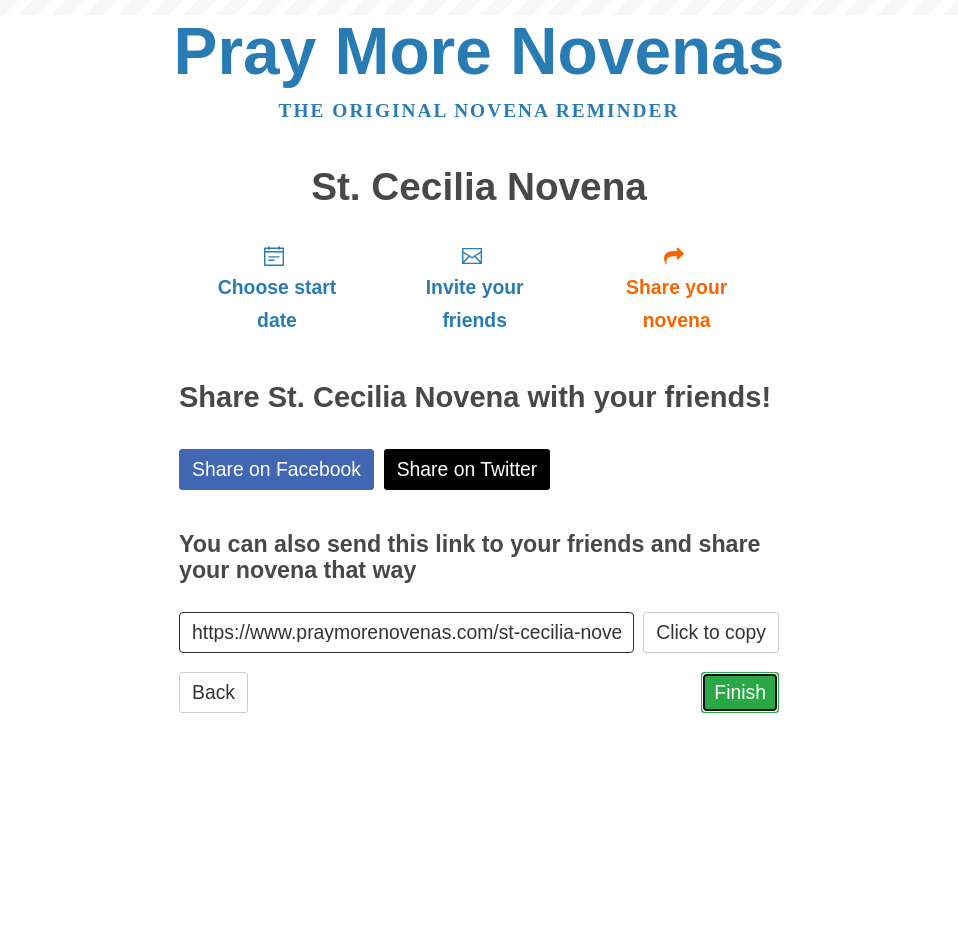 click on "Finish" at bounding box center (740, 692) 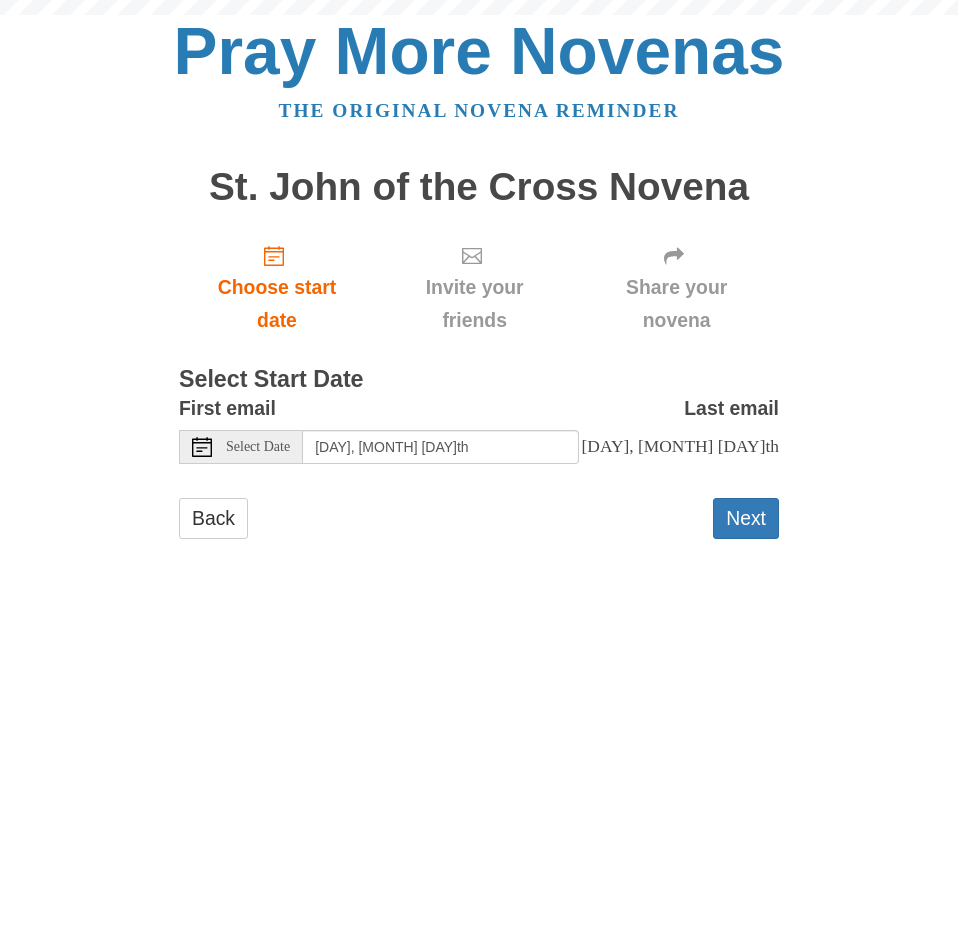 scroll, scrollTop: 0, scrollLeft: 0, axis: both 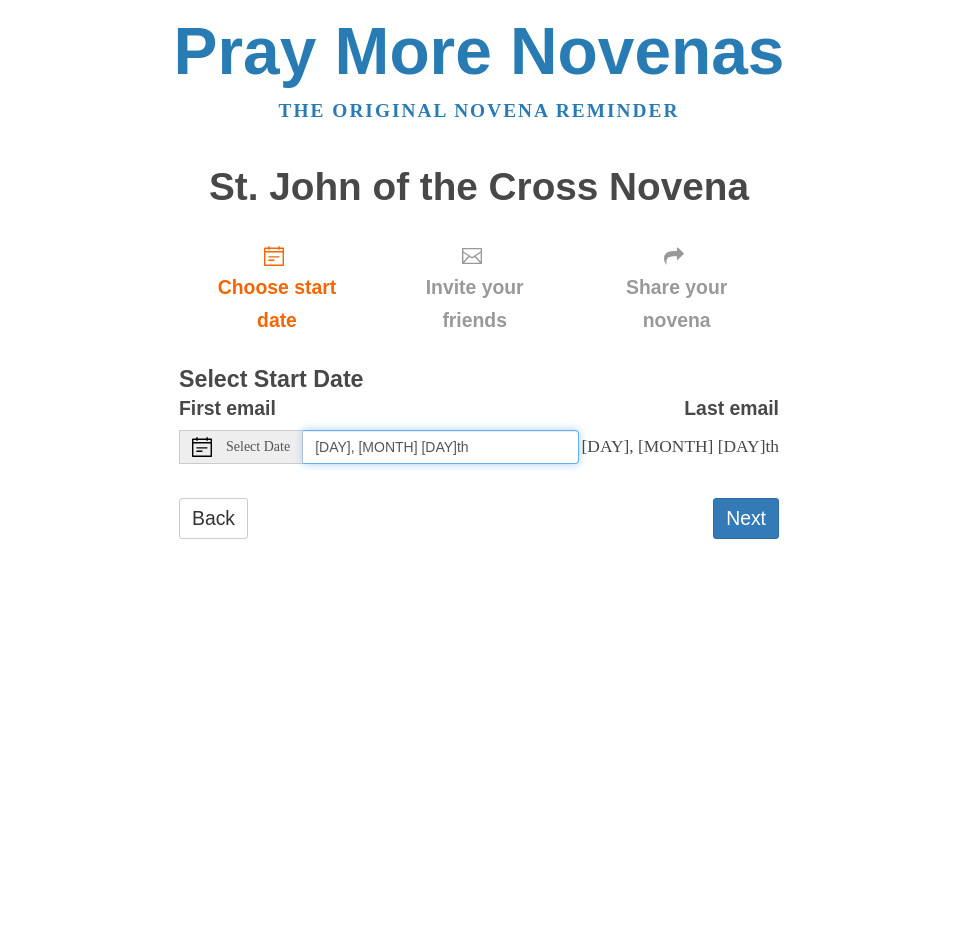 click on "Saturday, August 9th" at bounding box center [441, 447] 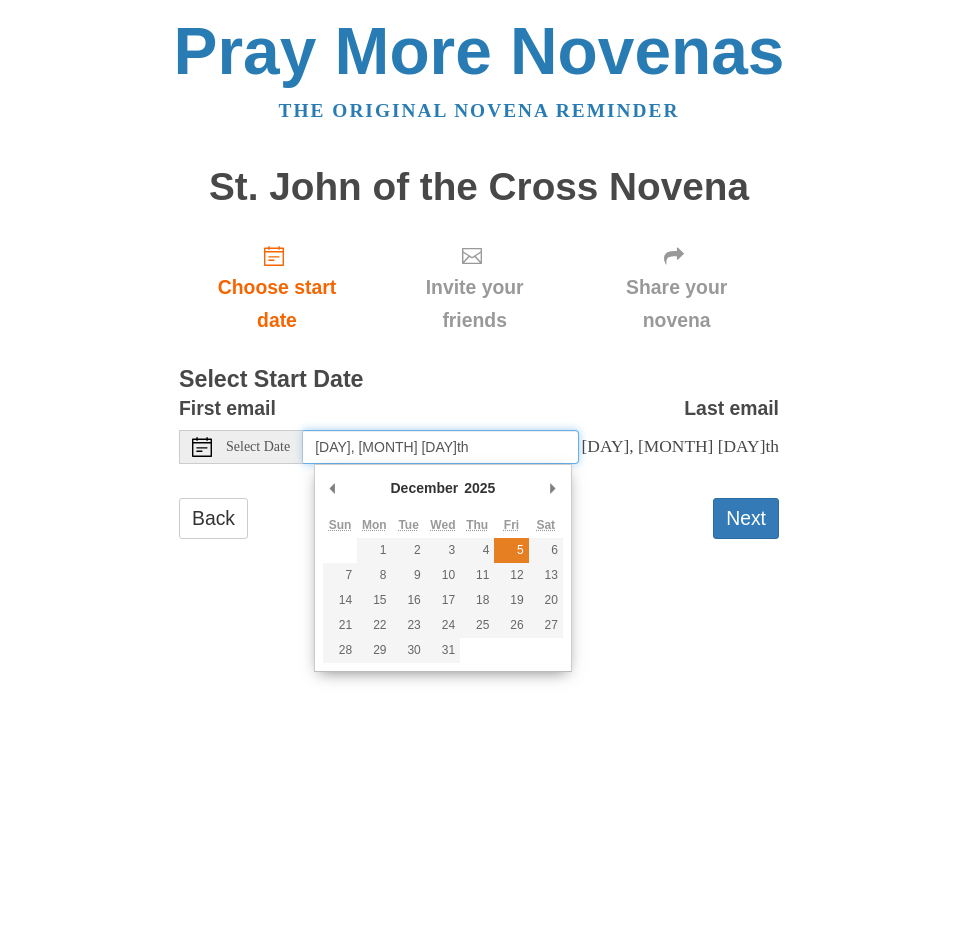 type on "Friday, December 5th" 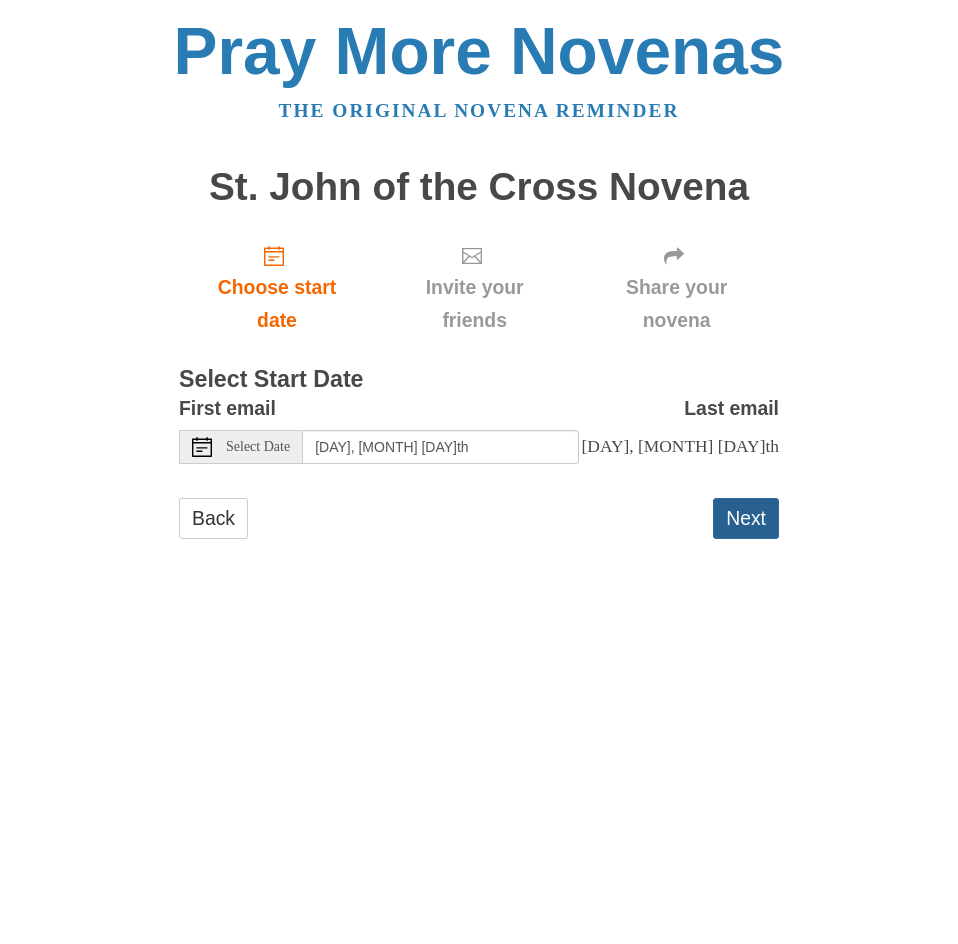 click on "Next" at bounding box center (746, 518) 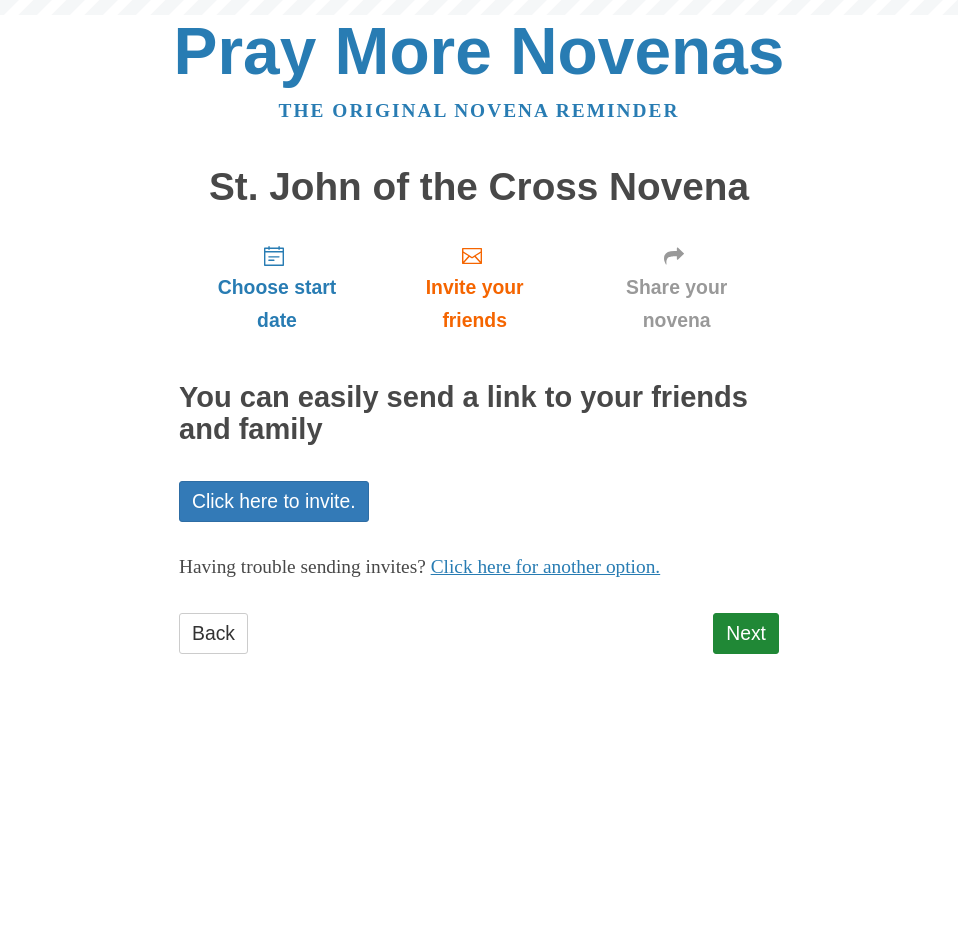 scroll, scrollTop: 0, scrollLeft: 0, axis: both 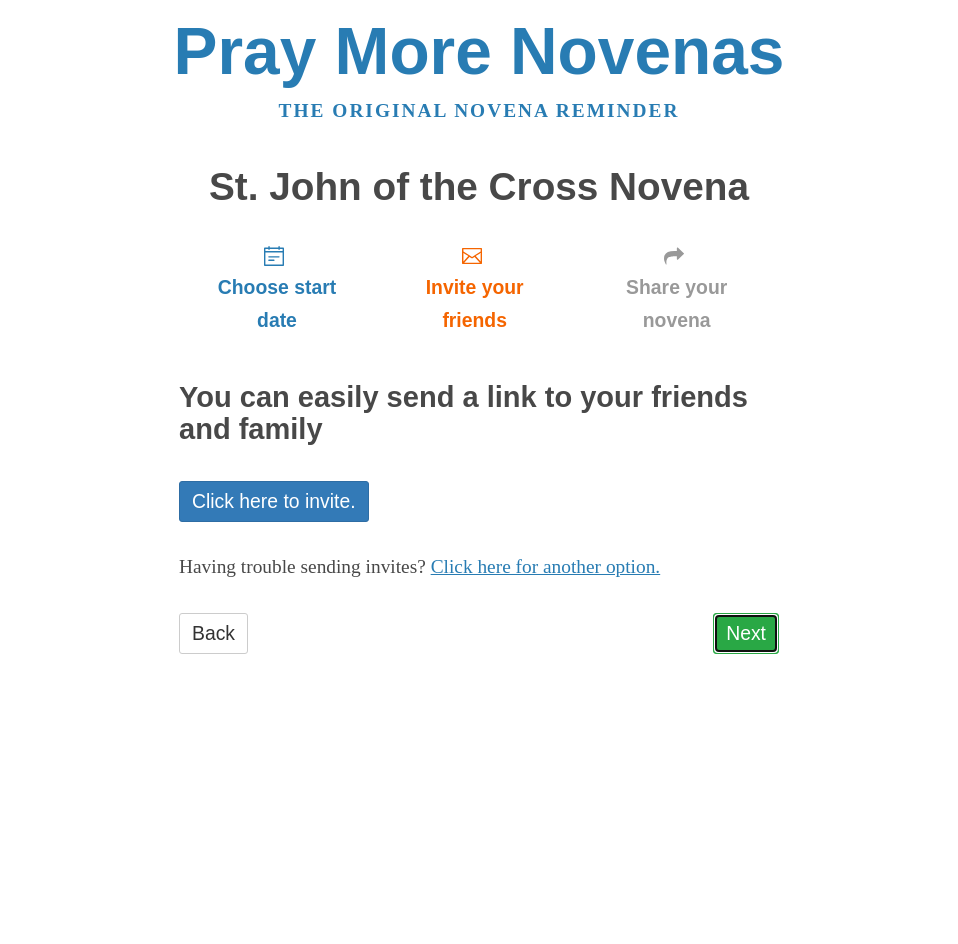 click on "Next" at bounding box center [746, 633] 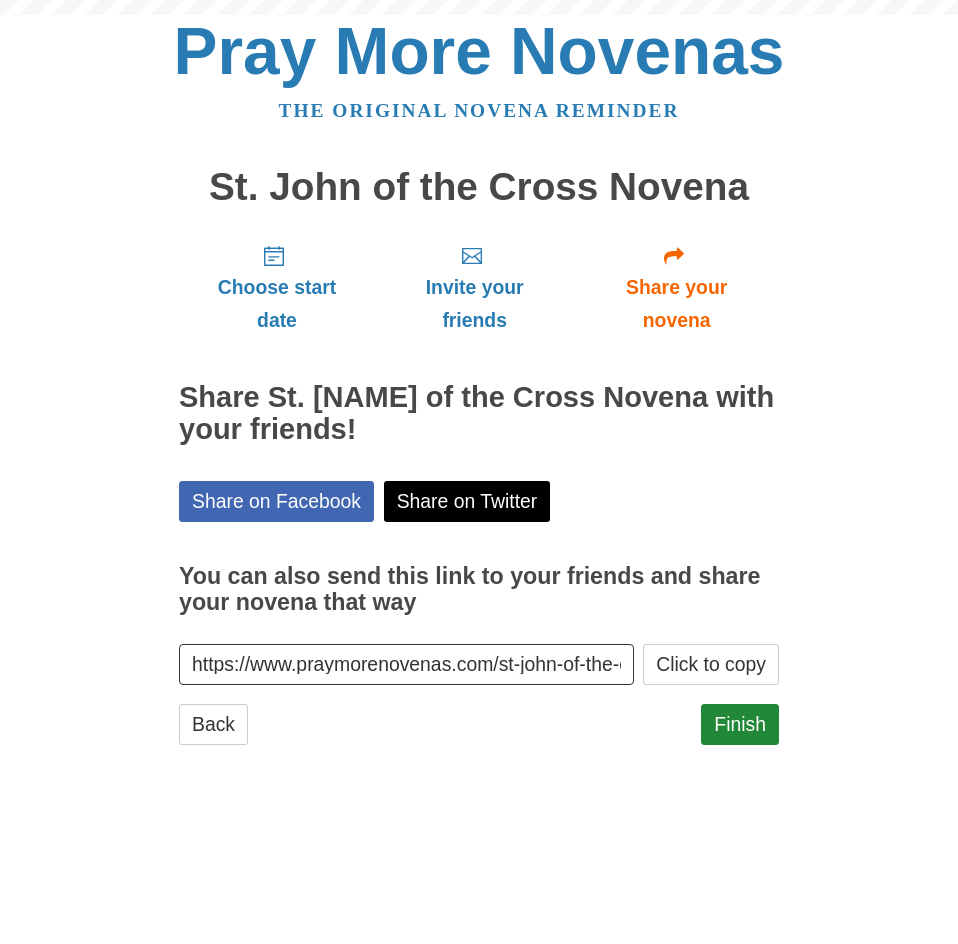 scroll, scrollTop: 0, scrollLeft: 0, axis: both 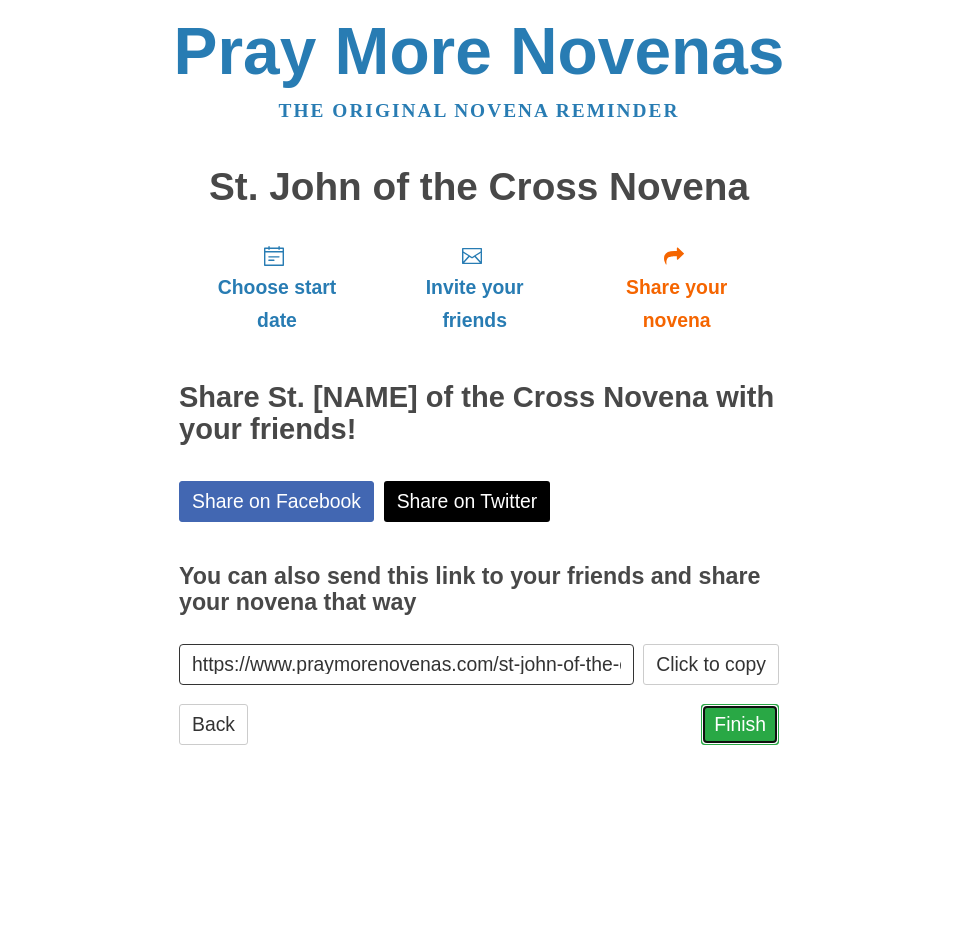 click on "Finish" at bounding box center [740, 724] 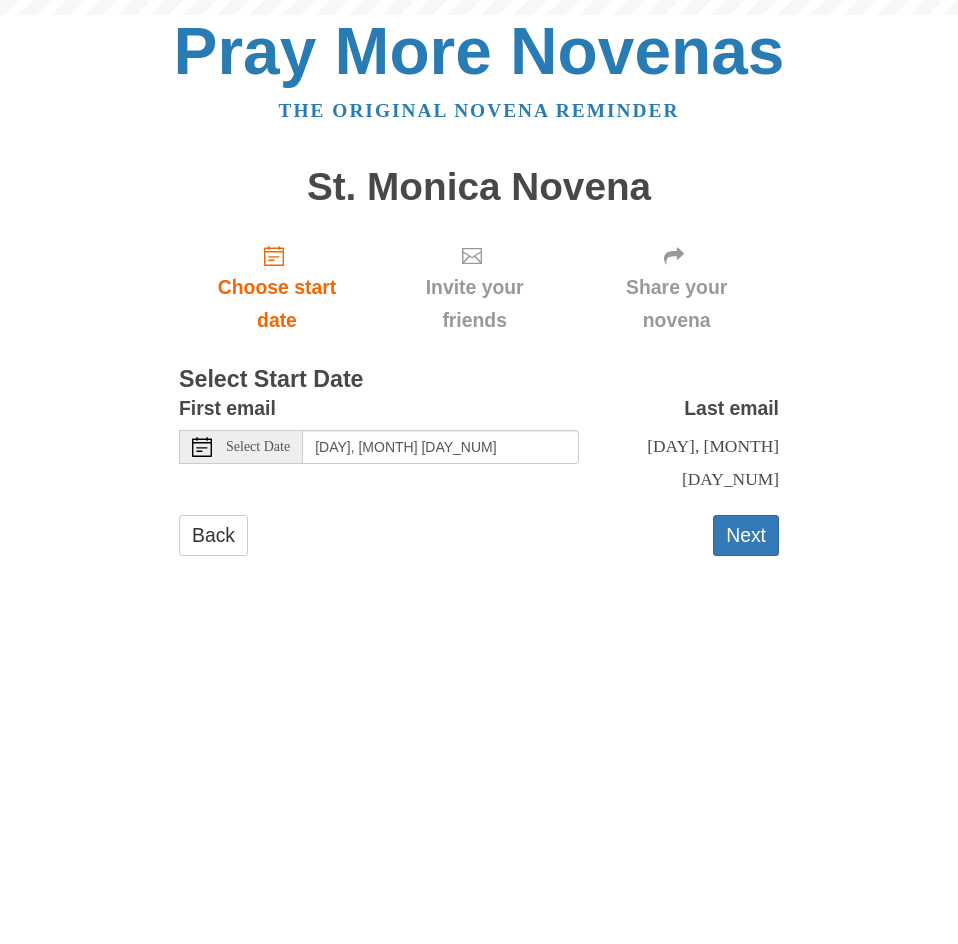 scroll, scrollTop: 0, scrollLeft: 0, axis: both 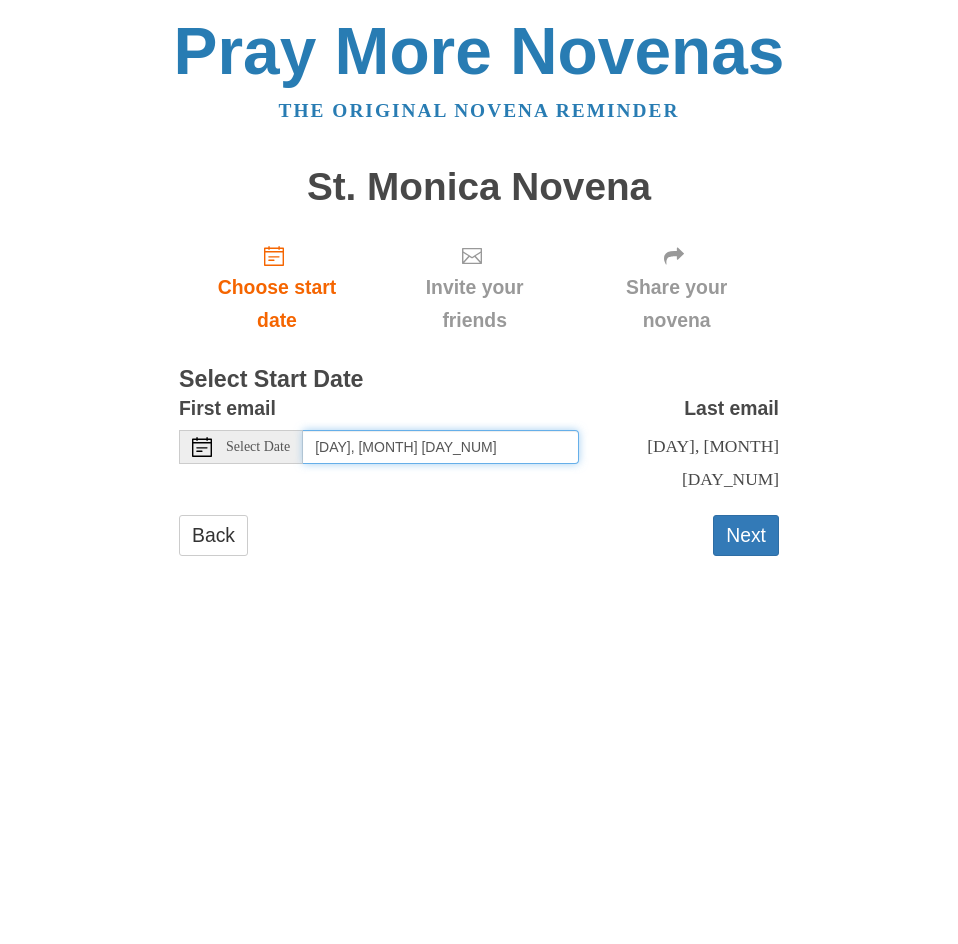 click on "Saturday, August 9th" at bounding box center [441, 447] 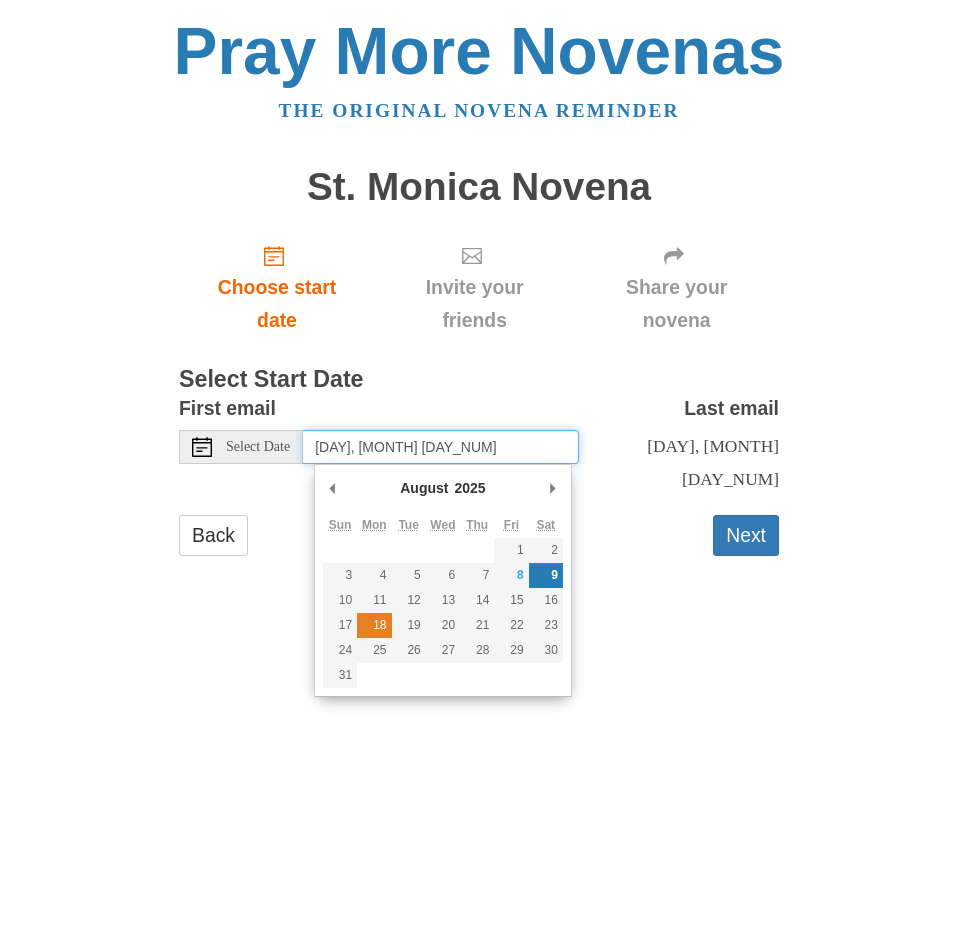 type on "Monday, August 18th" 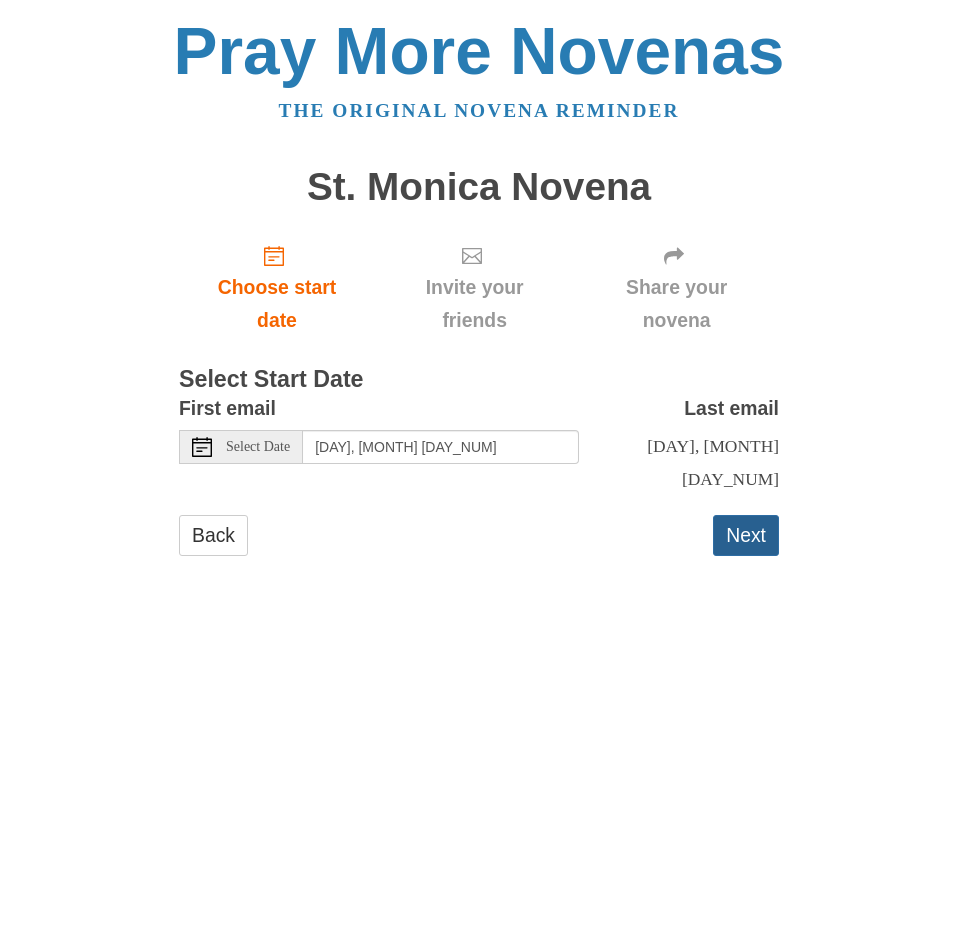 click on "Next" at bounding box center [746, 535] 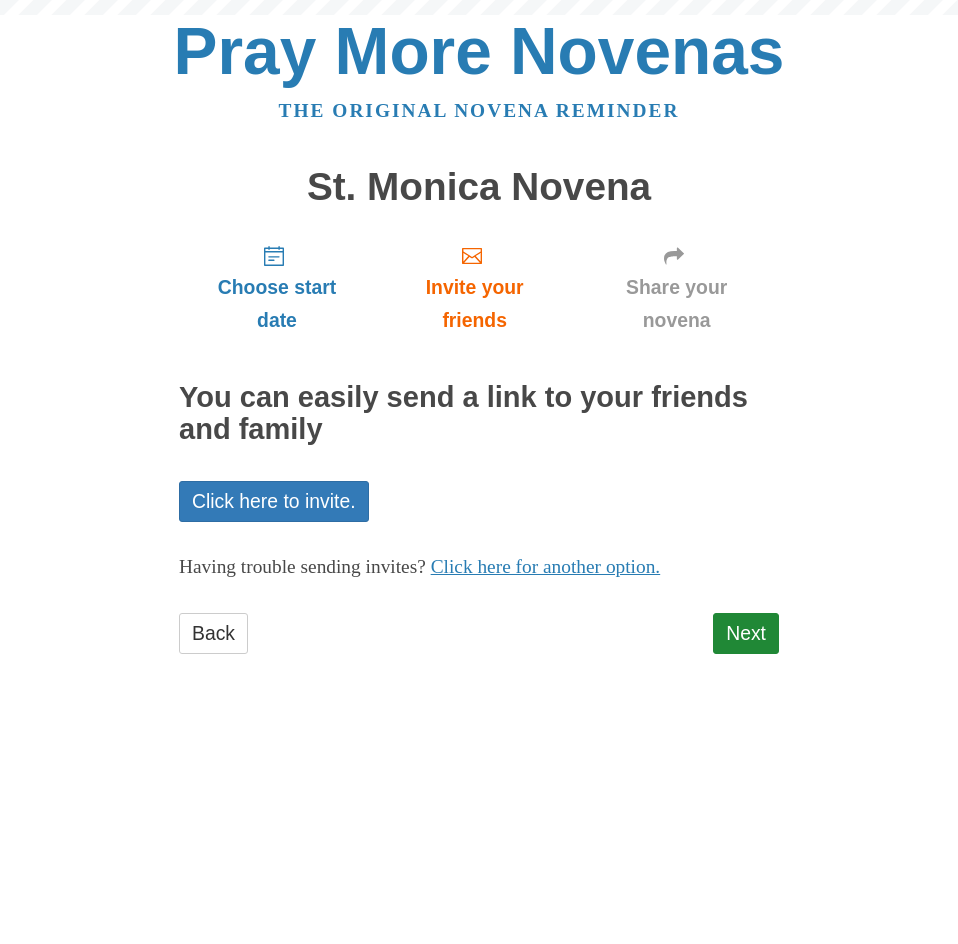 scroll, scrollTop: 0, scrollLeft: 0, axis: both 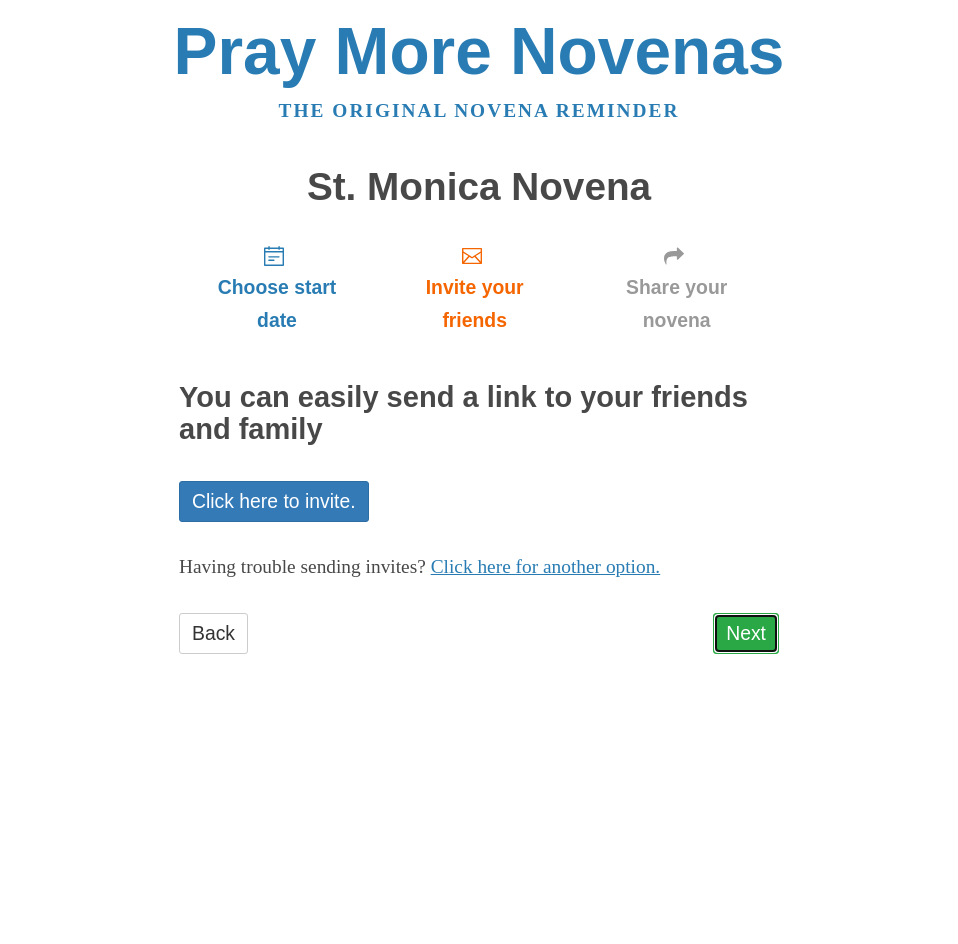 click on "Next" at bounding box center [746, 633] 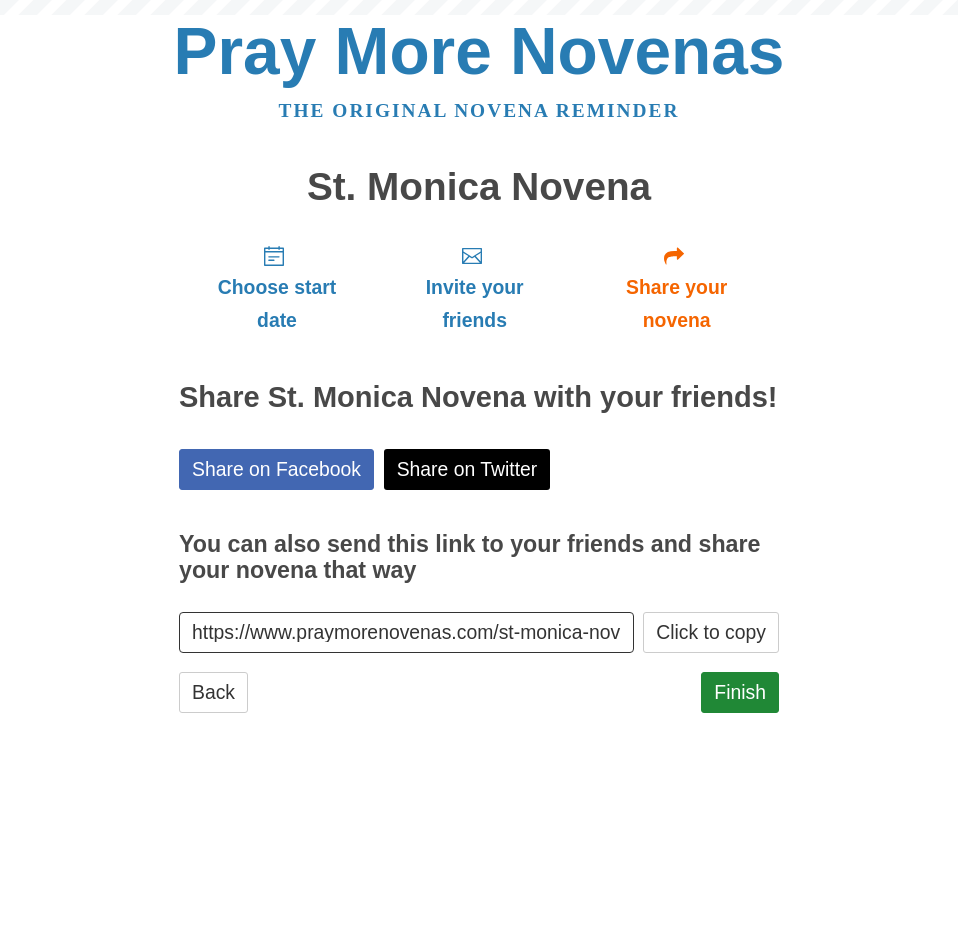 scroll, scrollTop: 0, scrollLeft: 0, axis: both 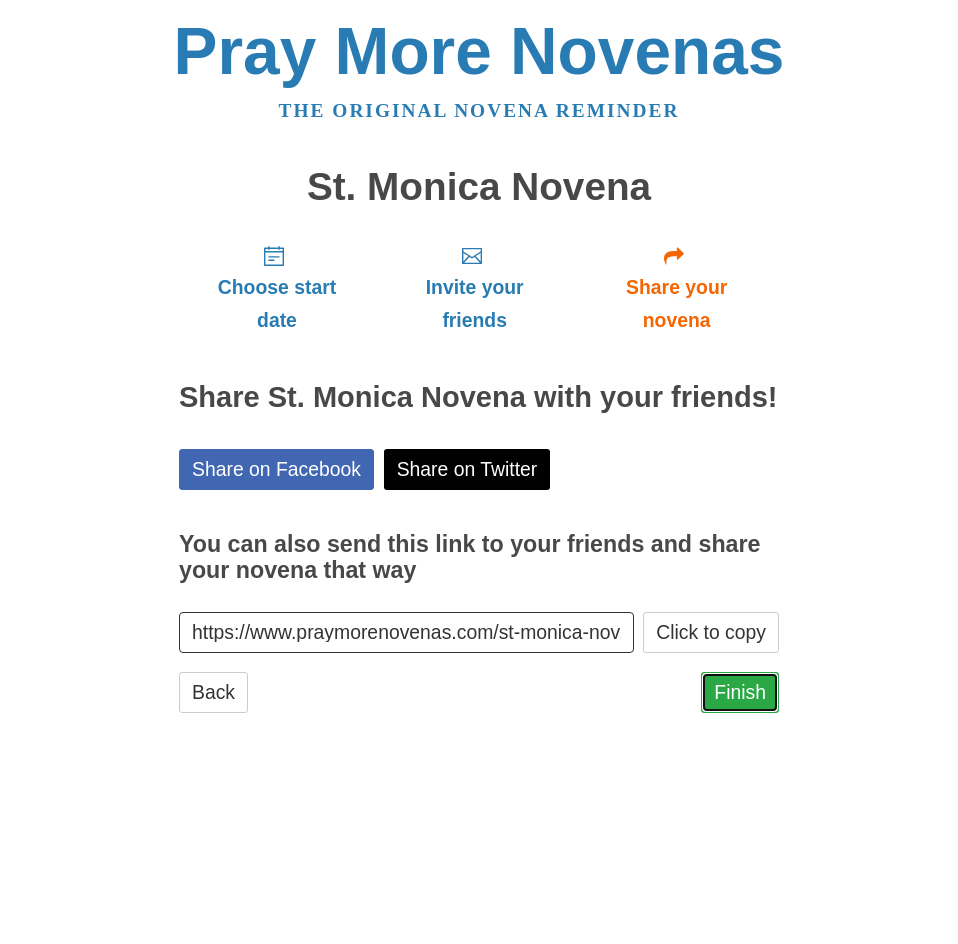 click on "Finish" at bounding box center (740, 692) 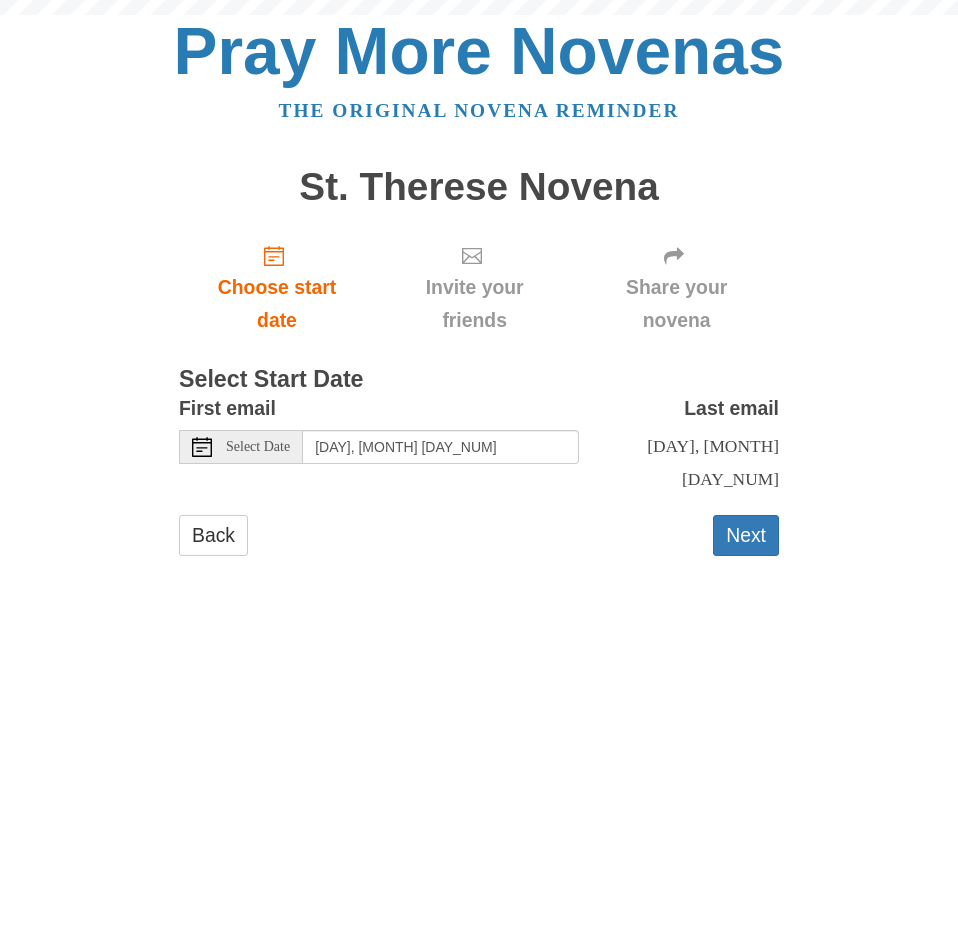 scroll, scrollTop: 0, scrollLeft: 0, axis: both 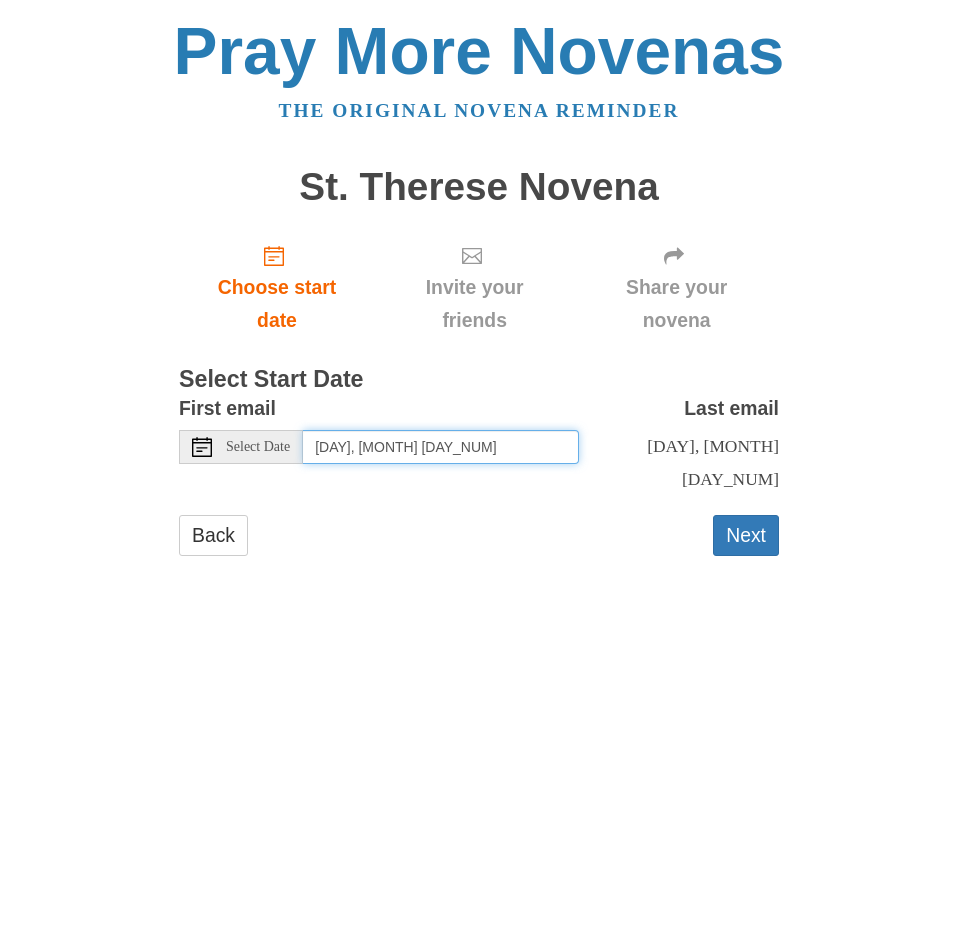 click on "[DAY], [MONTH] [DAY_NUM]" at bounding box center [441, 447] 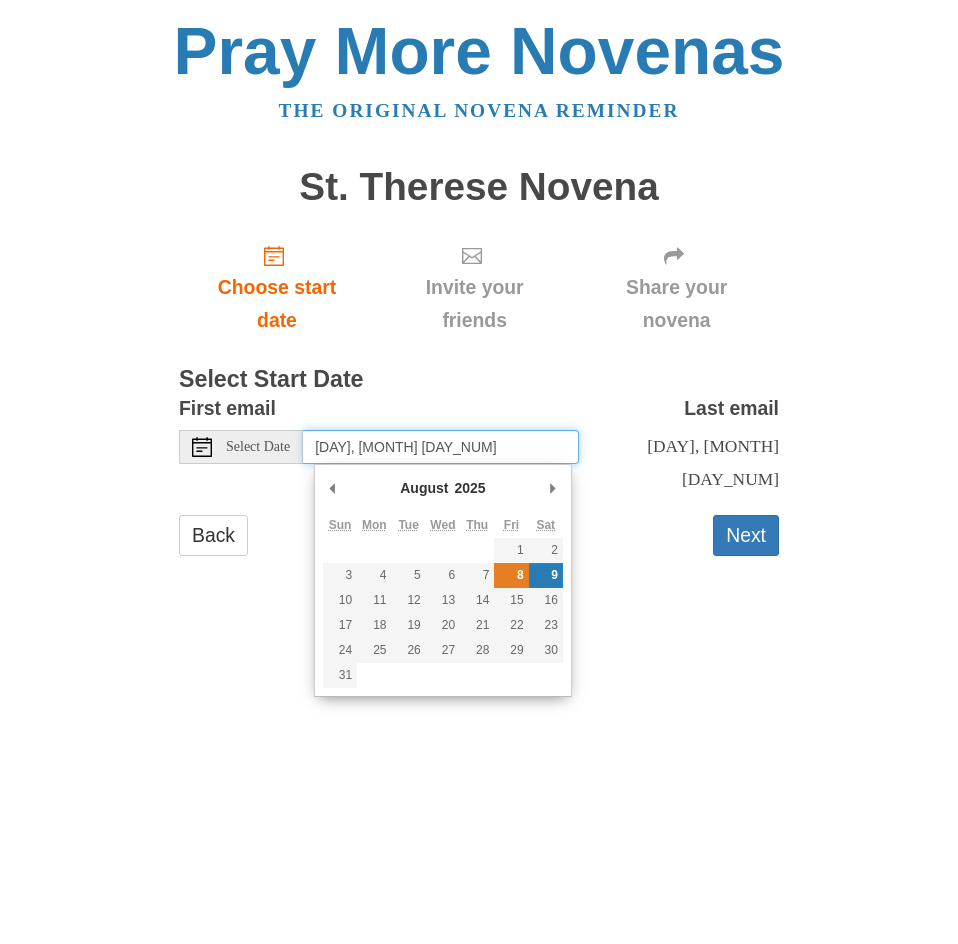 type on "[DAY], [MONTH] [DAY_NUM]" 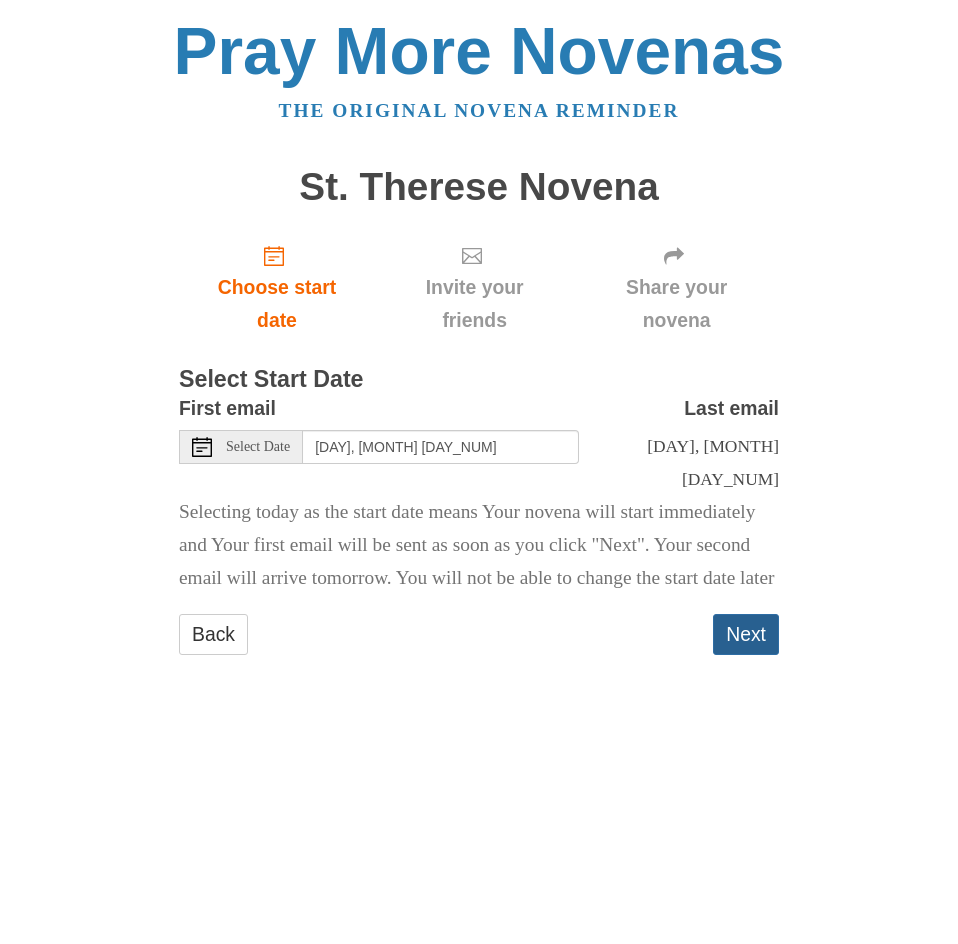 click on "Next" at bounding box center (746, 634) 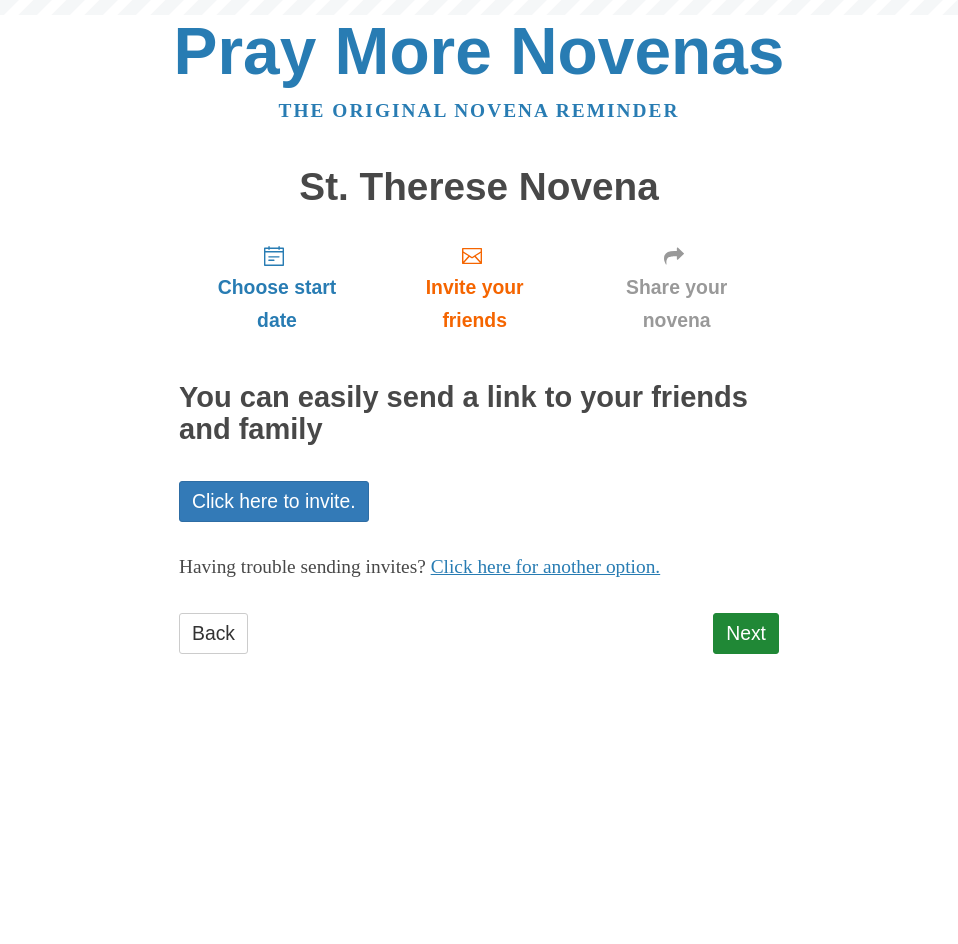 scroll, scrollTop: 0, scrollLeft: 0, axis: both 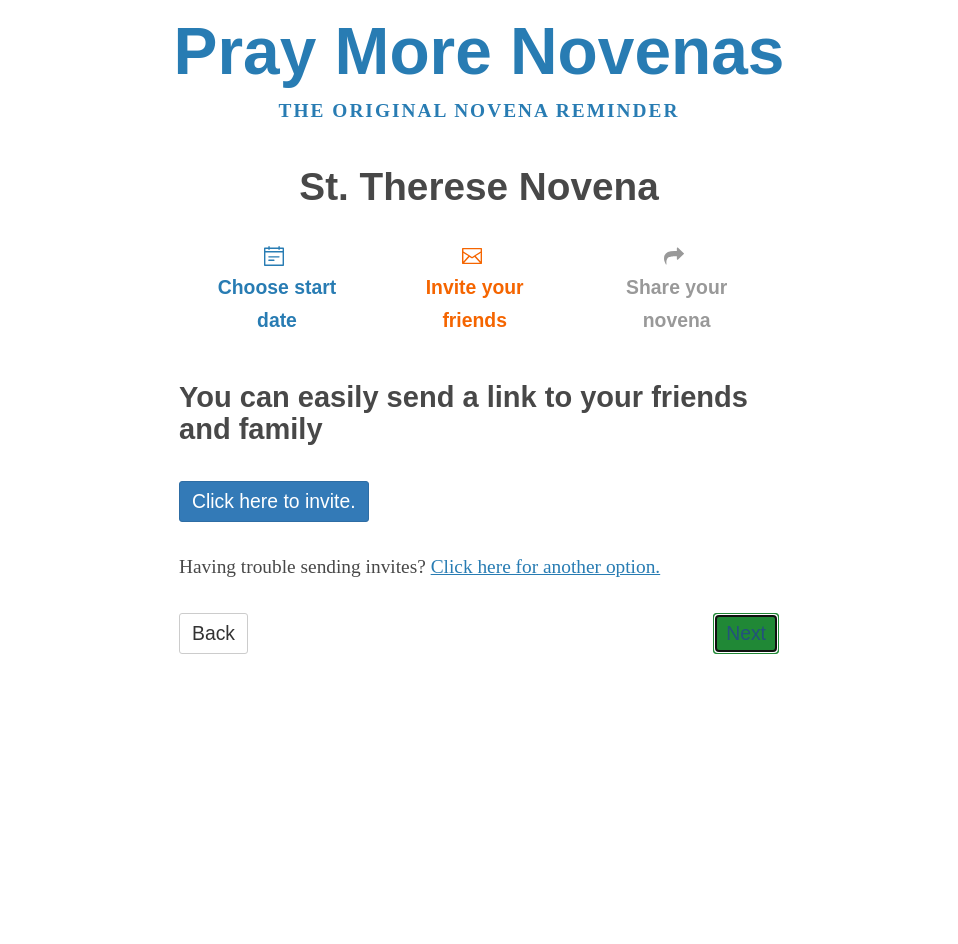 click on "Next" at bounding box center [746, 633] 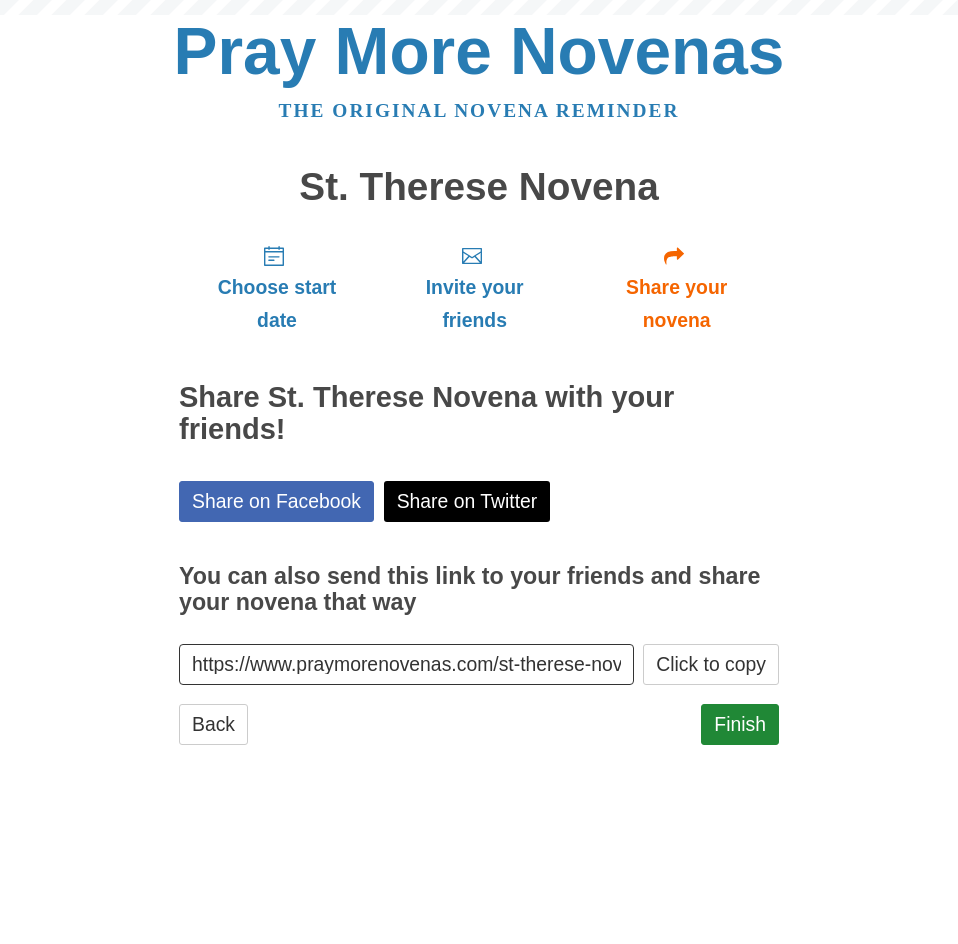 scroll, scrollTop: 0, scrollLeft: 0, axis: both 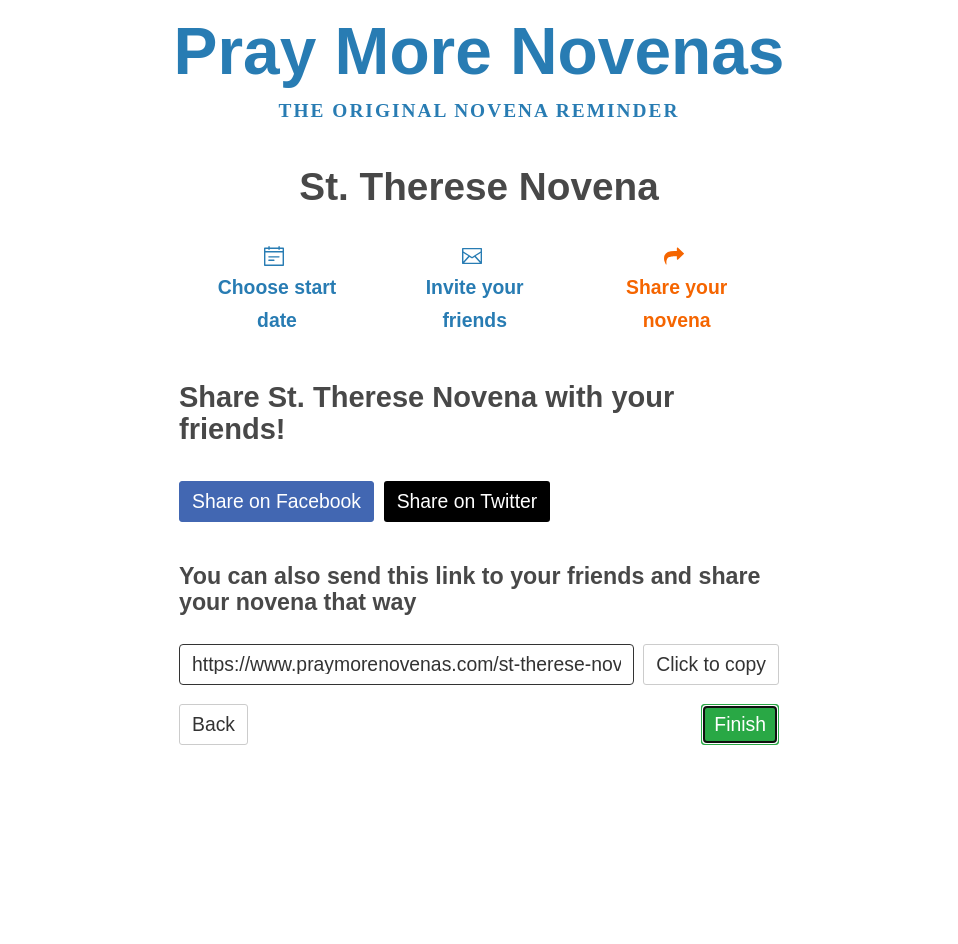 click on "Finish" at bounding box center [740, 724] 